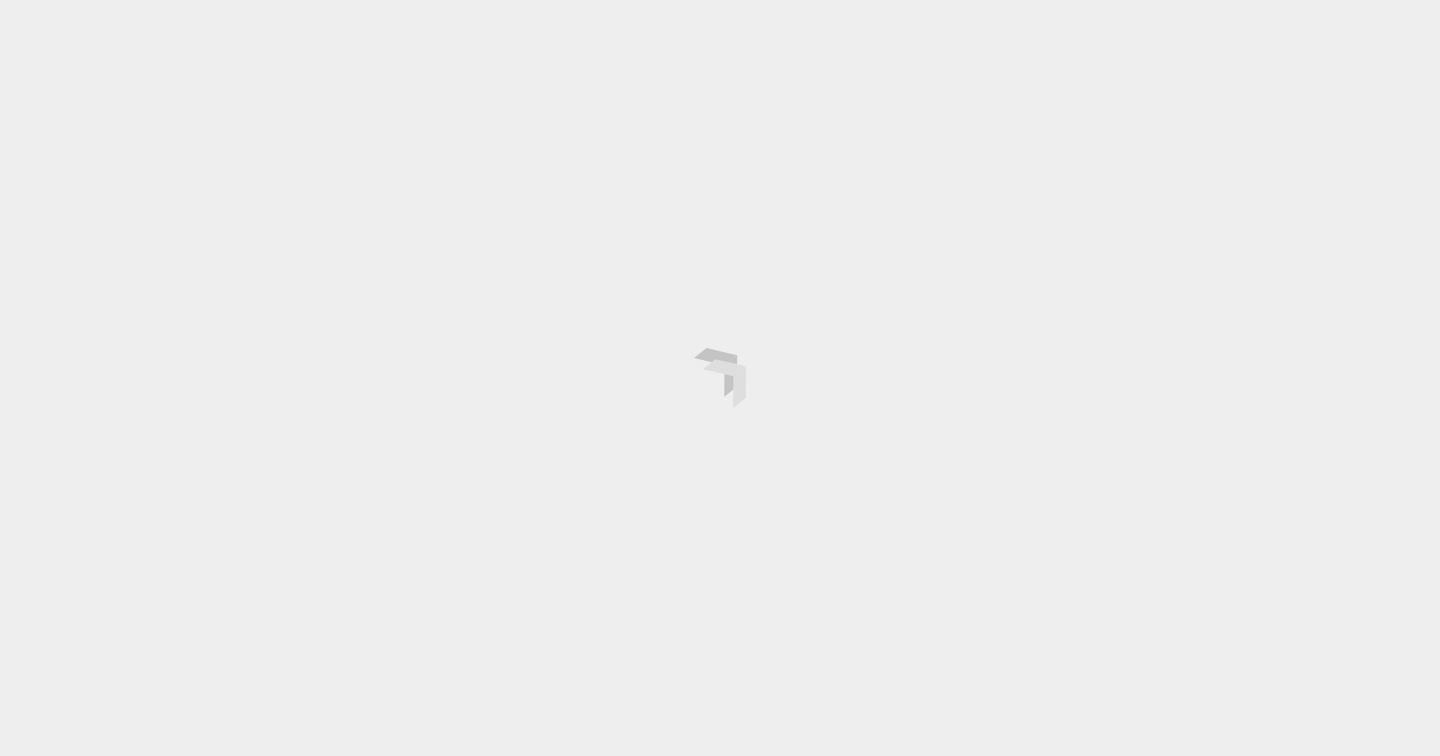scroll, scrollTop: 0, scrollLeft: 0, axis: both 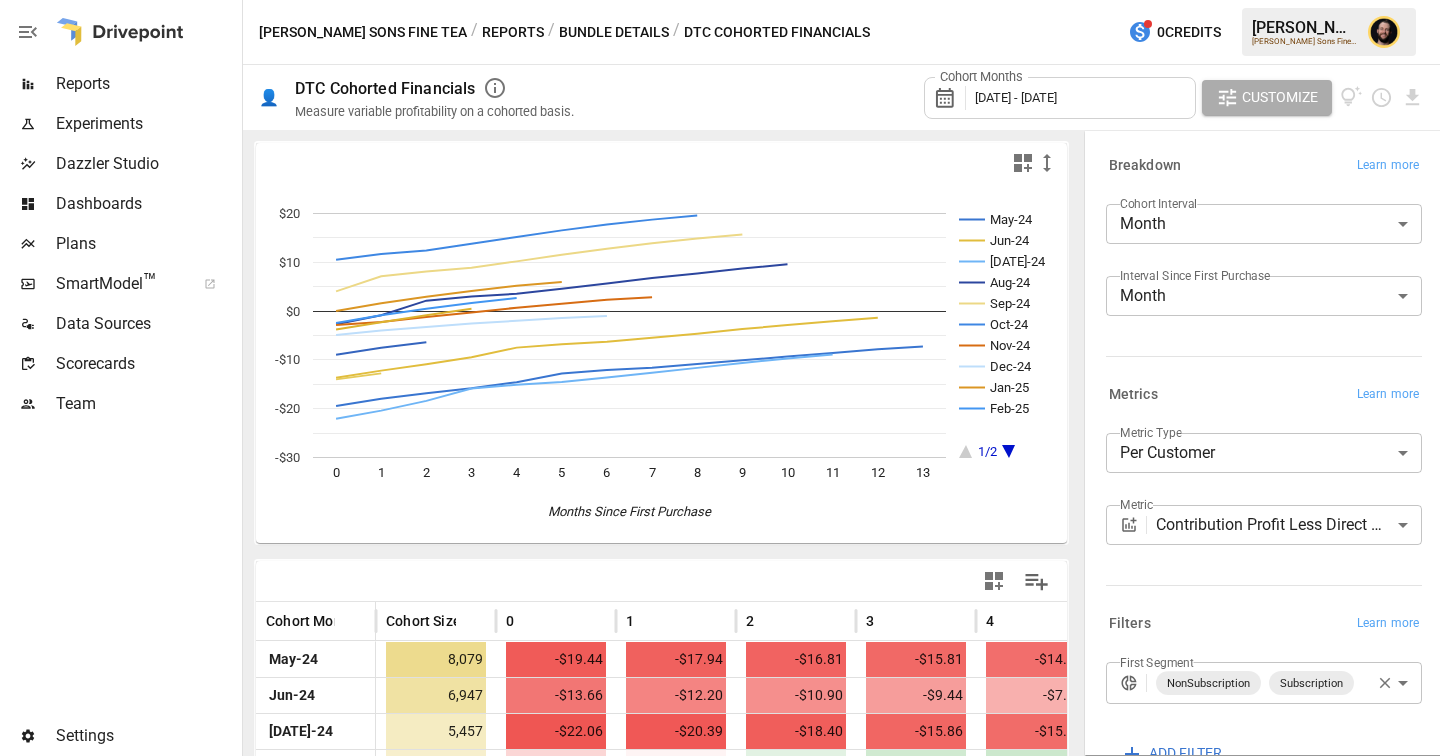 click on "Reports" at bounding box center (147, 84) 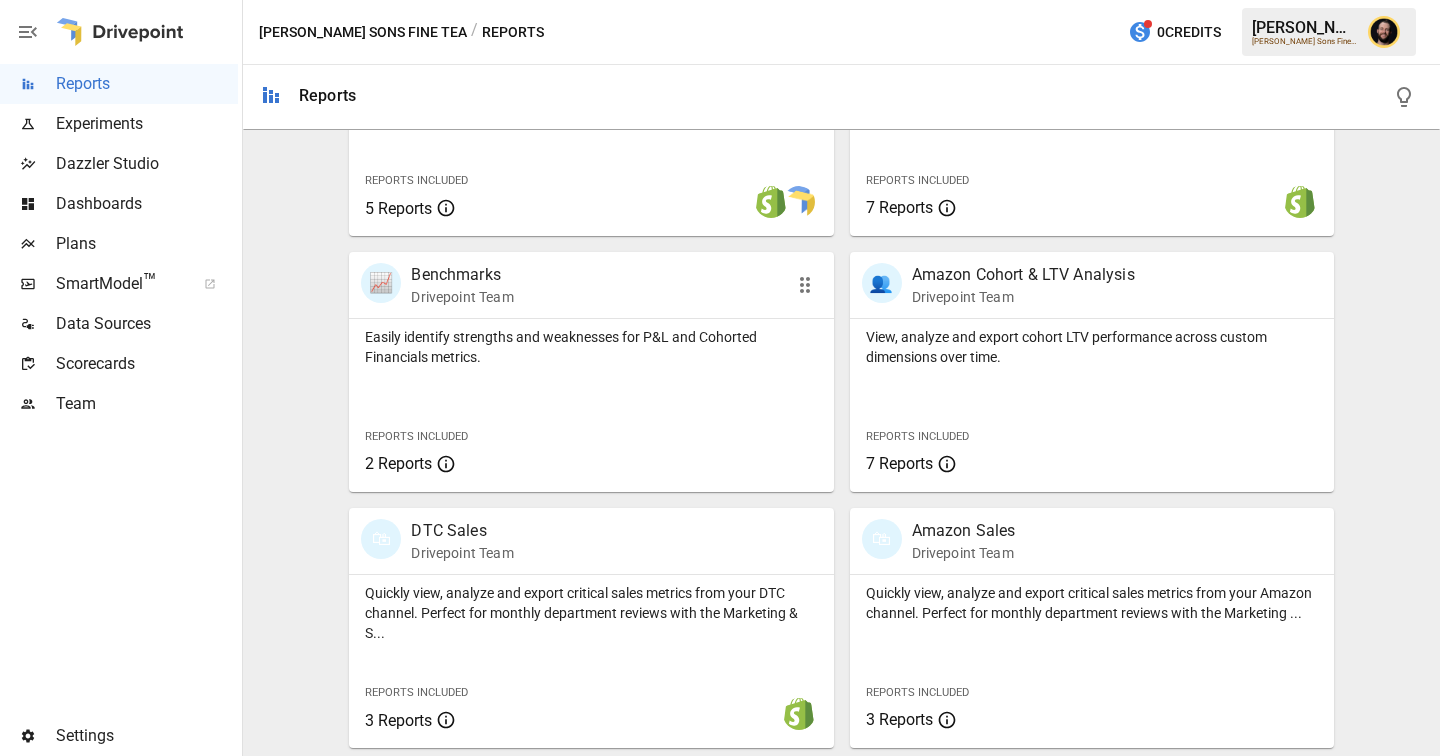 scroll, scrollTop: 263, scrollLeft: 0, axis: vertical 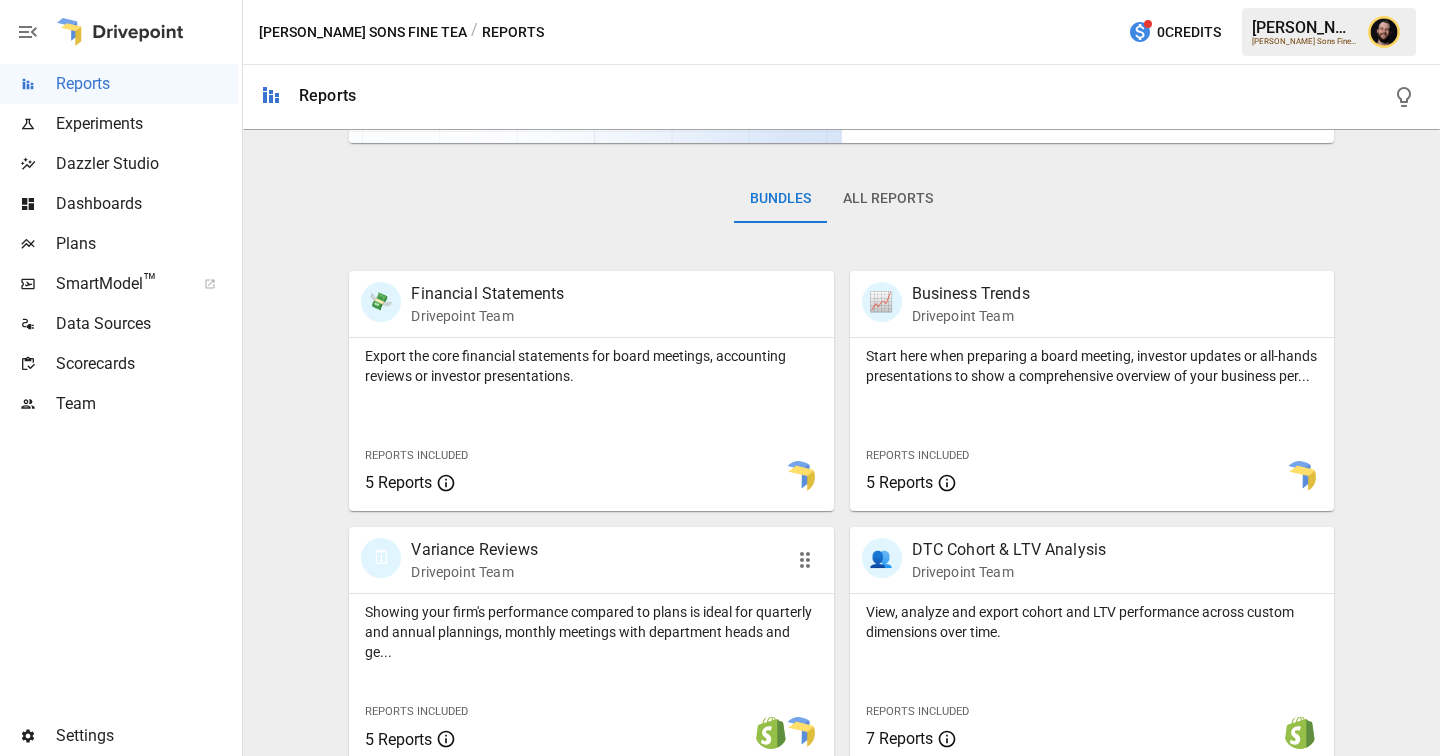 click on "Showing your firm's performance compared to plans is ideal for quarterly and annual plannings, monthly meetings with department heads and ge..." at bounding box center (591, 632) 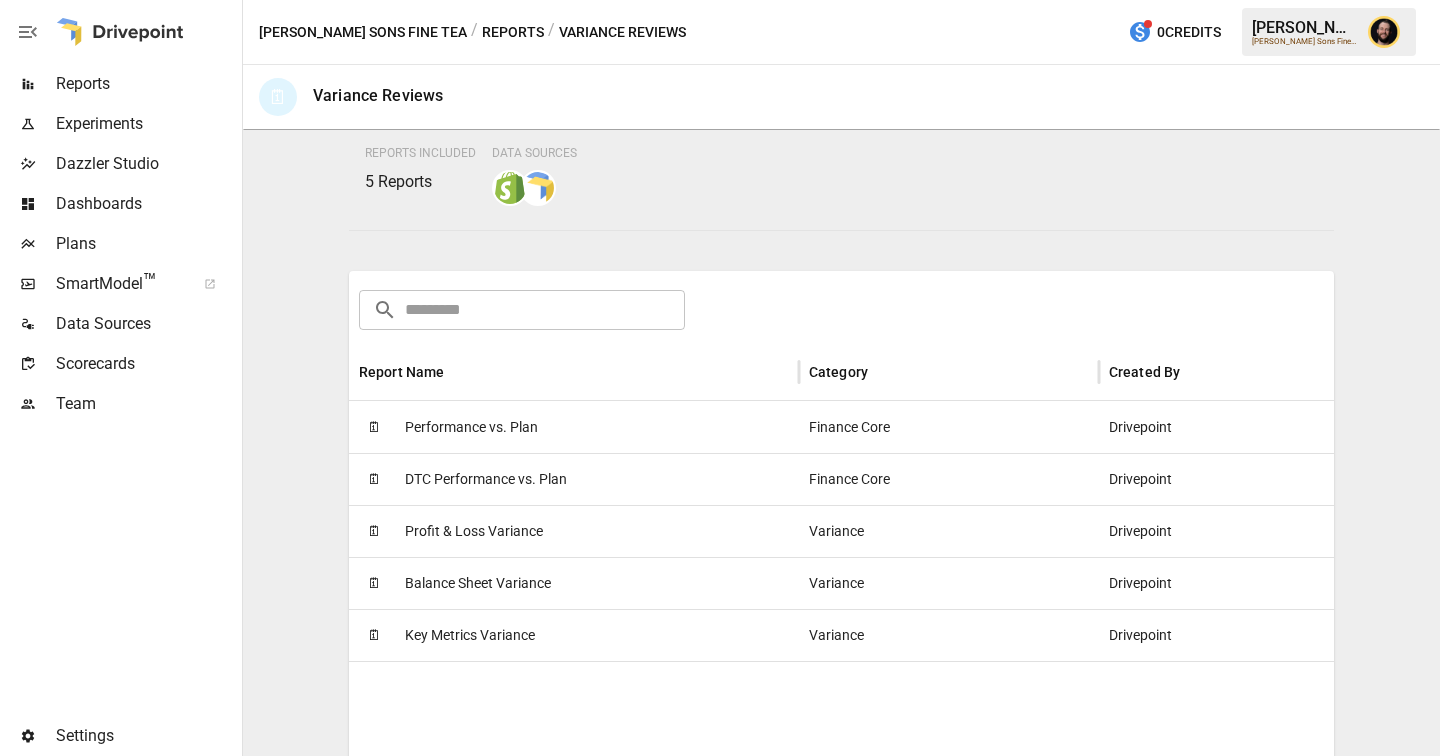 scroll, scrollTop: 191, scrollLeft: 0, axis: vertical 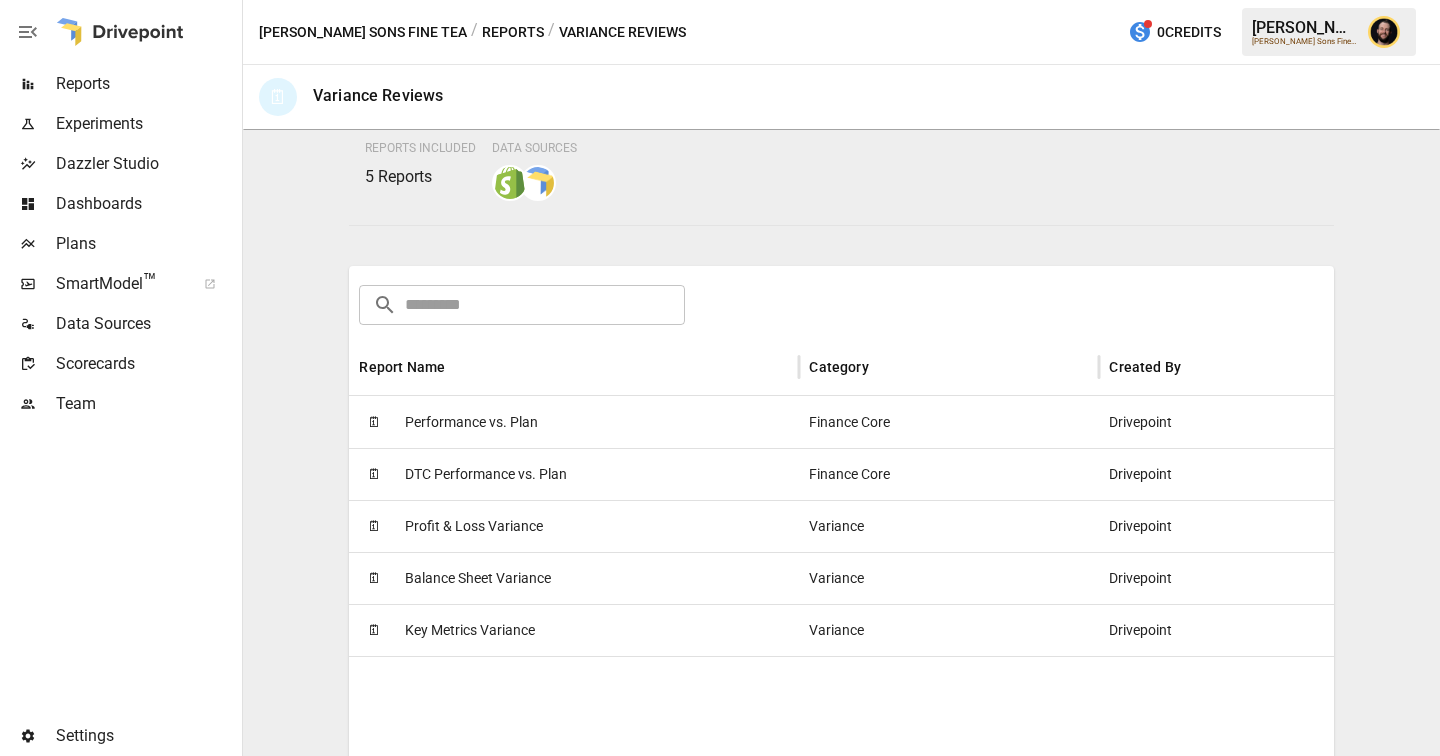 click on "Reports" at bounding box center (147, 84) 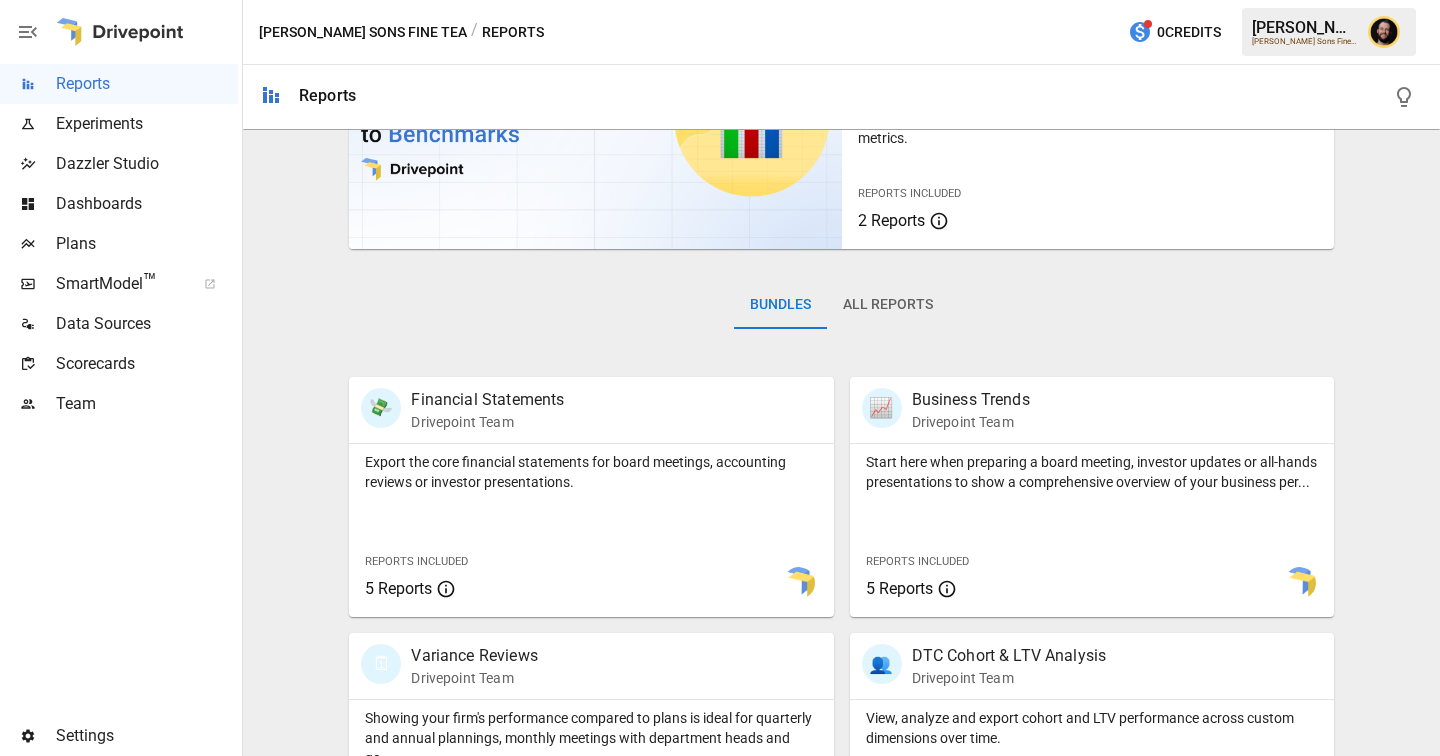 scroll, scrollTop: 162, scrollLeft: 0, axis: vertical 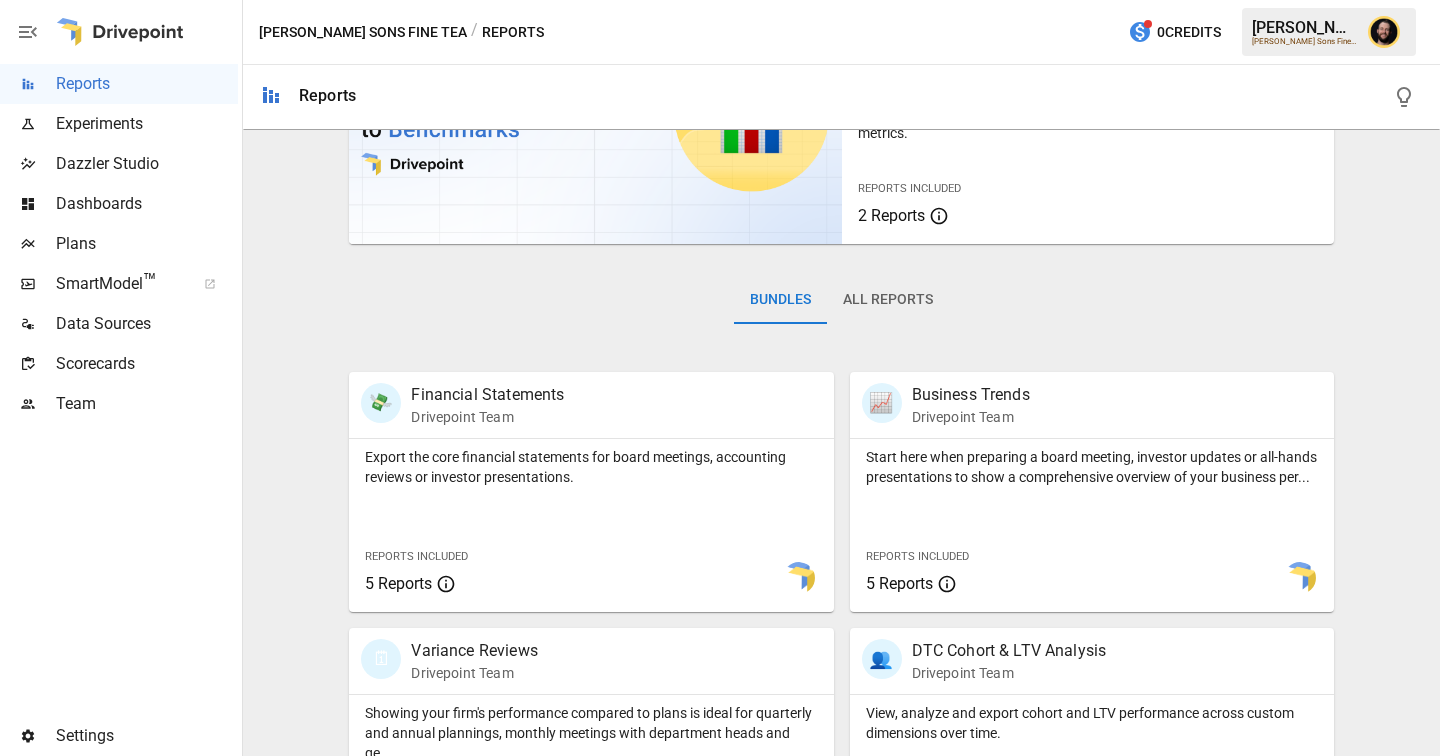 click on "Dashboards" at bounding box center (147, 204) 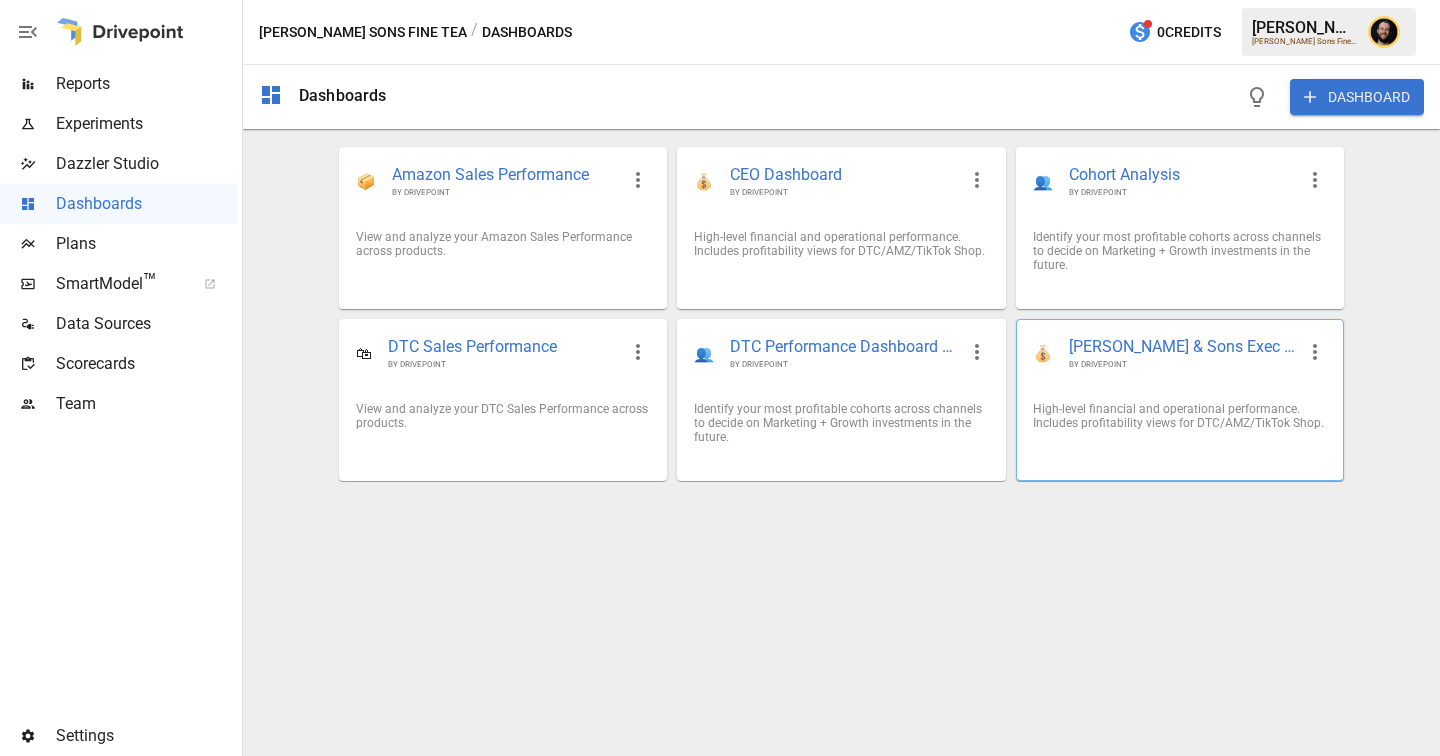 click on "[PERSON_NAME] & Sons Exec KPI Dashboard 🫖" at bounding box center [1182, 347] 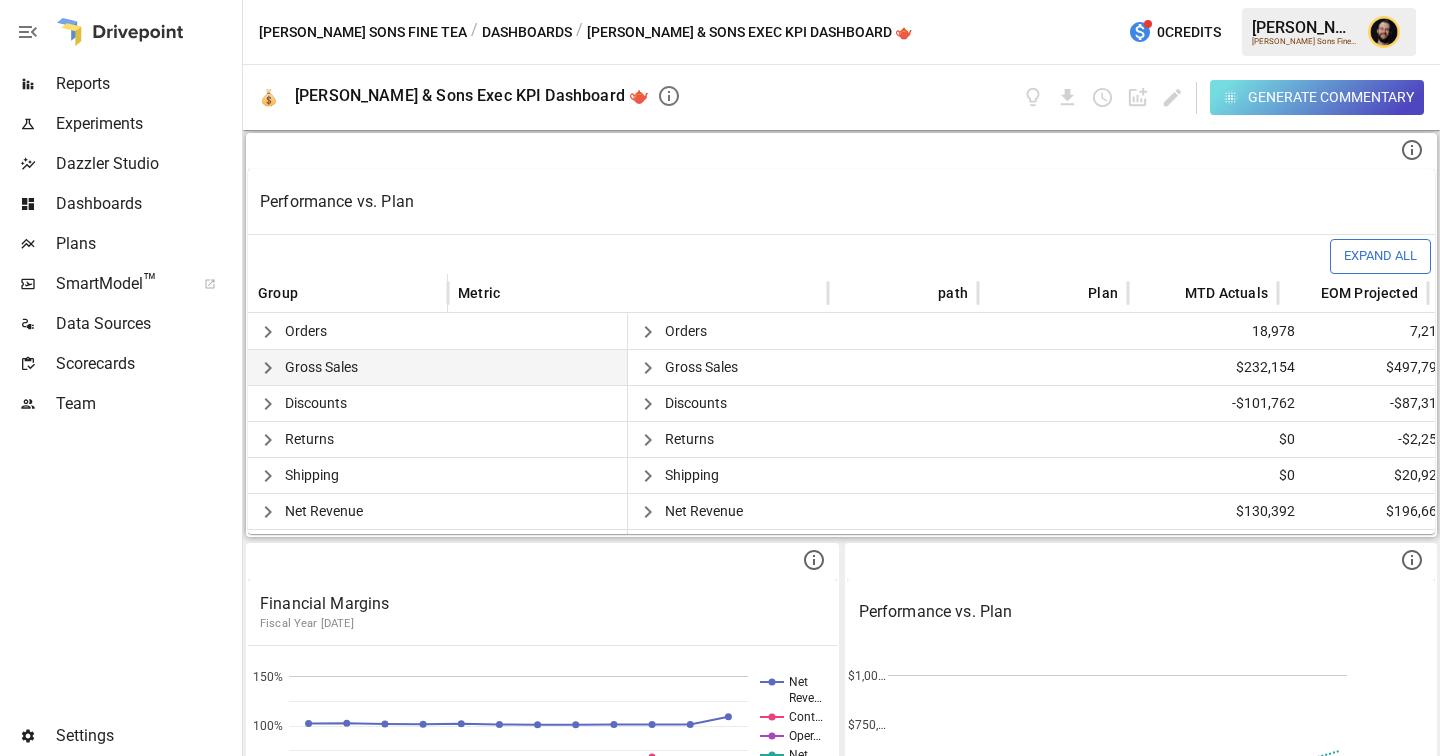 scroll, scrollTop: 0, scrollLeft: 135, axis: horizontal 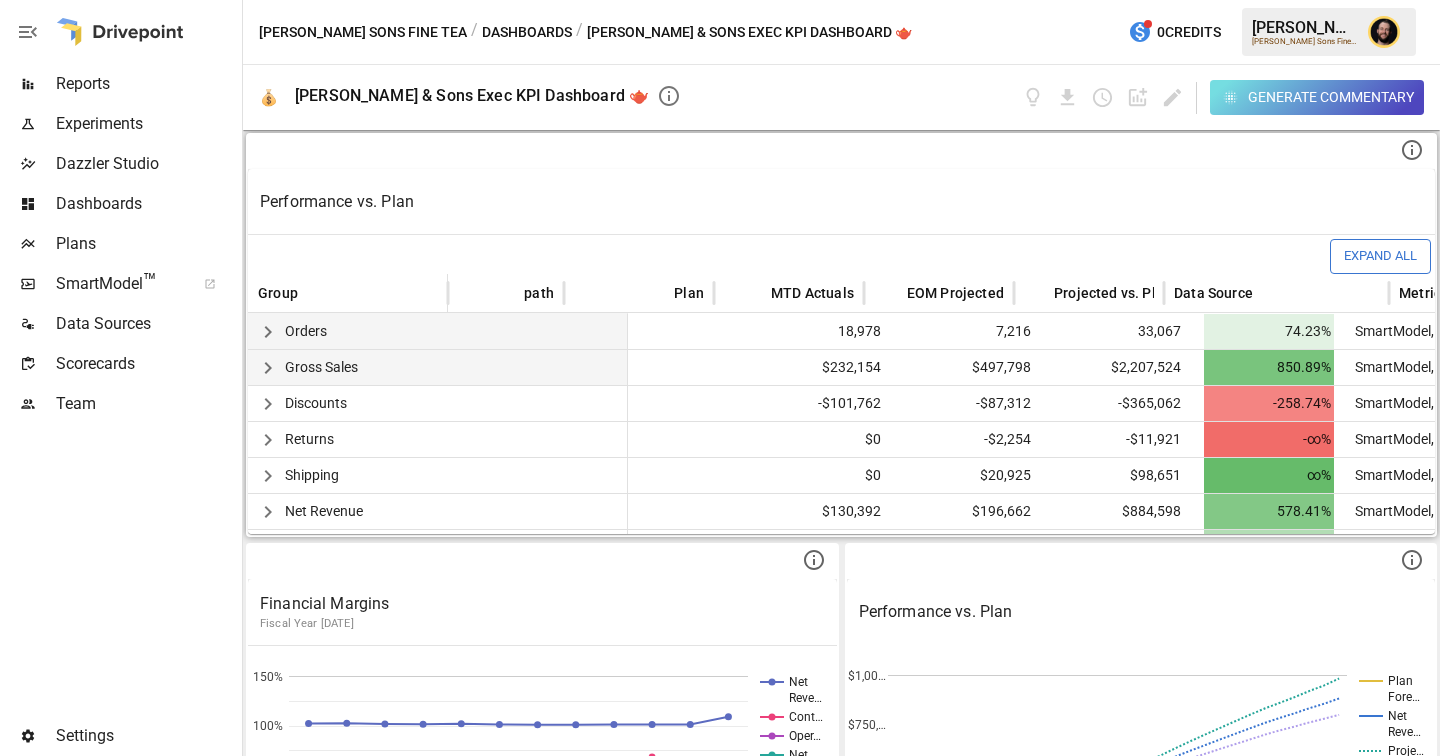 click 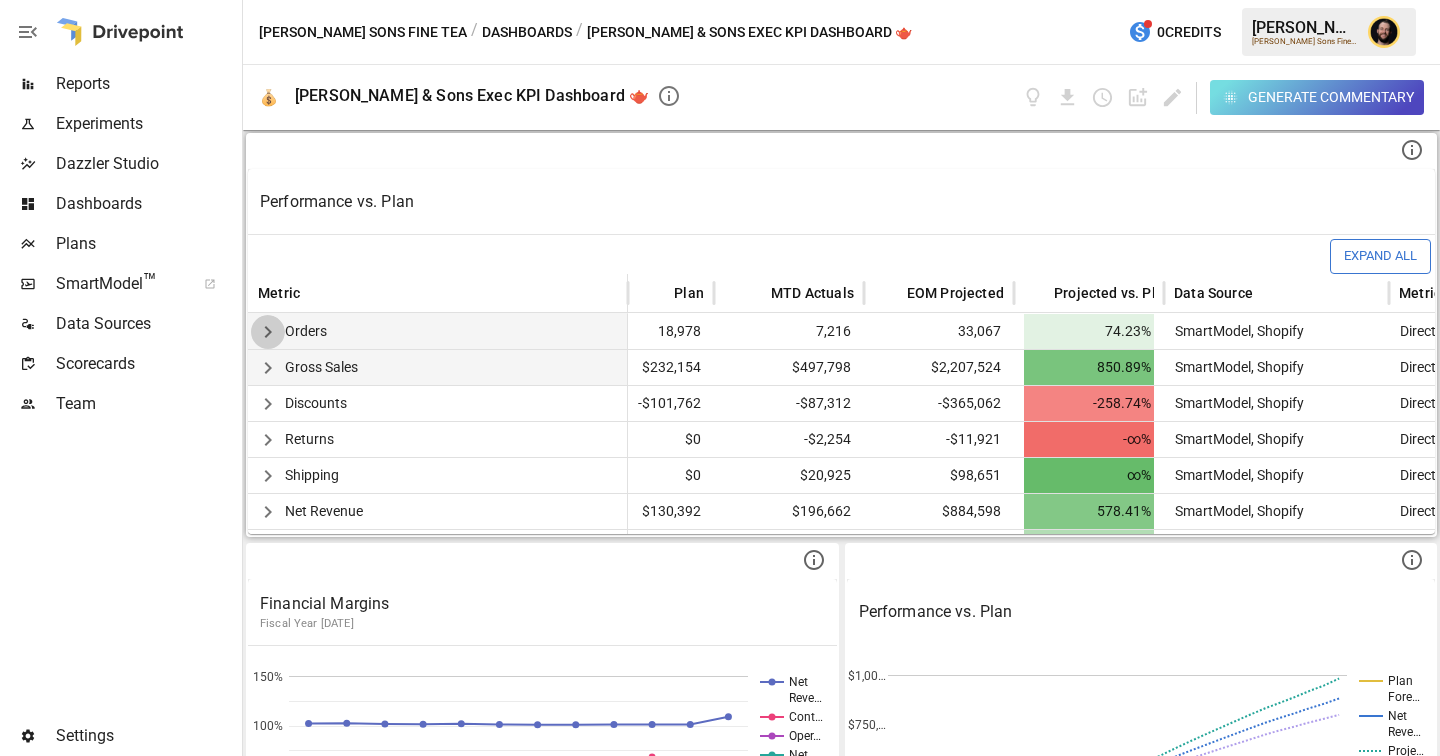click 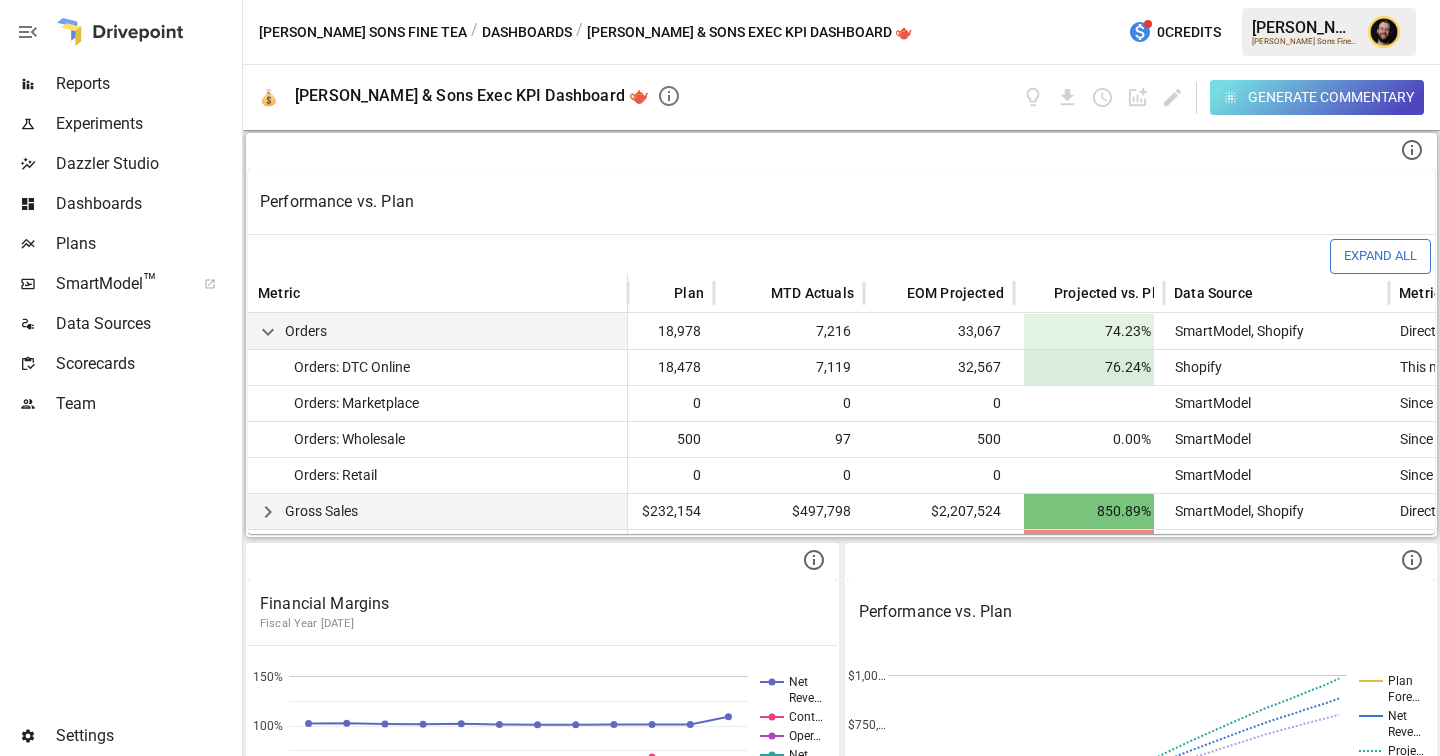 click 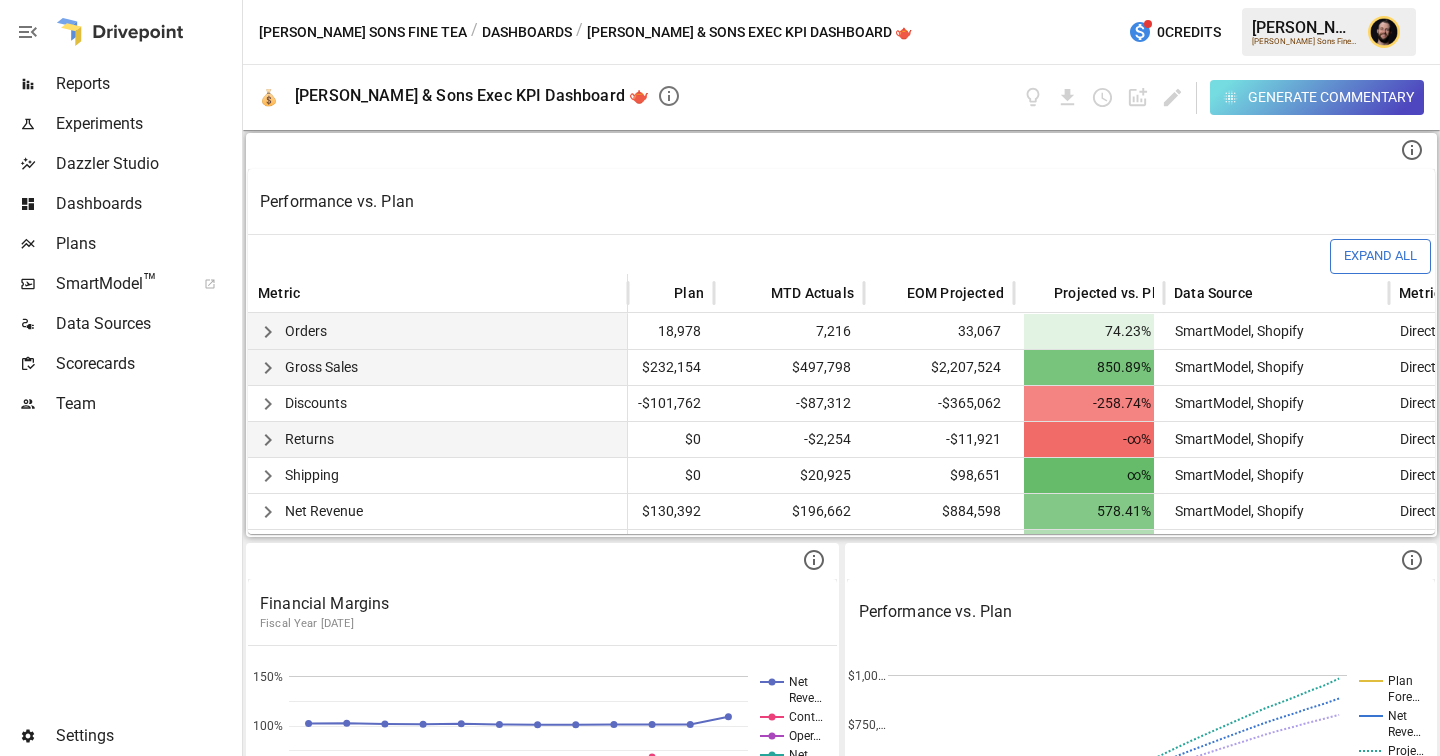 scroll, scrollTop: 40, scrollLeft: 414, axis: both 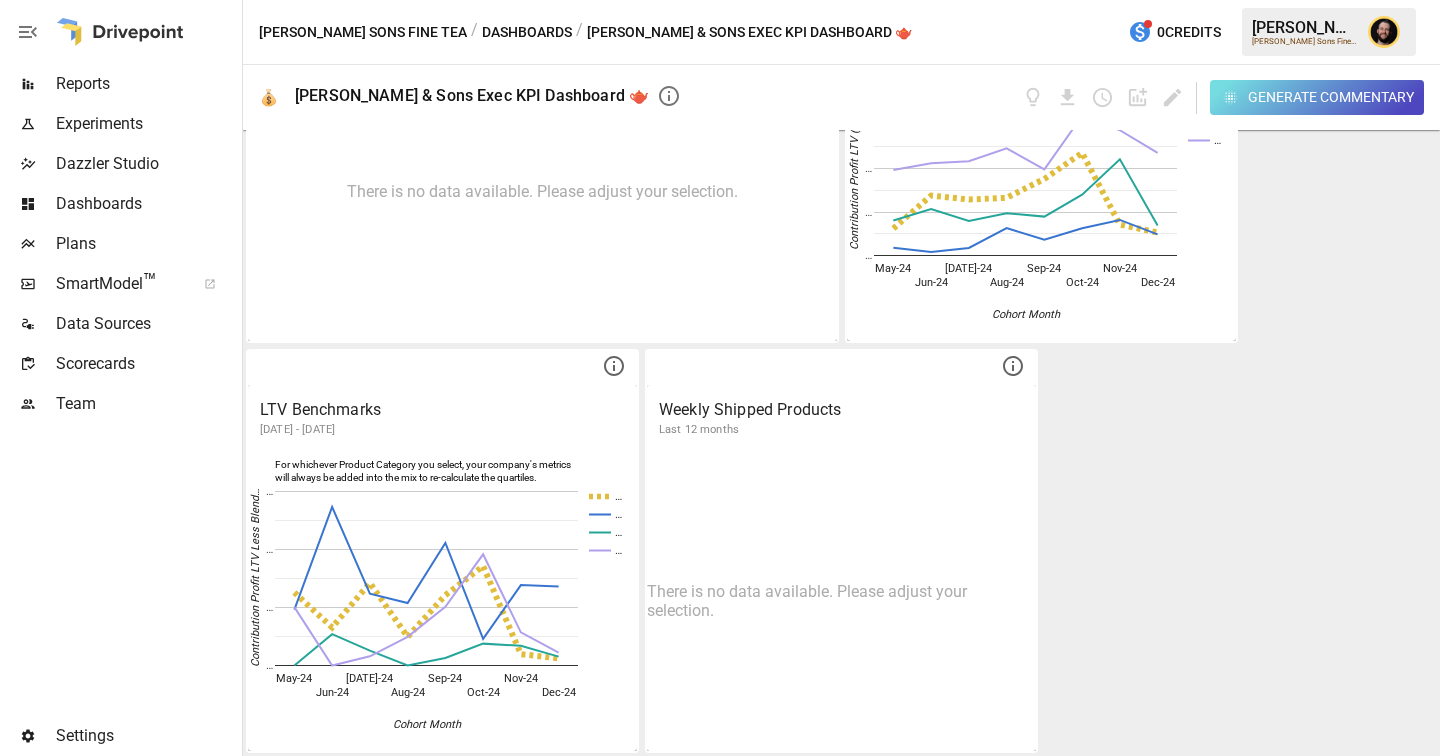 click on "Reports" at bounding box center [147, 84] 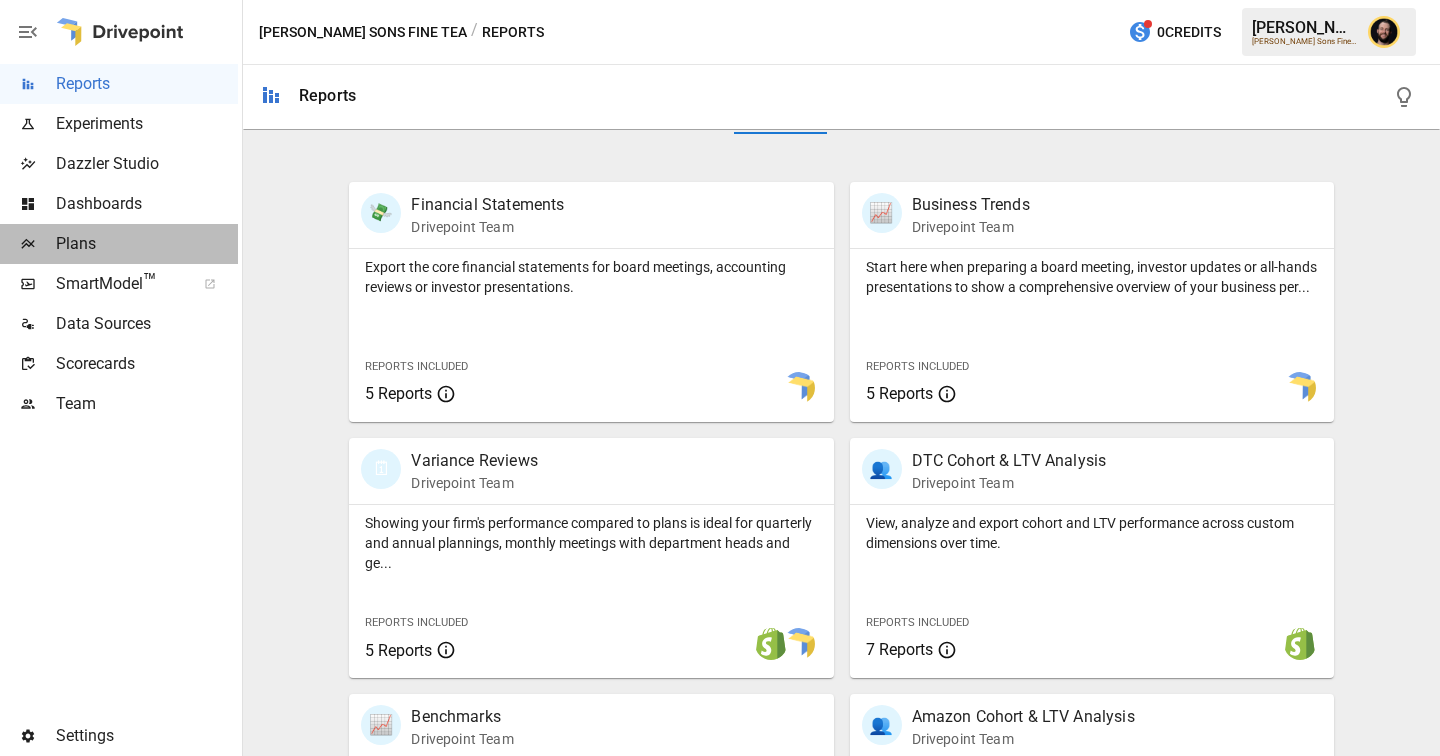 click on "Plans" at bounding box center [147, 244] 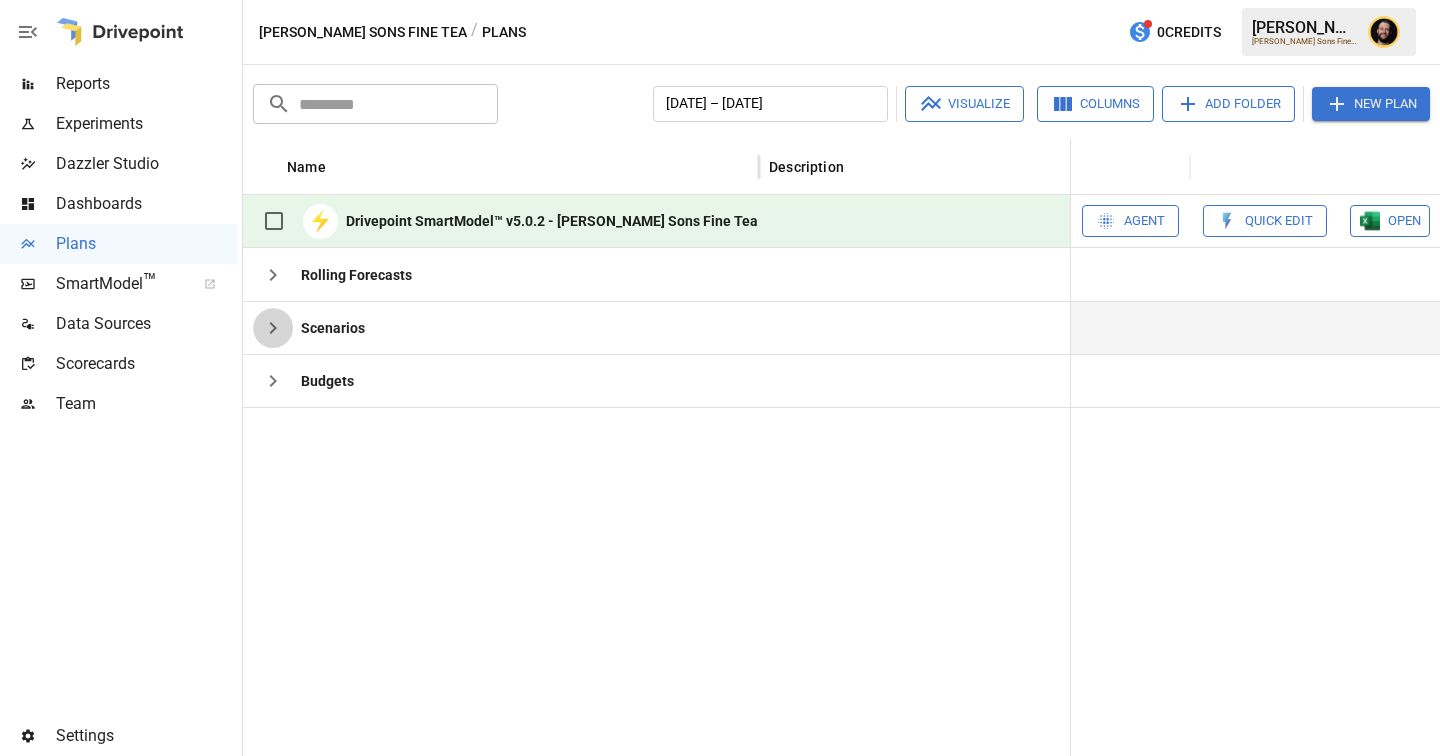 click 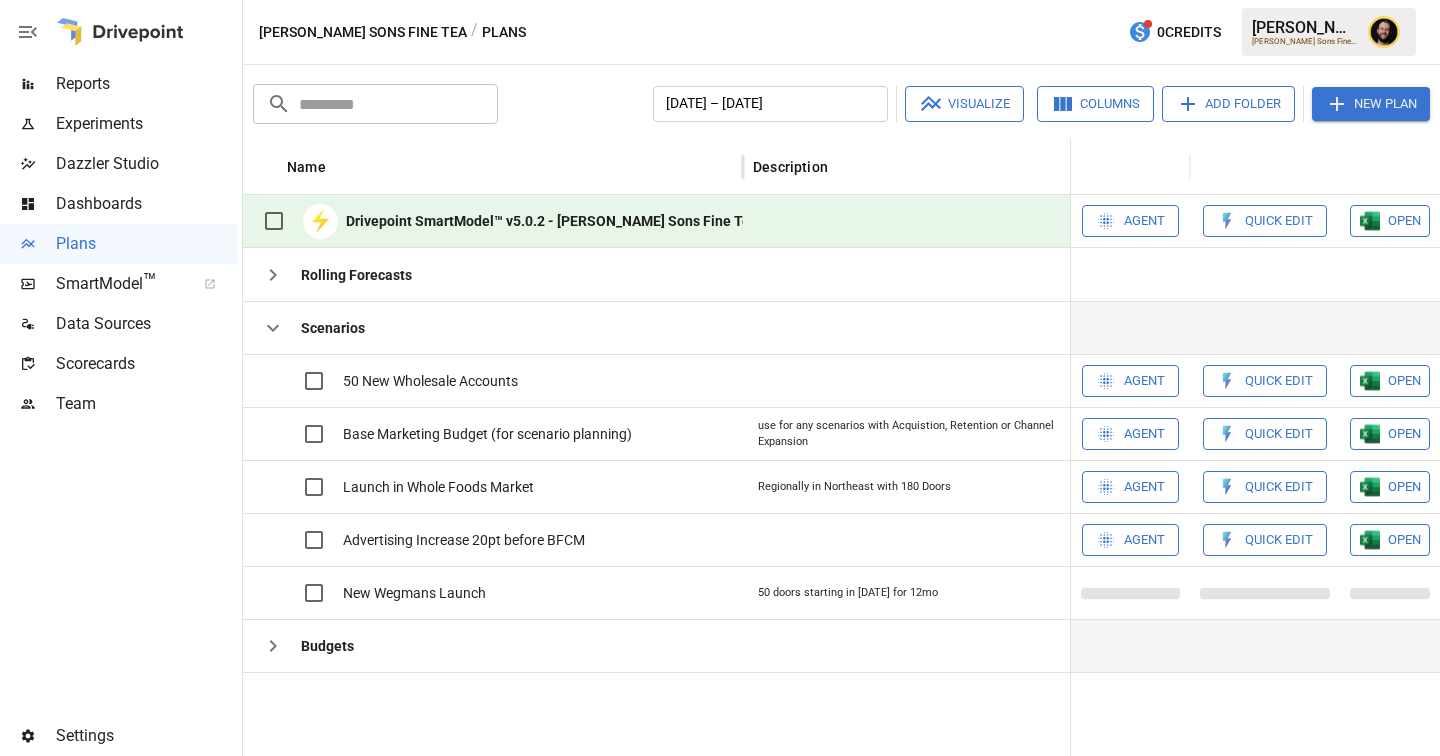 click 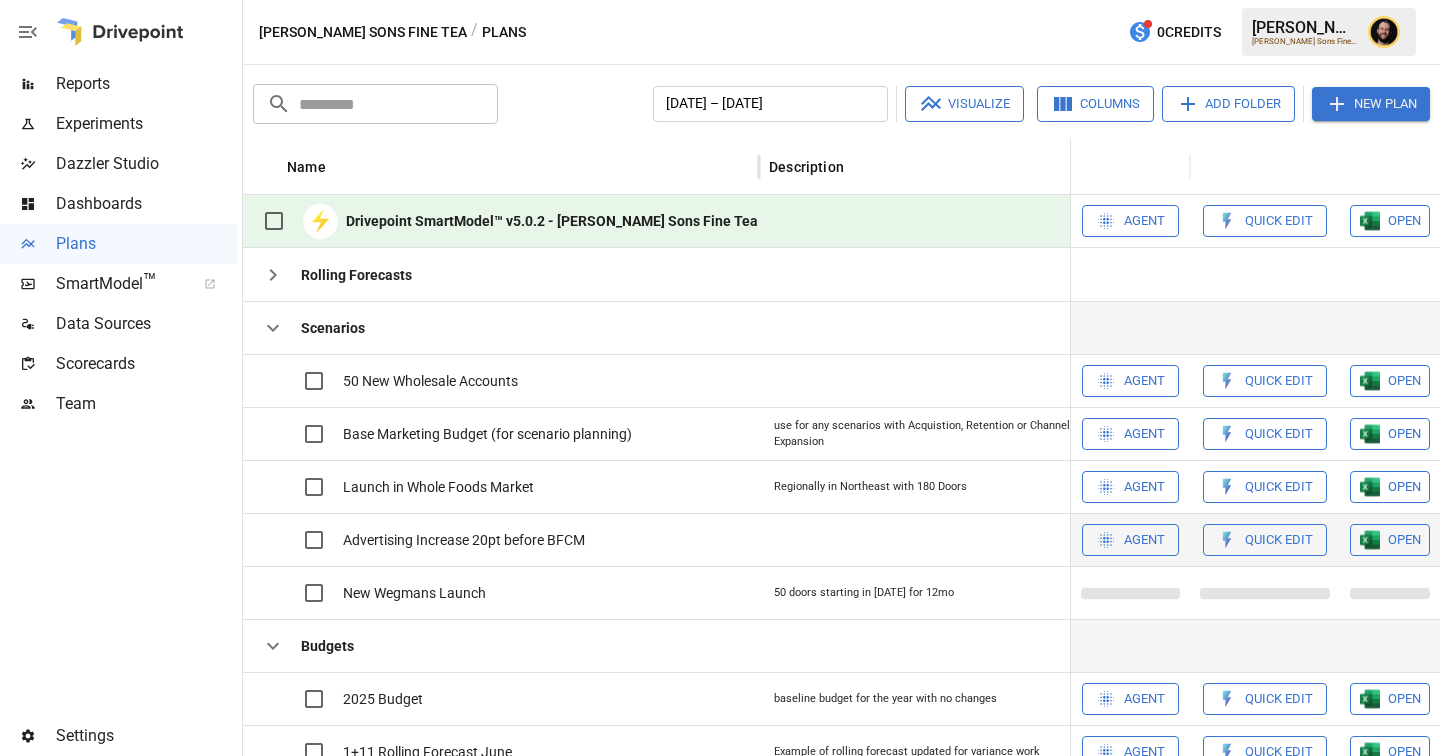 scroll, scrollTop: 22, scrollLeft: 0, axis: vertical 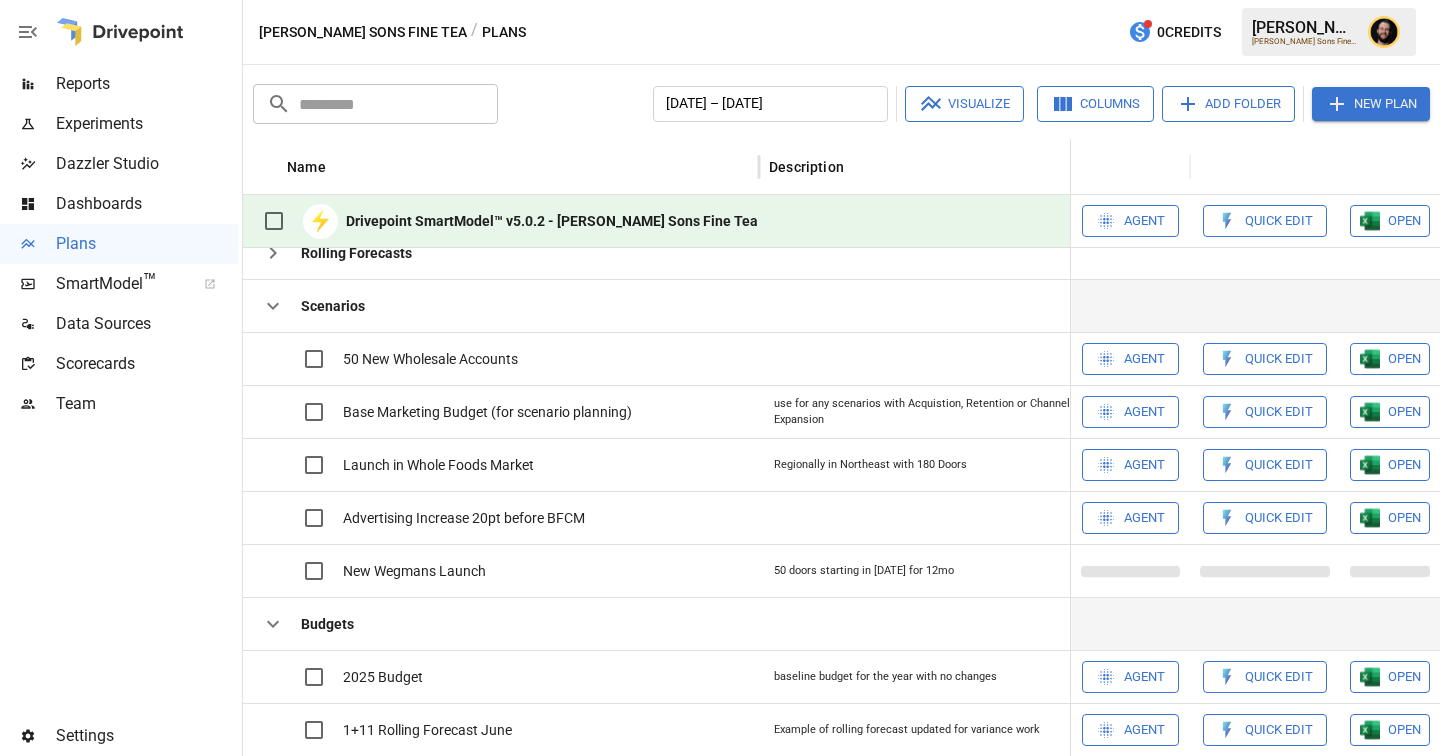 click 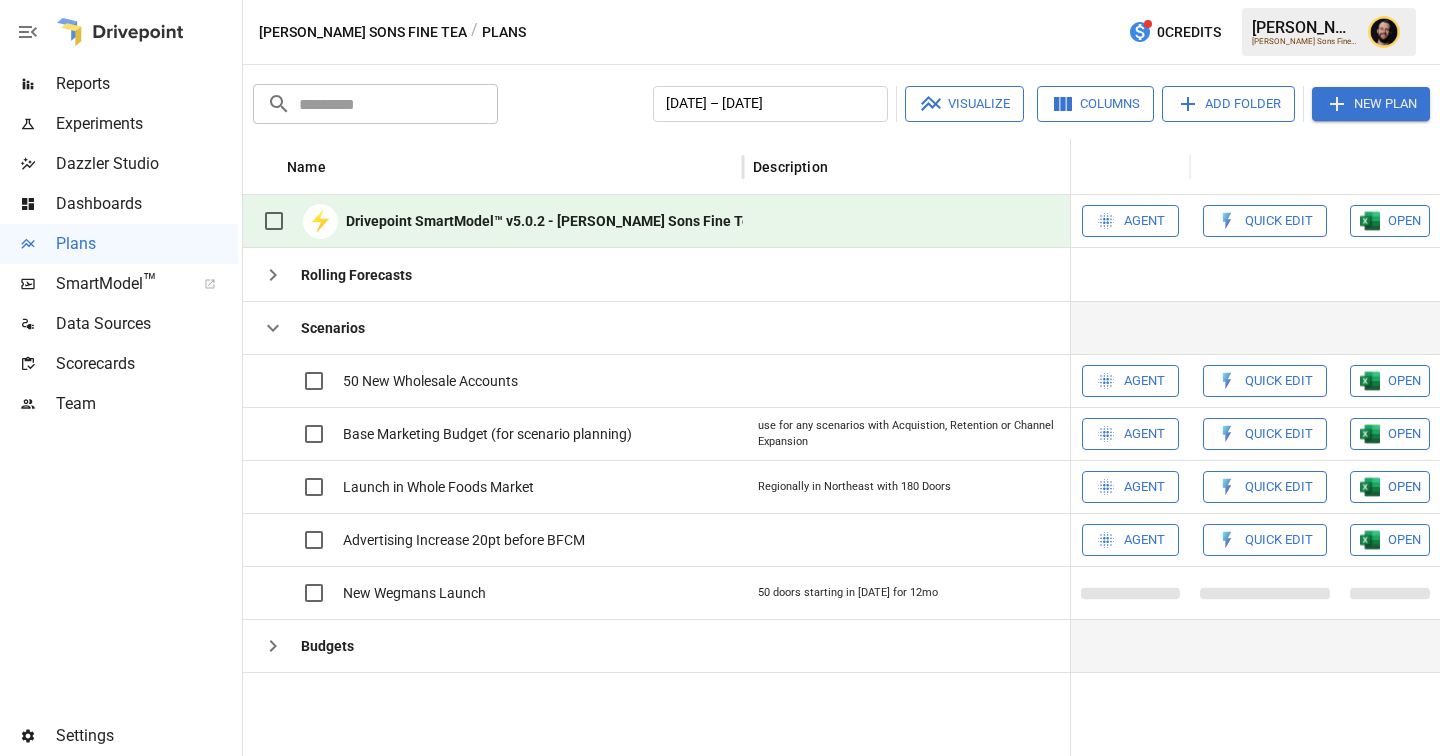 scroll, scrollTop: 0, scrollLeft: 0, axis: both 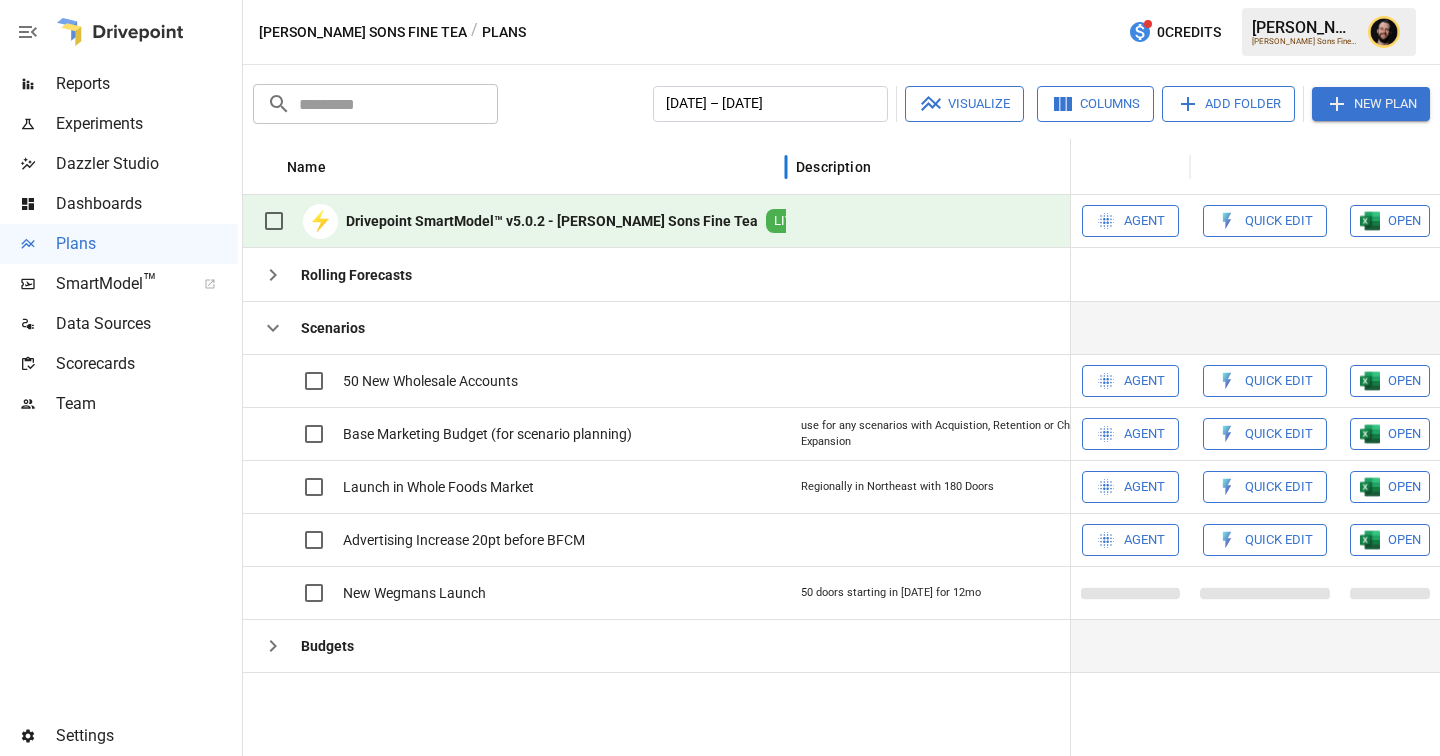 drag, startPoint x: 745, startPoint y: 170, endPoint x: 788, endPoint y: 177, distance: 43.56604 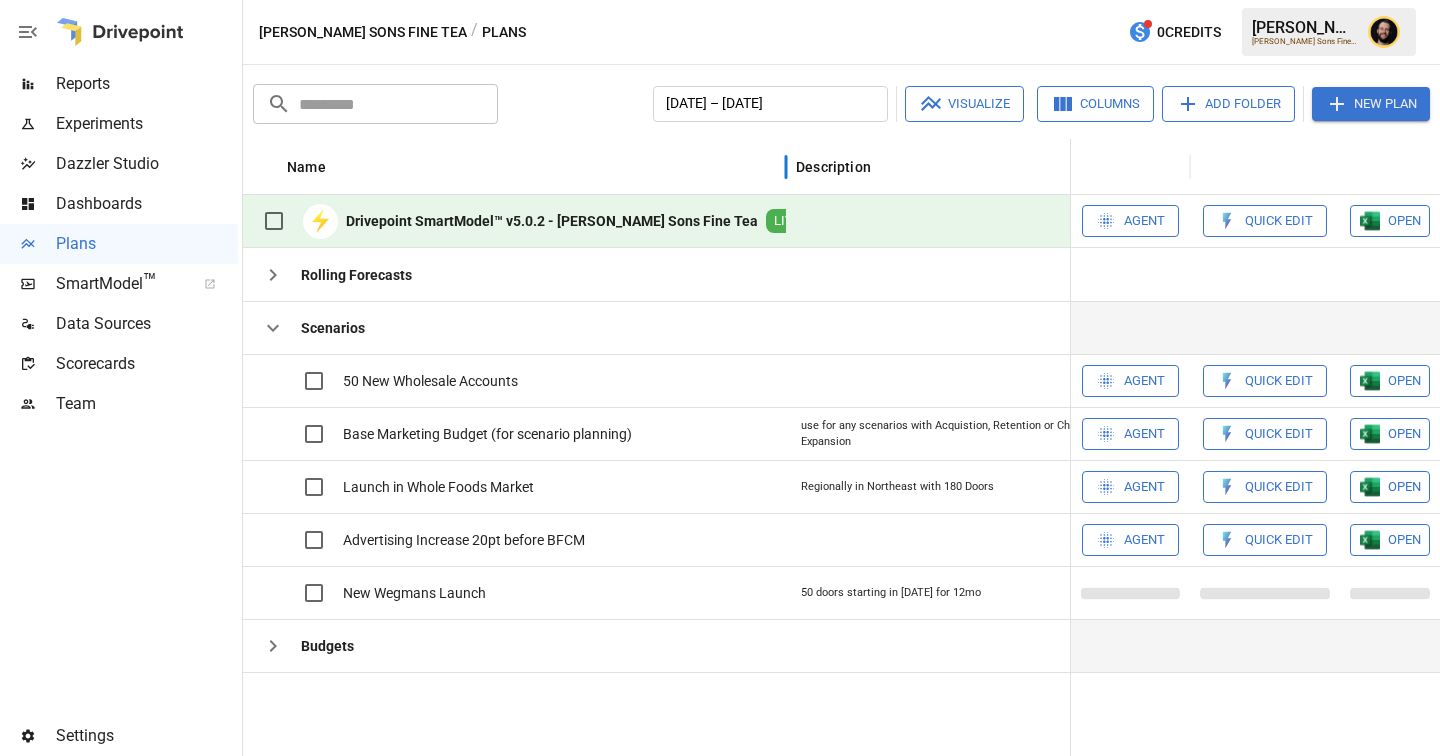 click at bounding box center [786, 167] 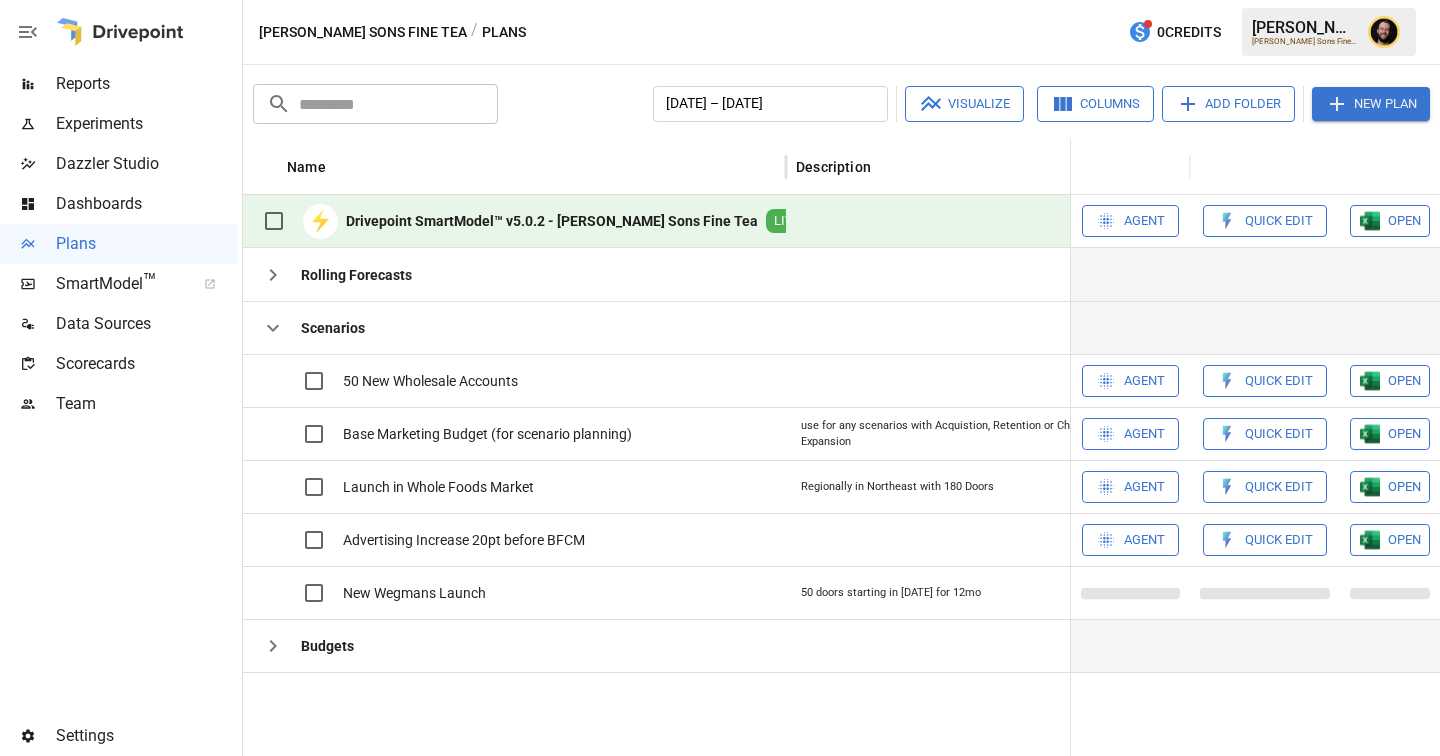 click 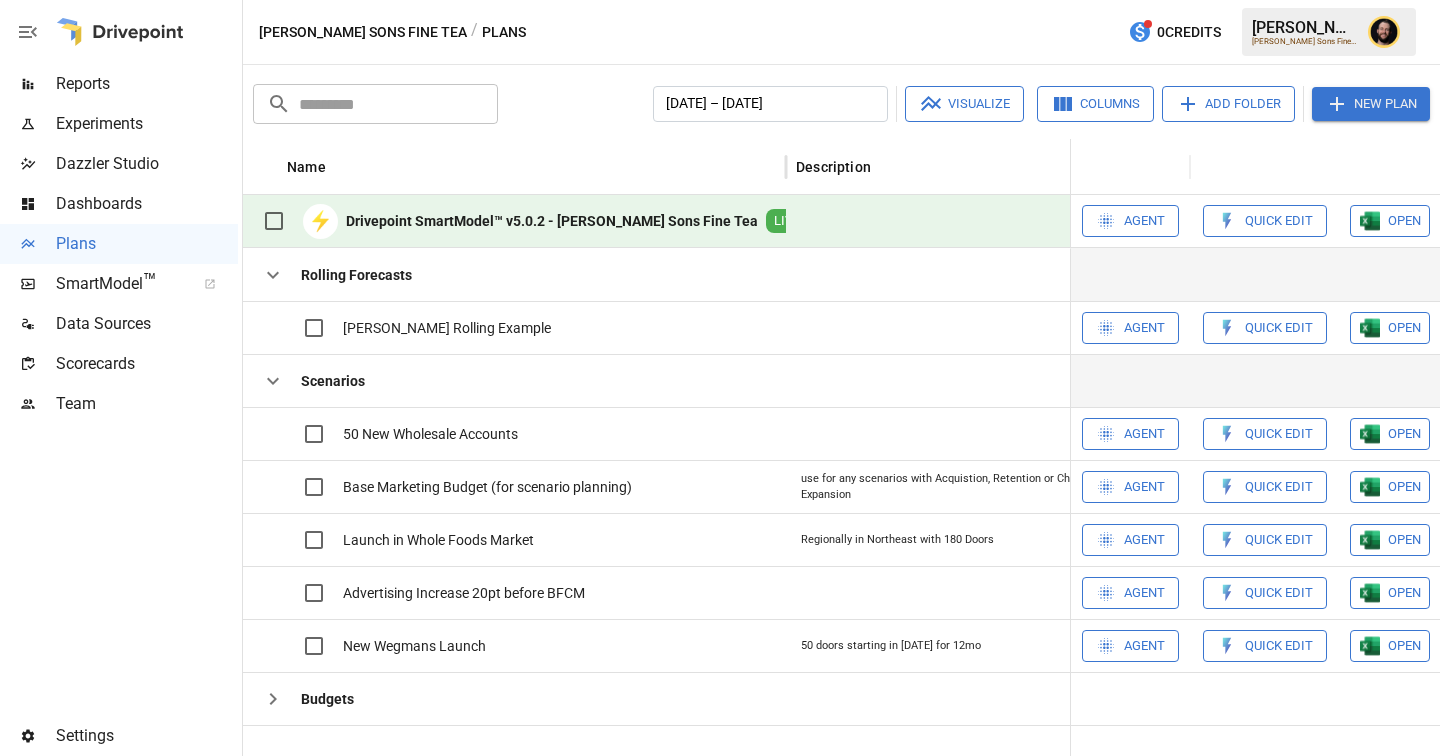 click on "Quick Edit" at bounding box center (1279, 221) 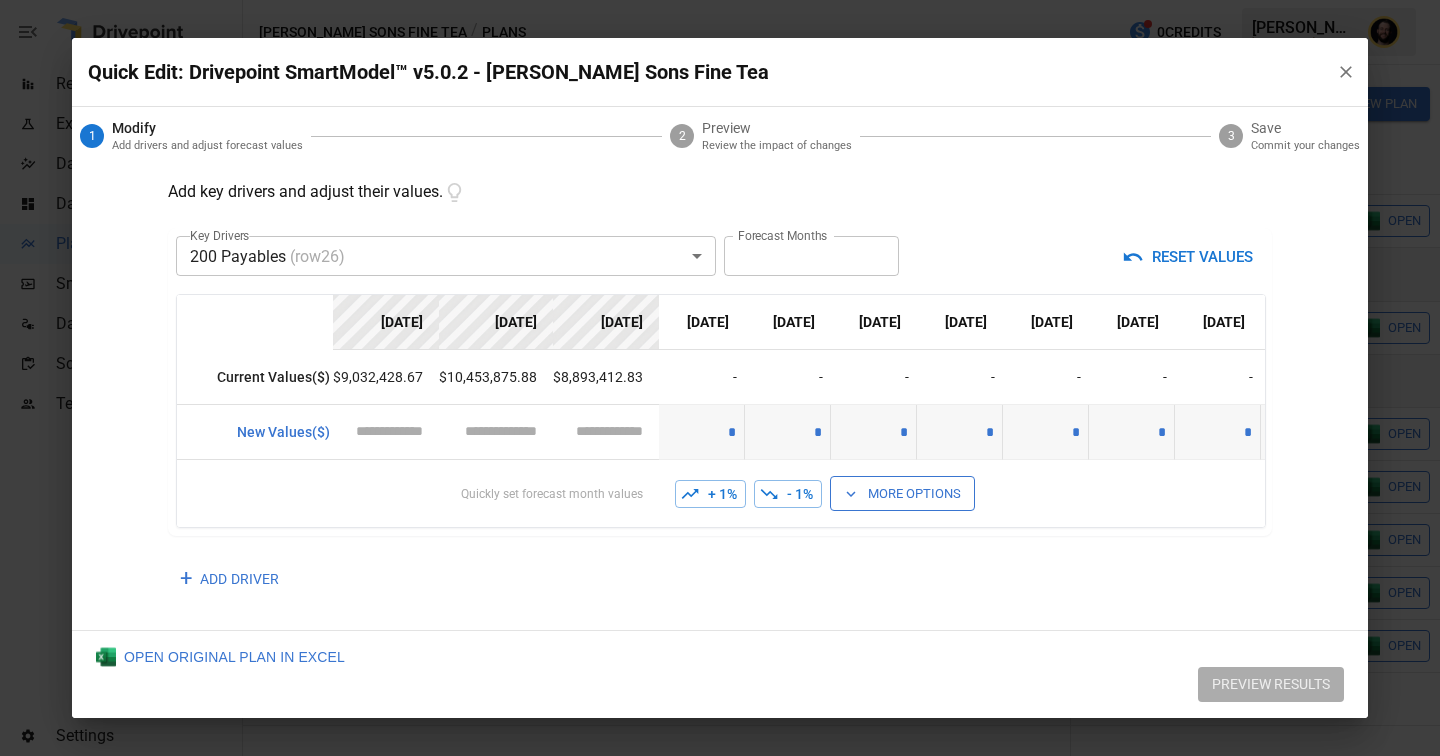 click on "Reports Experiments Dazzler Studio Dashboards Plans SmartModel ™ Data Sources Scorecards Team Settings [PERSON_NAME] Sons Fine Tea / Plans 0  Credits [PERSON_NAME] Sons Fine Tea Plans ​ ​ [DATE] – [DATE]   Visualize   Columns   Add Folder   New Plan Name Description Status Forecast start Gross Margin EoP Cash EBITDA Margin Net Income Margin Gross Sales Gross Sales: DTC Online Gross Sales: Marketplace Gross Sales: Wholesale Gross Sales: Retail Returns Returns: DTC Online Returns: Marketplace Returns: Wholesale Returns: Retail Shipping Income Shipping Income: DTC Online Shipping Income: Marketplace Shipping Income: Wholesale Shipping Income: Retail Taxes Collected Taxes Collected: DTC Online Taxes Collected: Marketplace Taxes Collected: Wholesale Taxes Collected: Retail Net Revenue Net Revenue: DTC Online Net Revenue: Marketplace Net Revenue: Wholesale Net Revenue: Retail Cost of Goods Sold Cost of Goods Sold: DTC Online Cost of Goods Sold: Marketplace Cost of Goods Sold: Wholesale Gross Profit" at bounding box center [720, 0] 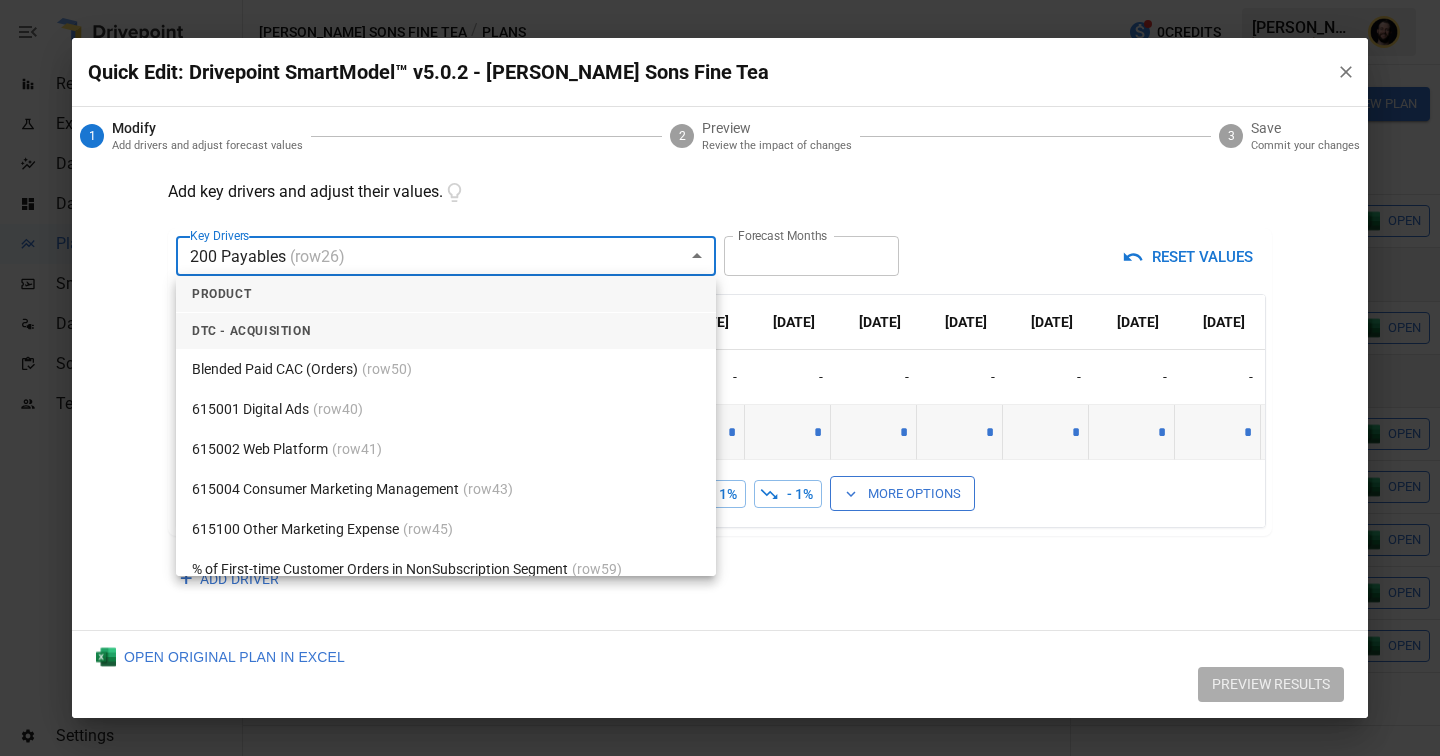 scroll, scrollTop: 3692, scrollLeft: 0, axis: vertical 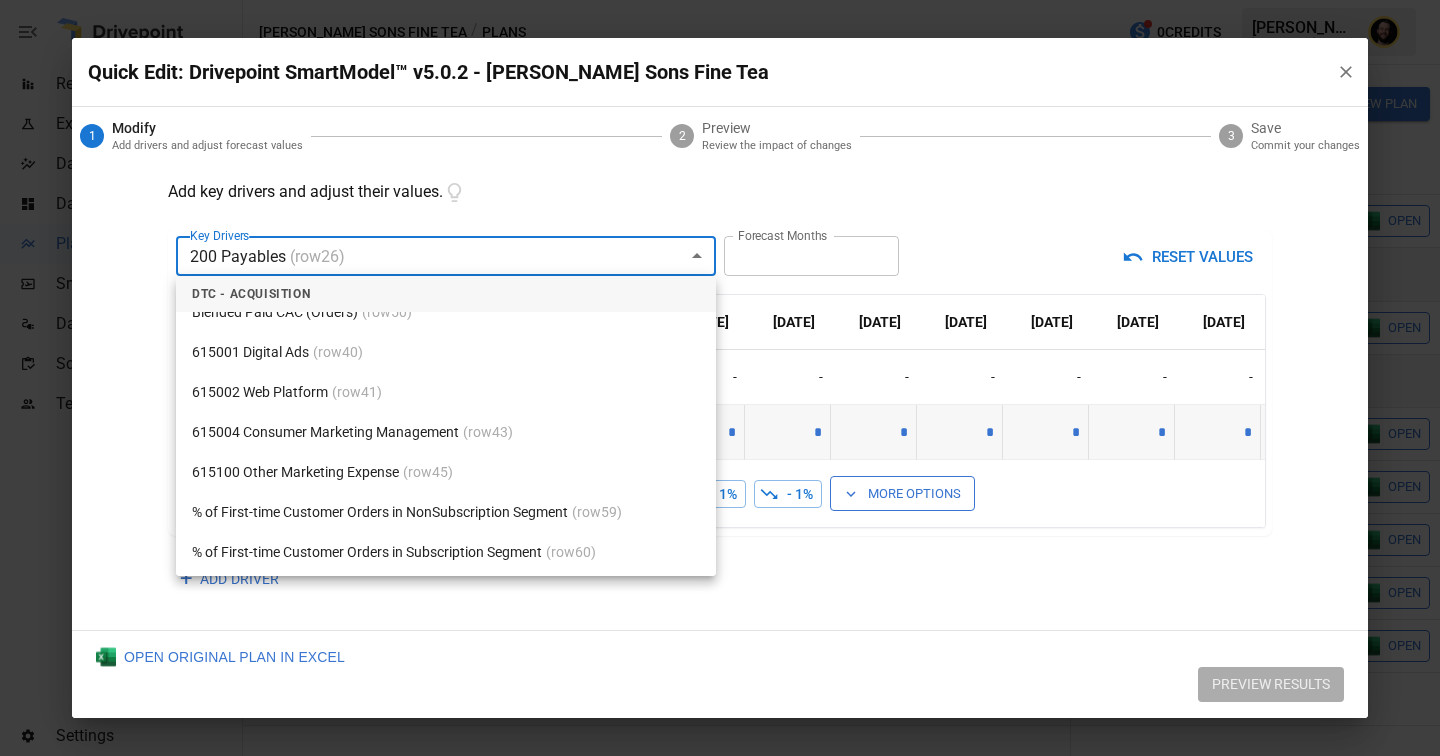 click at bounding box center (720, 378) 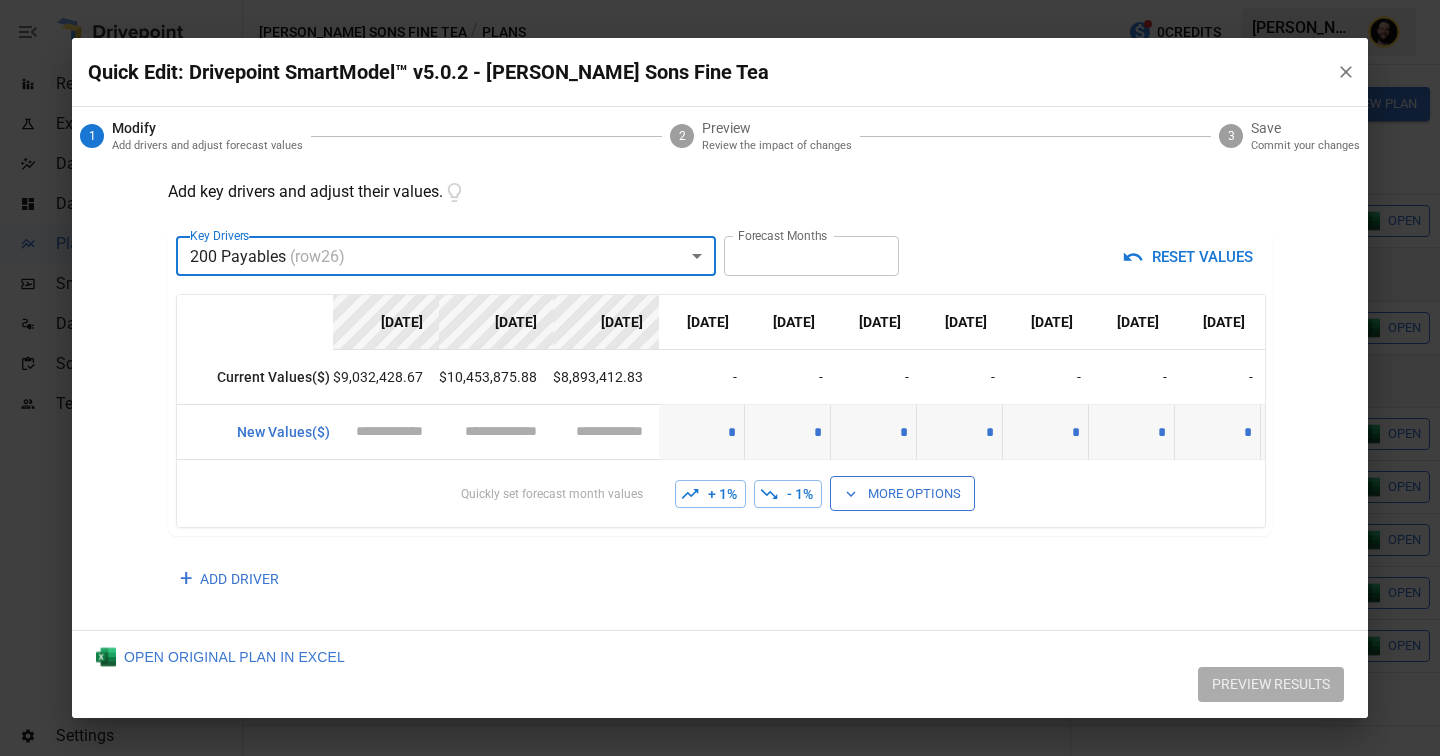 click 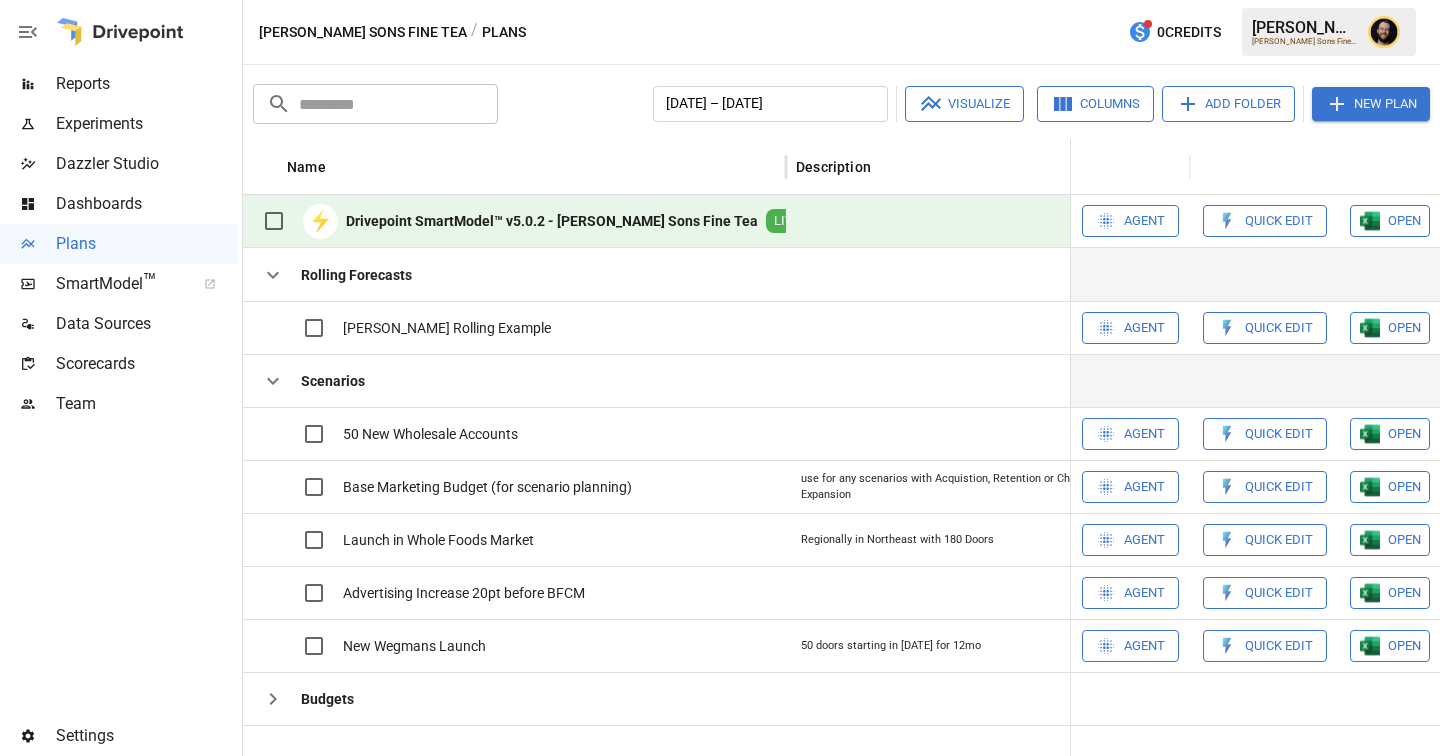 click on "Quick Edit" at bounding box center (1279, 221) 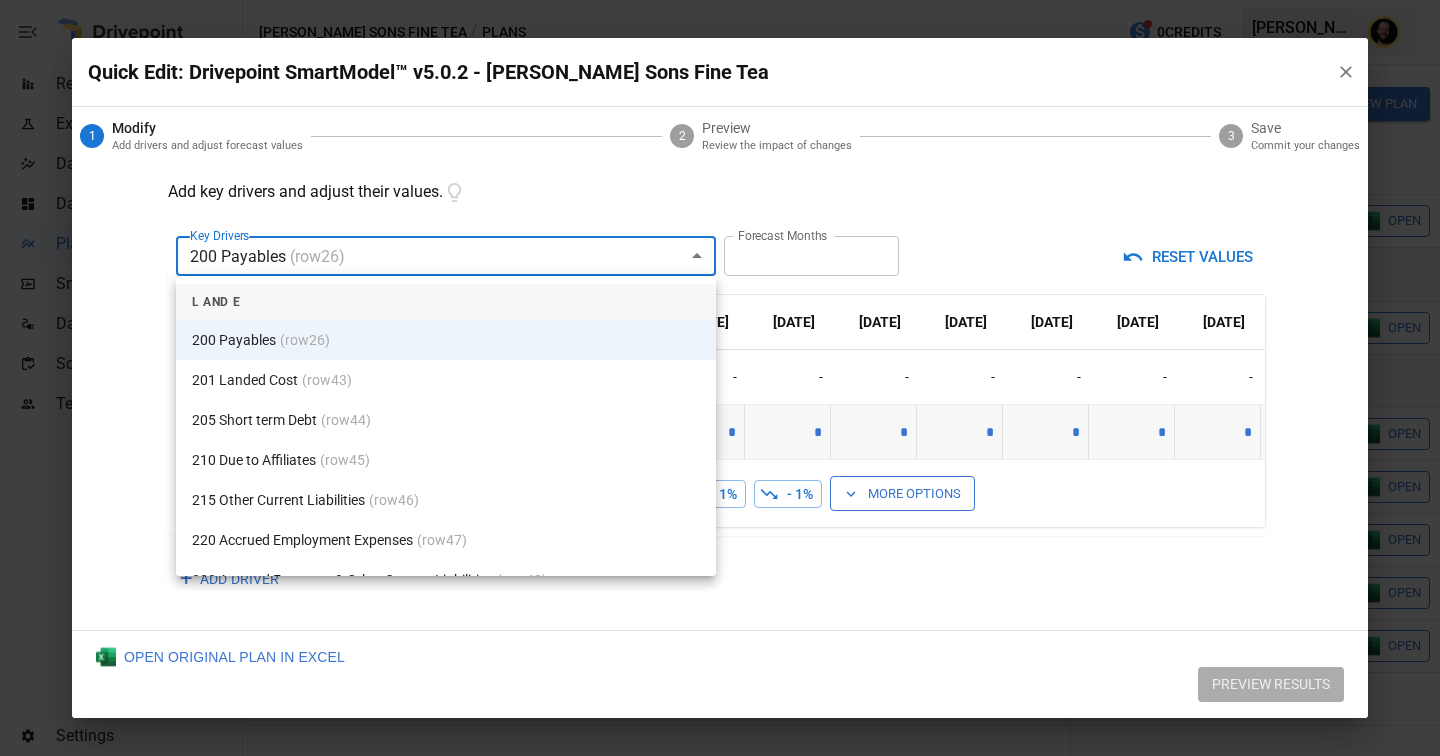 click on "Reports Experiments Dazzler Studio Dashboards Plans SmartModel ™ Data Sources Scorecards Team Settings [PERSON_NAME] Sons Fine Tea / Plans 0  Credits [PERSON_NAME] Sons Fine Tea Plans ​ ​ [DATE] – [DATE]   Visualize   Columns   Add Folder   New Plan Name Description Status Forecast start Gross Margin EoP Cash EBITDA Margin Net Income Margin Gross Sales Gross Sales: DTC Online Gross Sales: Marketplace Gross Sales: Wholesale Gross Sales: Retail Returns Returns: DTC Online Returns: Marketplace Returns: Wholesale Returns: Retail Shipping Income Shipping Income: DTC Online Shipping Income: Marketplace Shipping Income: Wholesale Shipping Income: Retail Taxes Collected Taxes Collected: DTC Online Taxes Collected: Marketplace Taxes Collected: Wholesale Taxes Collected: Retail Net Revenue Net Revenue: DTC Online Net Revenue: Marketplace Net Revenue: Wholesale Net Revenue: Retail Cost of Goods Sold Cost of Goods Sold: DTC Online Cost of Goods Sold: Marketplace Cost of Goods Sold: Wholesale Gross Profit" at bounding box center [720, 0] 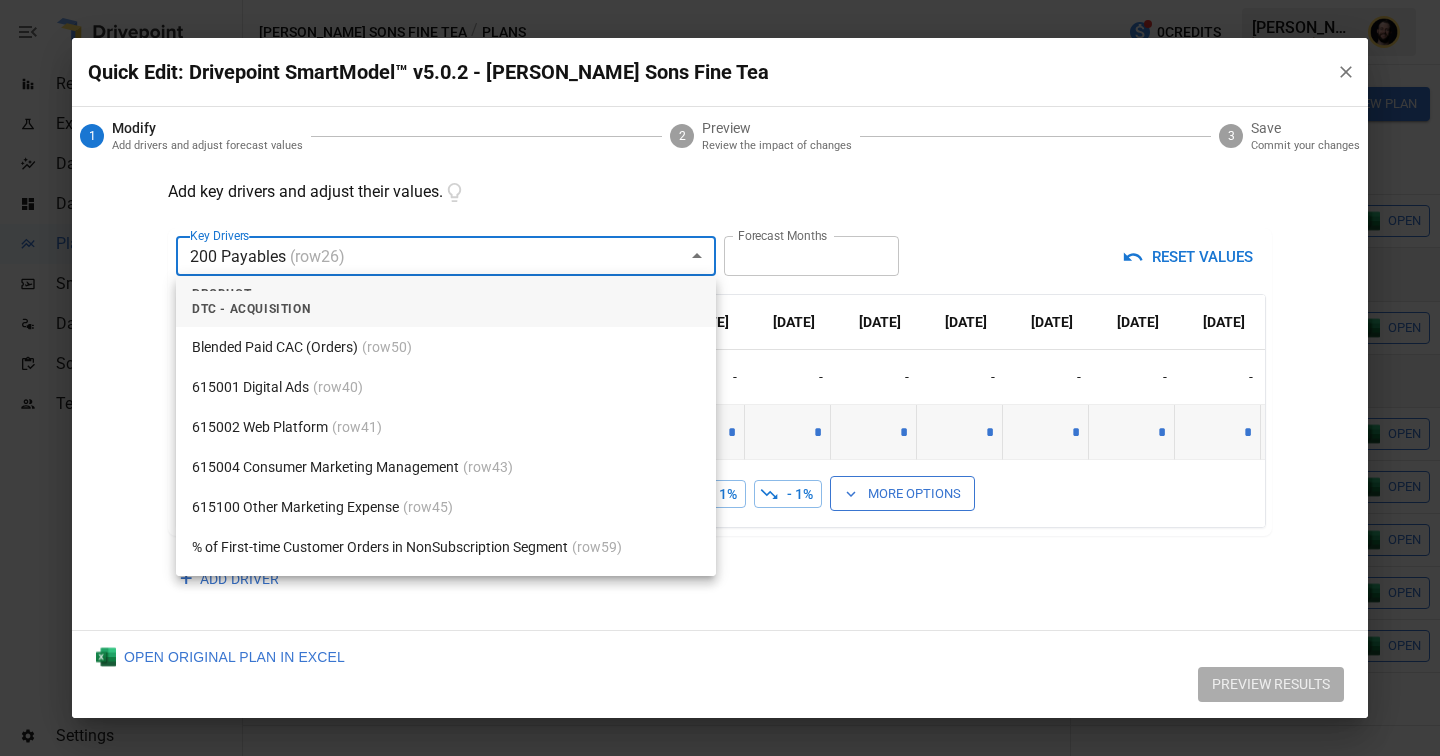 scroll, scrollTop: 3653, scrollLeft: 0, axis: vertical 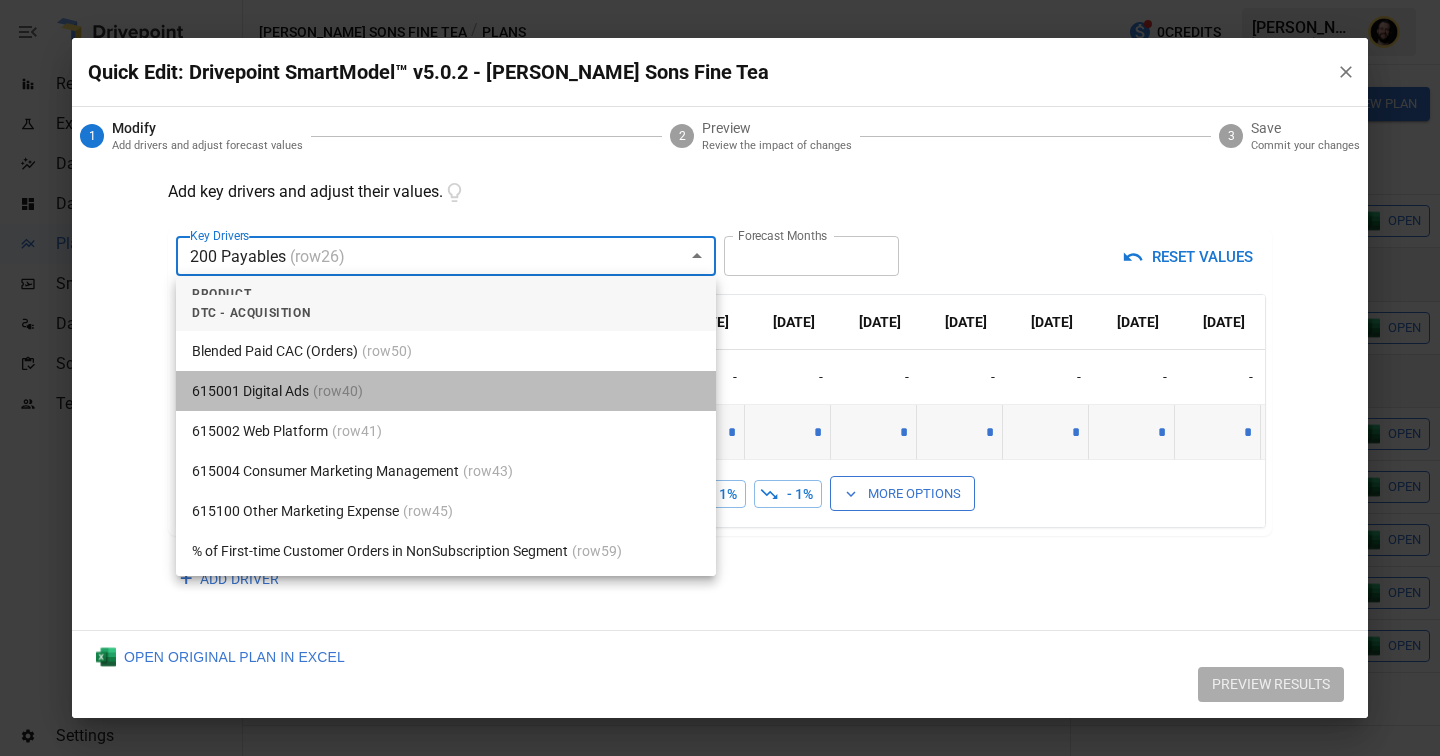 click on "(row  40 )" at bounding box center (338, 391) 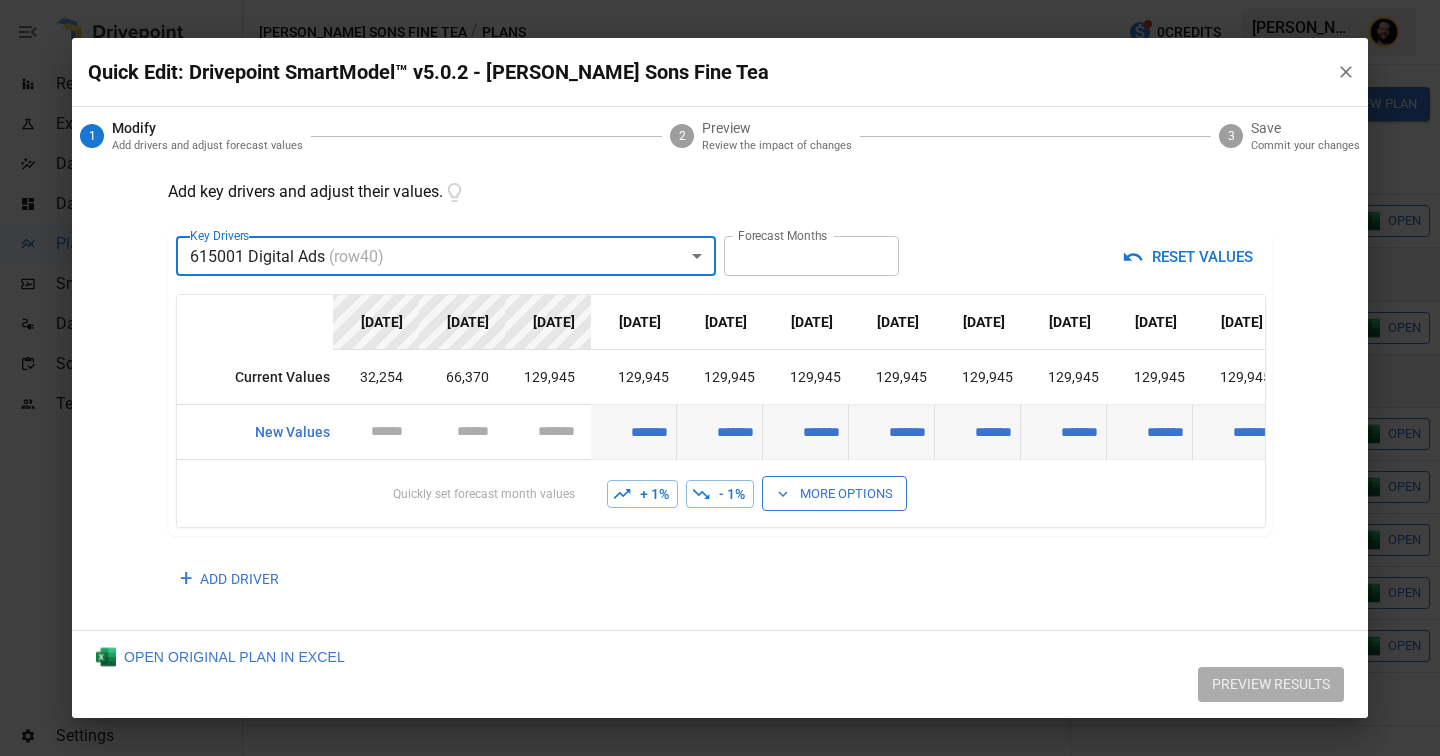 click on "**" at bounding box center (811, 256) 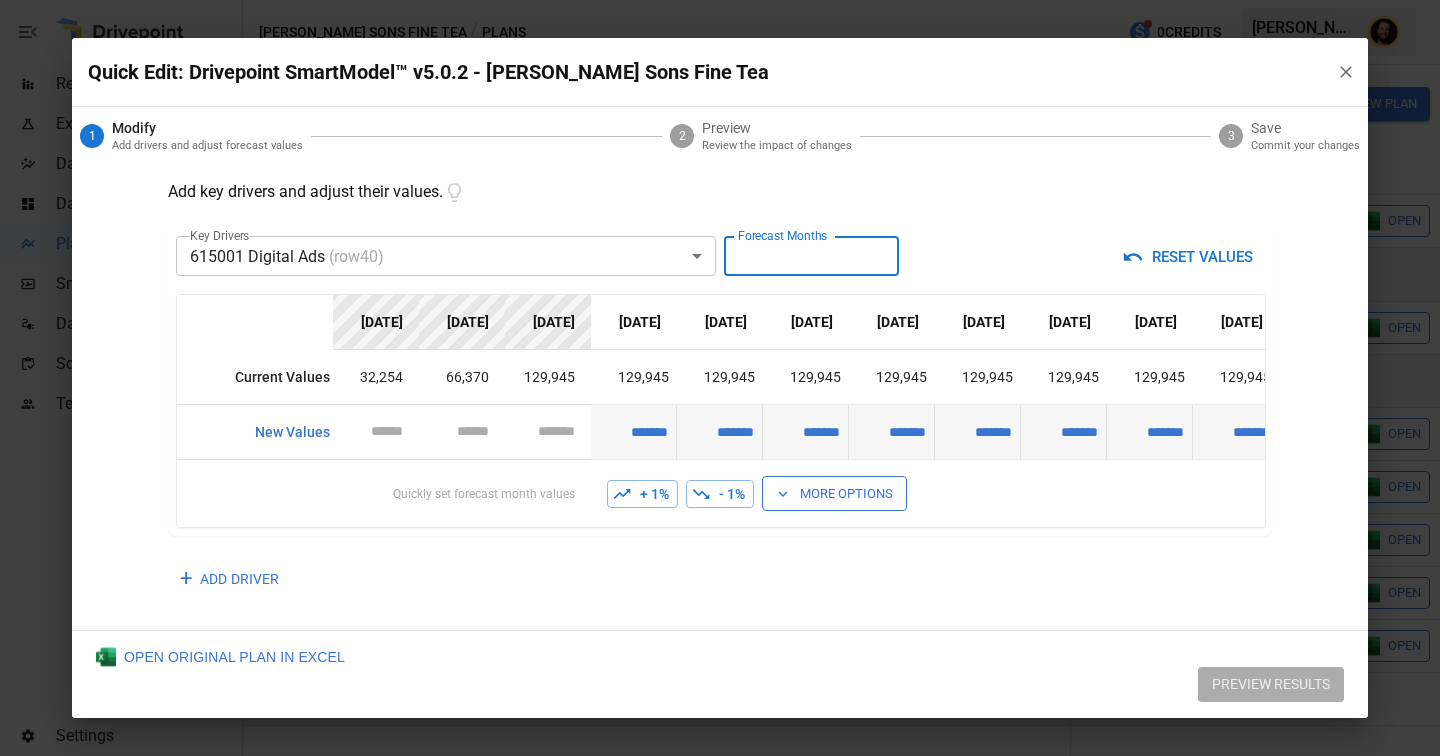 click on "**" at bounding box center [811, 256] 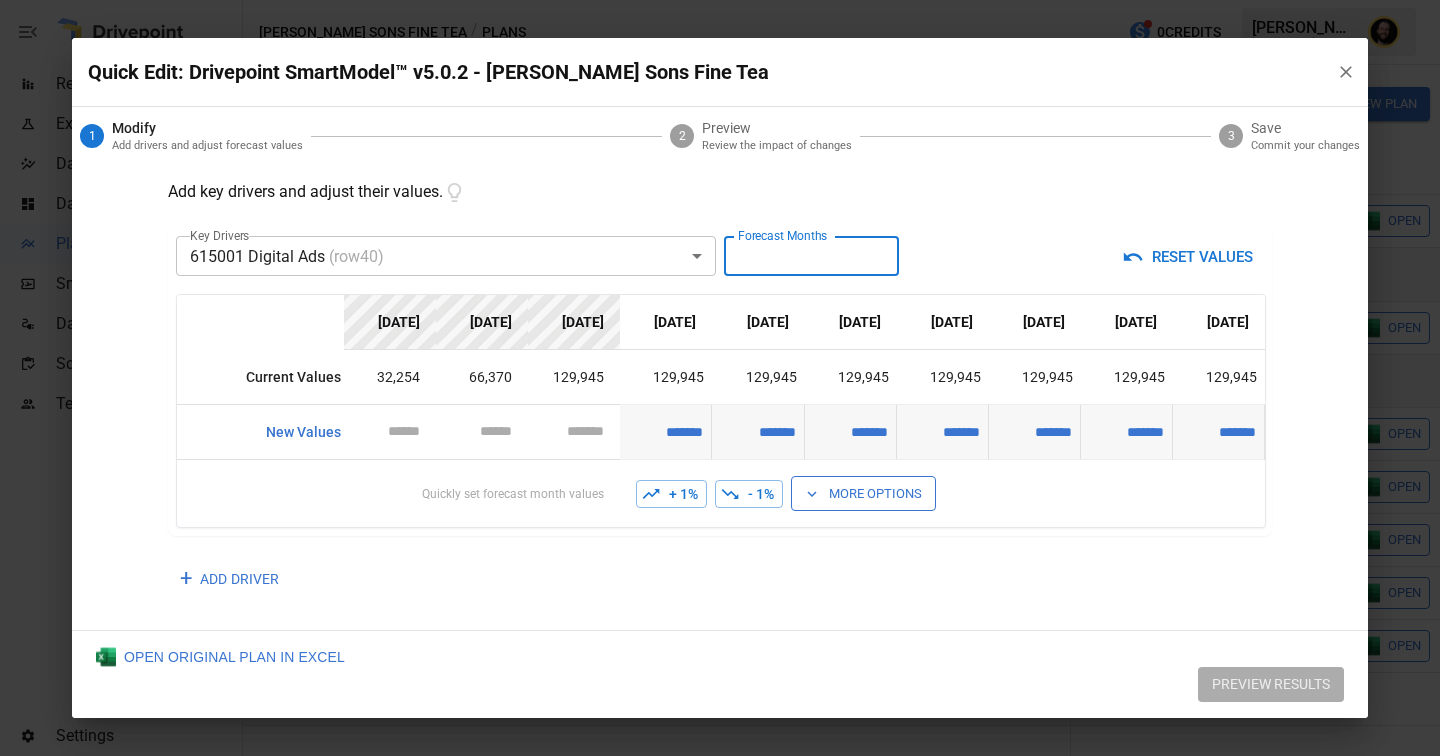 click on "*" at bounding box center [811, 256] 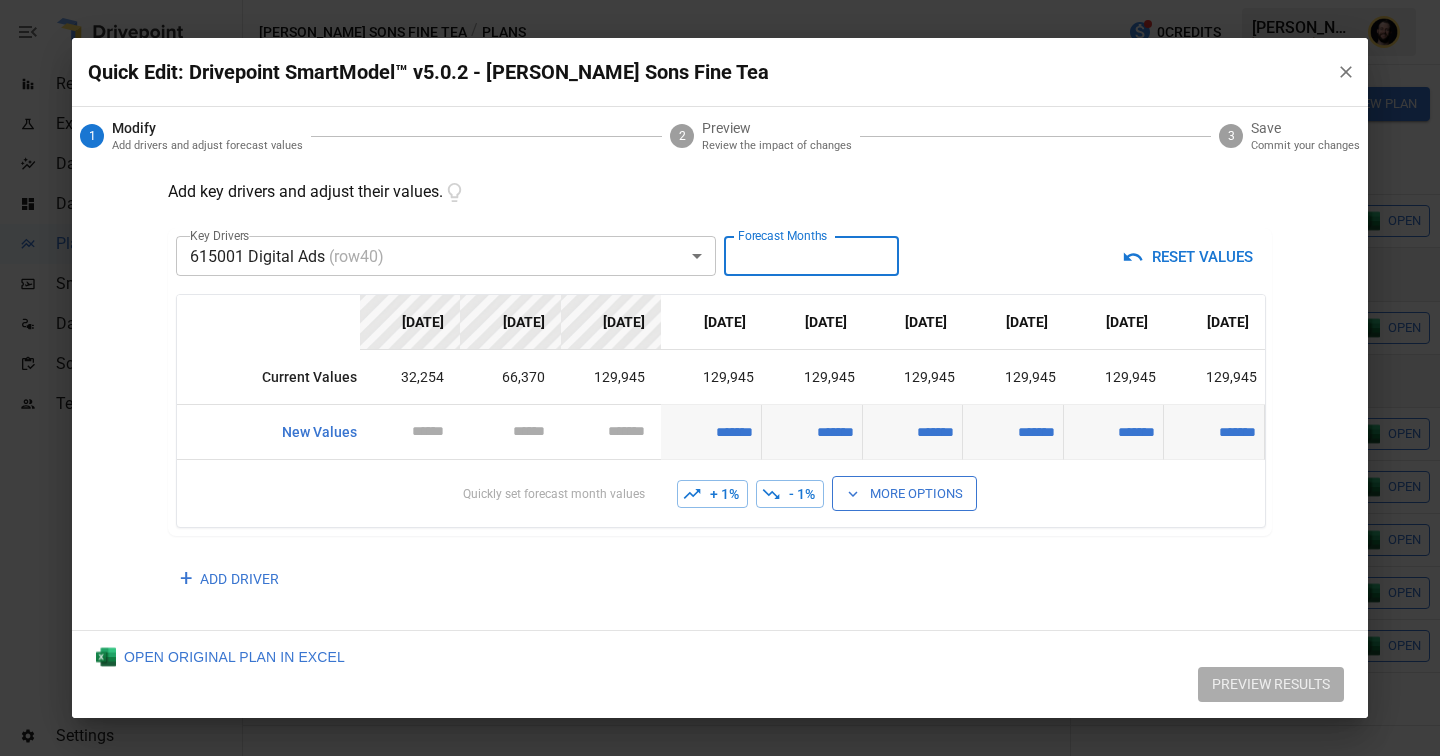 click on "*" at bounding box center [811, 256] 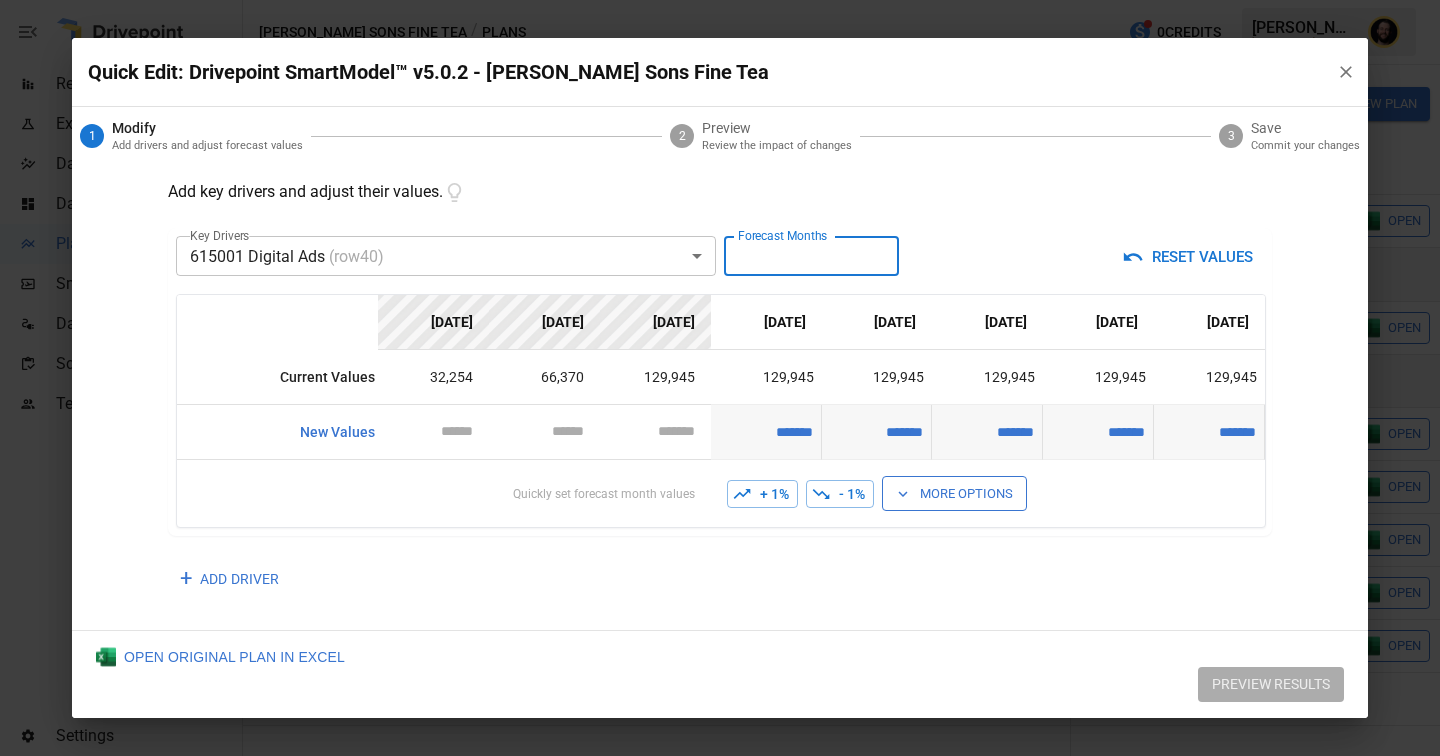 type on "*" 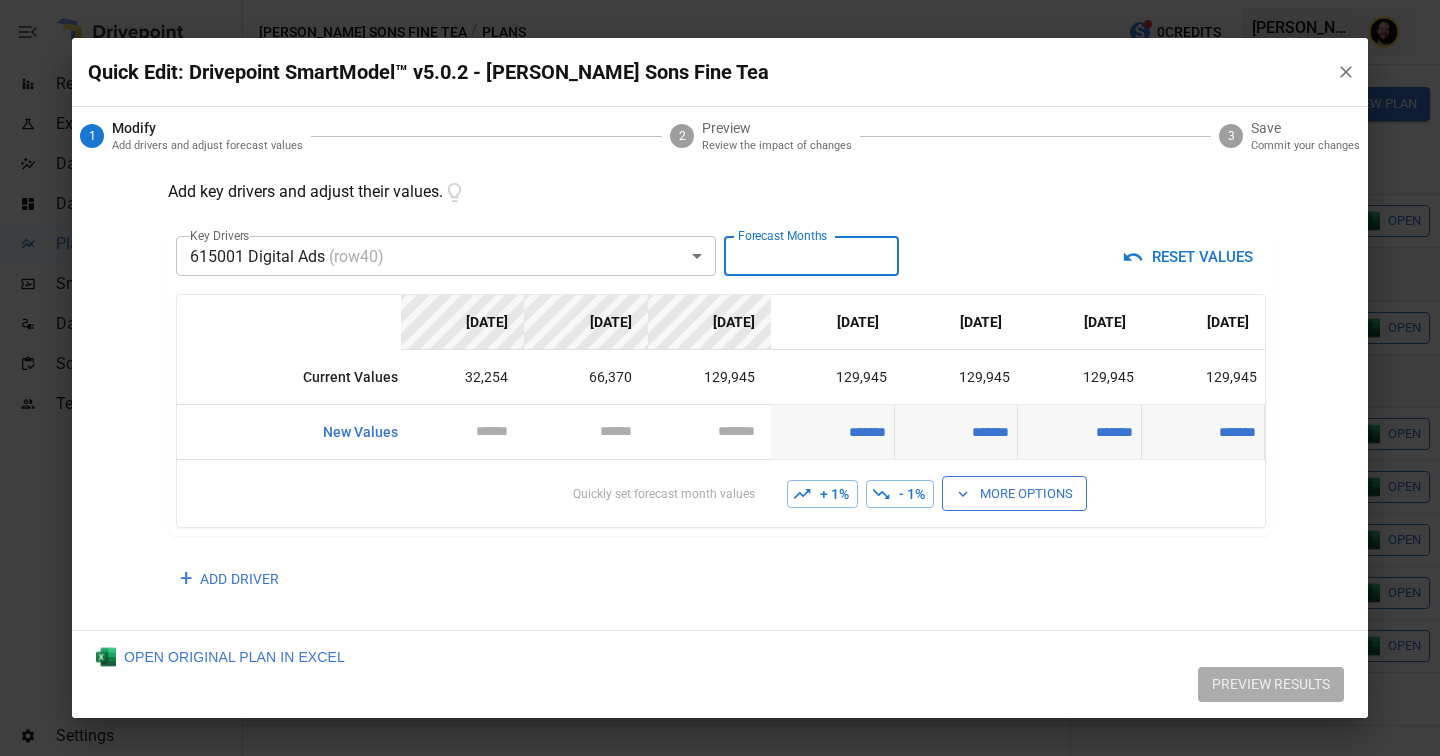 click on "More Options" at bounding box center (1014, 493) 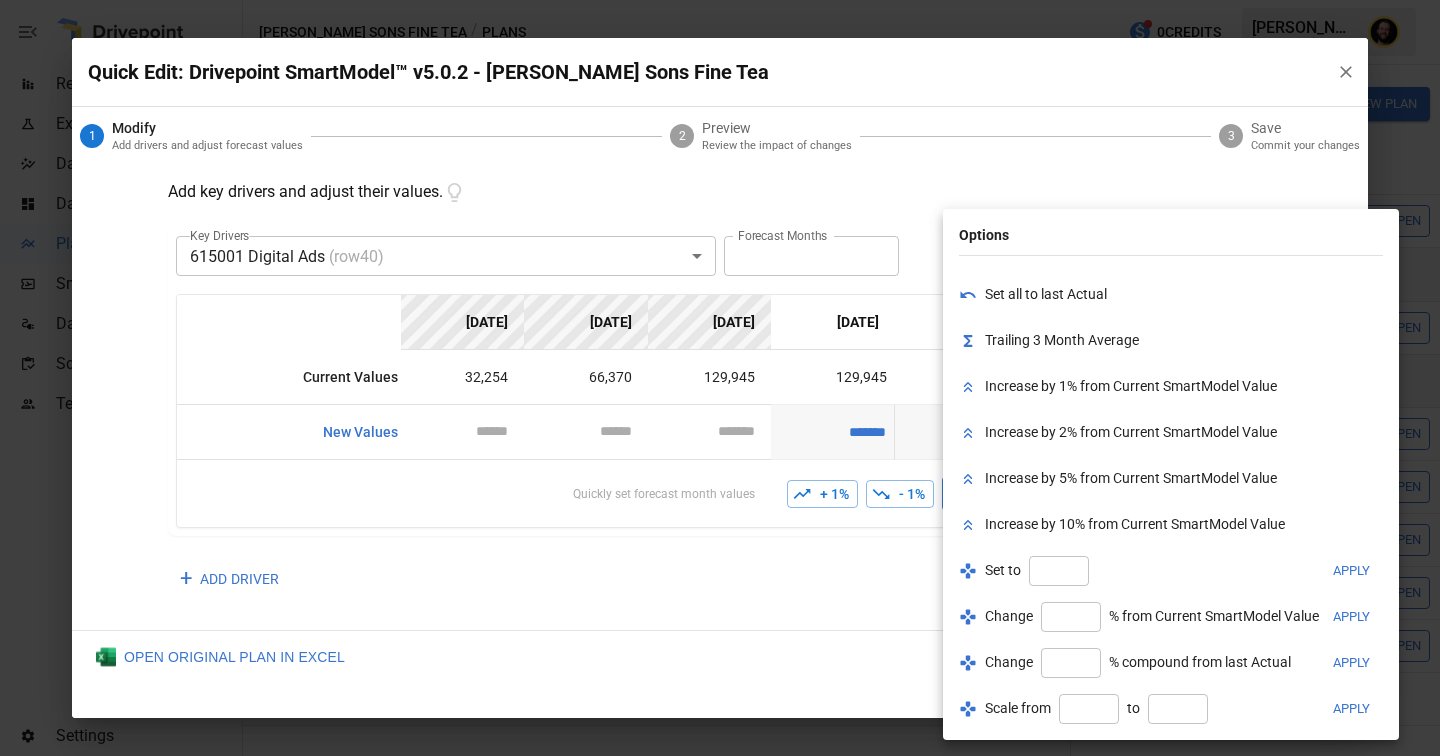 click at bounding box center [1059, 571] 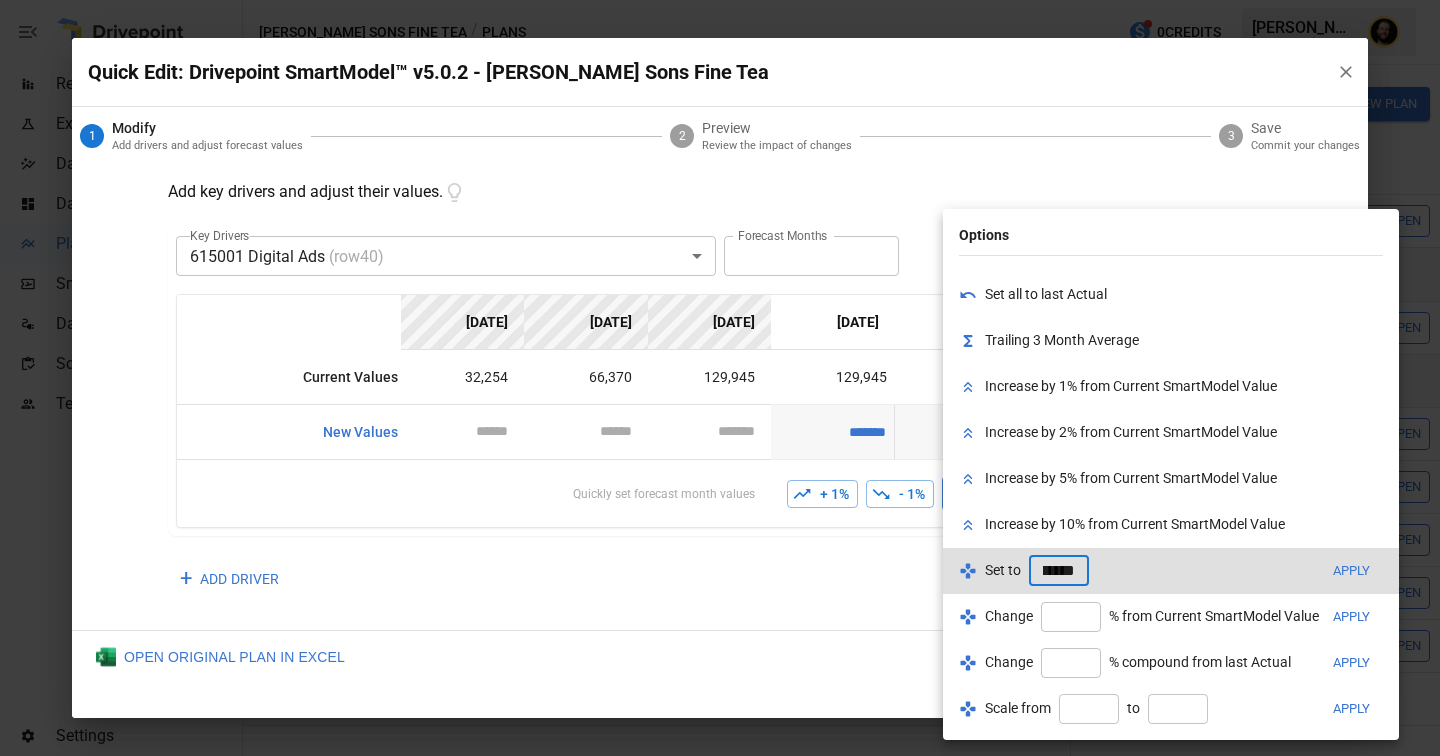 scroll, scrollTop: 0, scrollLeft: 22, axis: horizontal 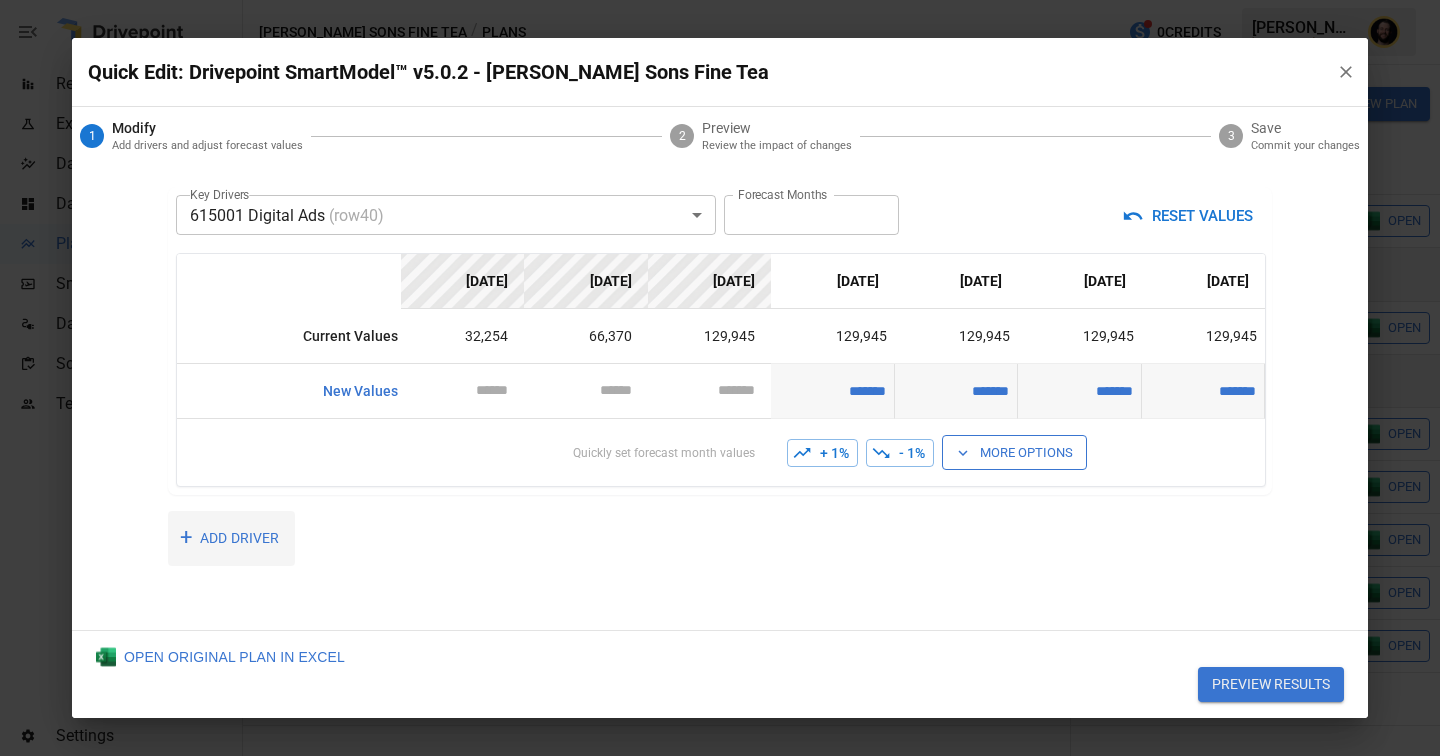 click on "+ ADD DRIVER" at bounding box center (231, 538) 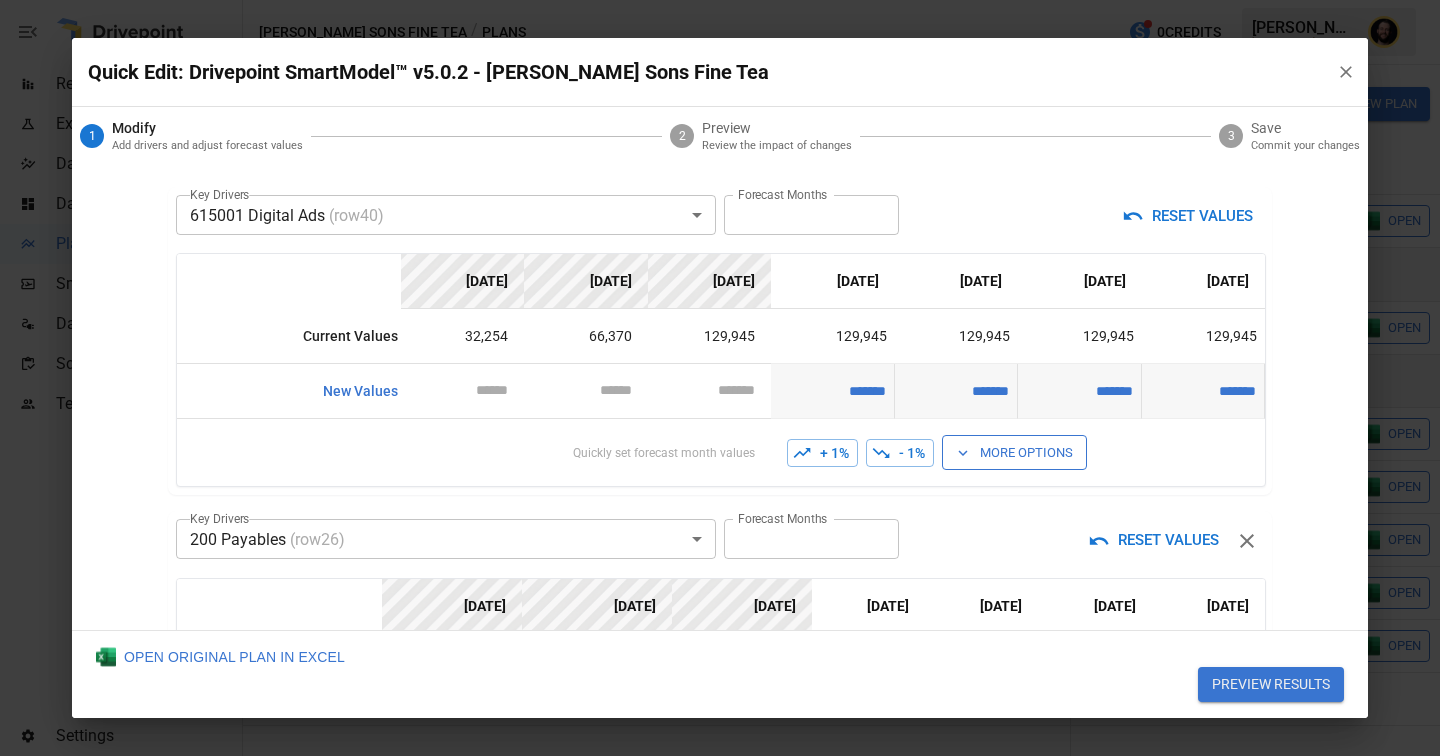 scroll, scrollTop: 239, scrollLeft: 0, axis: vertical 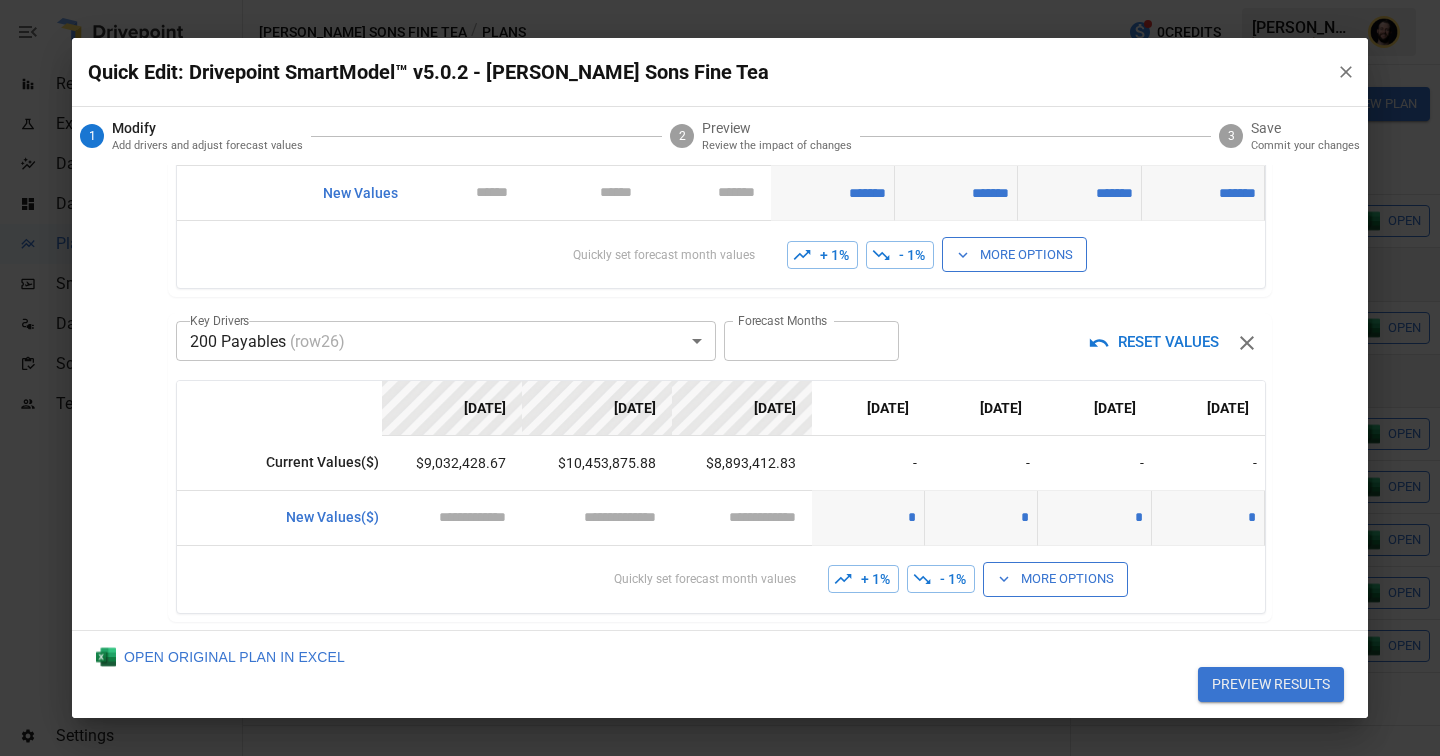 click on "Reports Experiments Dazzler Studio Dashboards Plans SmartModel ™ Data Sources Scorecards Team Settings [PERSON_NAME] Sons Fine Tea / Plans 0  Credits [PERSON_NAME] Sons Fine Tea Plans ​ ​ [DATE] – [DATE]   Visualize   Columns   Add Folder   New Plan Name Description Status Forecast start Gross Margin EoP Cash EBITDA Margin Net Income Margin Gross Sales Gross Sales: DTC Online Gross Sales: Marketplace Gross Sales: Wholesale Gross Sales: Retail Returns Returns: DTC Online Returns: Marketplace Returns: Wholesale Returns: Retail Shipping Income Shipping Income: DTC Online Shipping Income: Marketplace Shipping Income: Wholesale Shipping Income: Retail Taxes Collected Taxes Collected: DTC Online Taxes Collected: Marketplace Taxes Collected: Wholesale Taxes Collected: Retail Net Revenue Net Revenue: DTC Online Net Revenue: Marketplace Net Revenue: Wholesale Net Revenue: Retail Cost of Goods Sold Cost of Goods Sold: DTC Online Cost of Goods Sold: Marketplace Cost of Goods Sold: Wholesale Gross Profit" at bounding box center (720, 0) 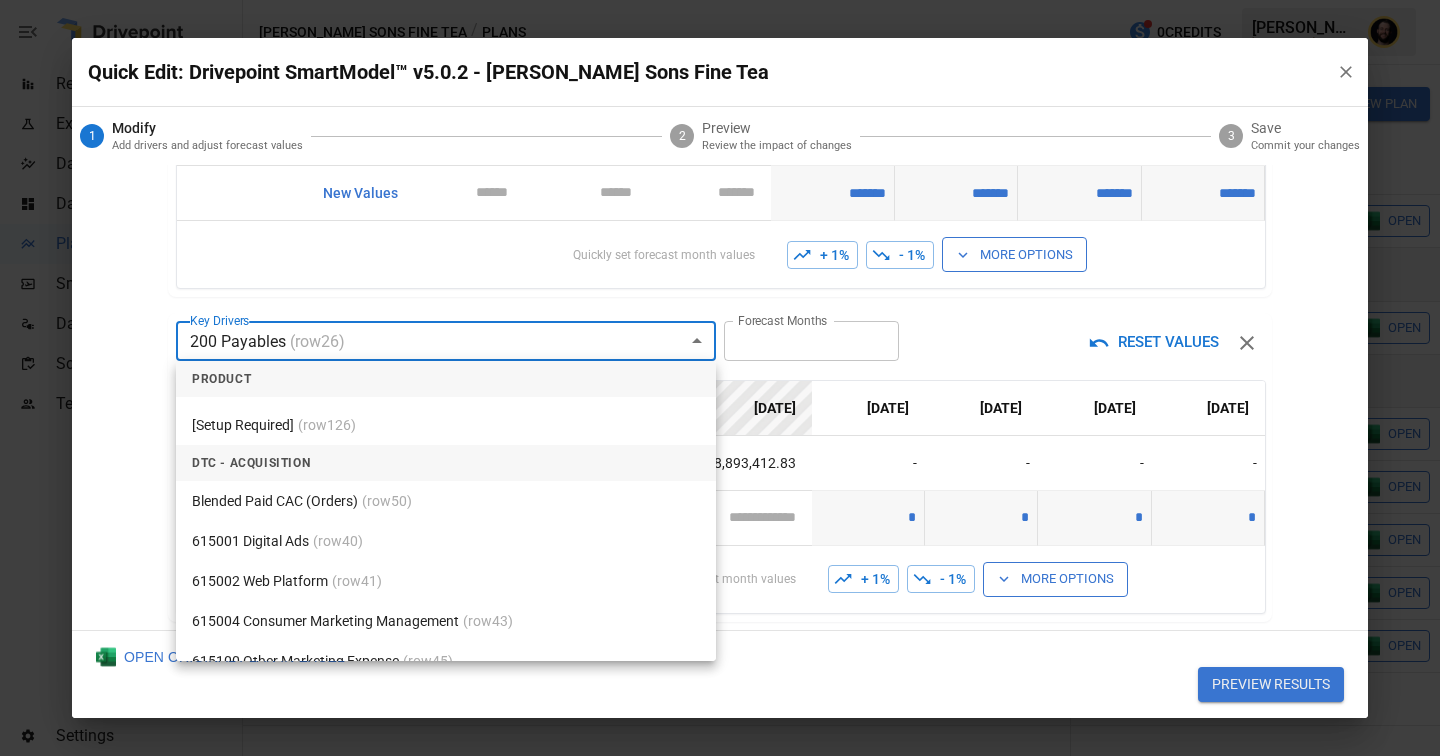 scroll, scrollTop: 3581, scrollLeft: 0, axis: vertical 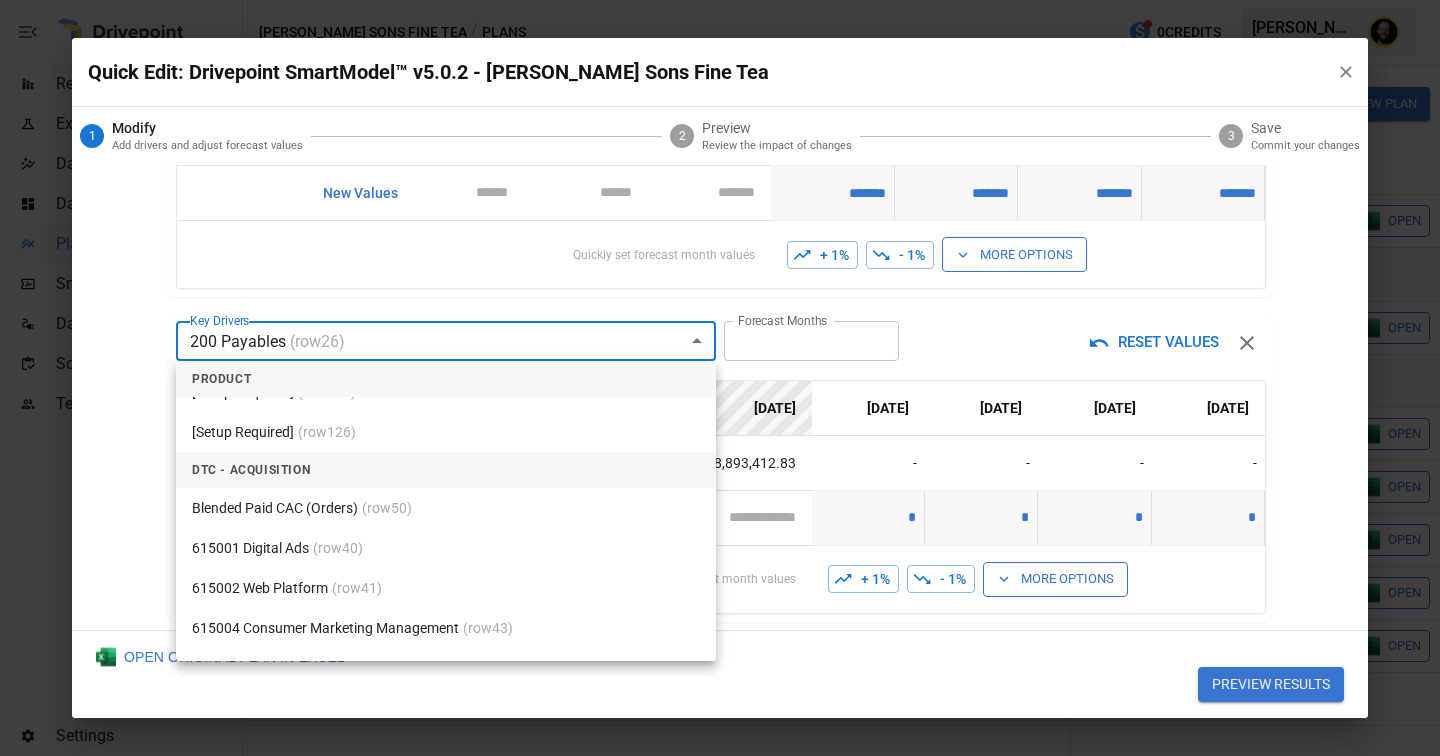 click on "Blended Paid CAC (Orders) (row  50 )" at bounding box center (446, 508) 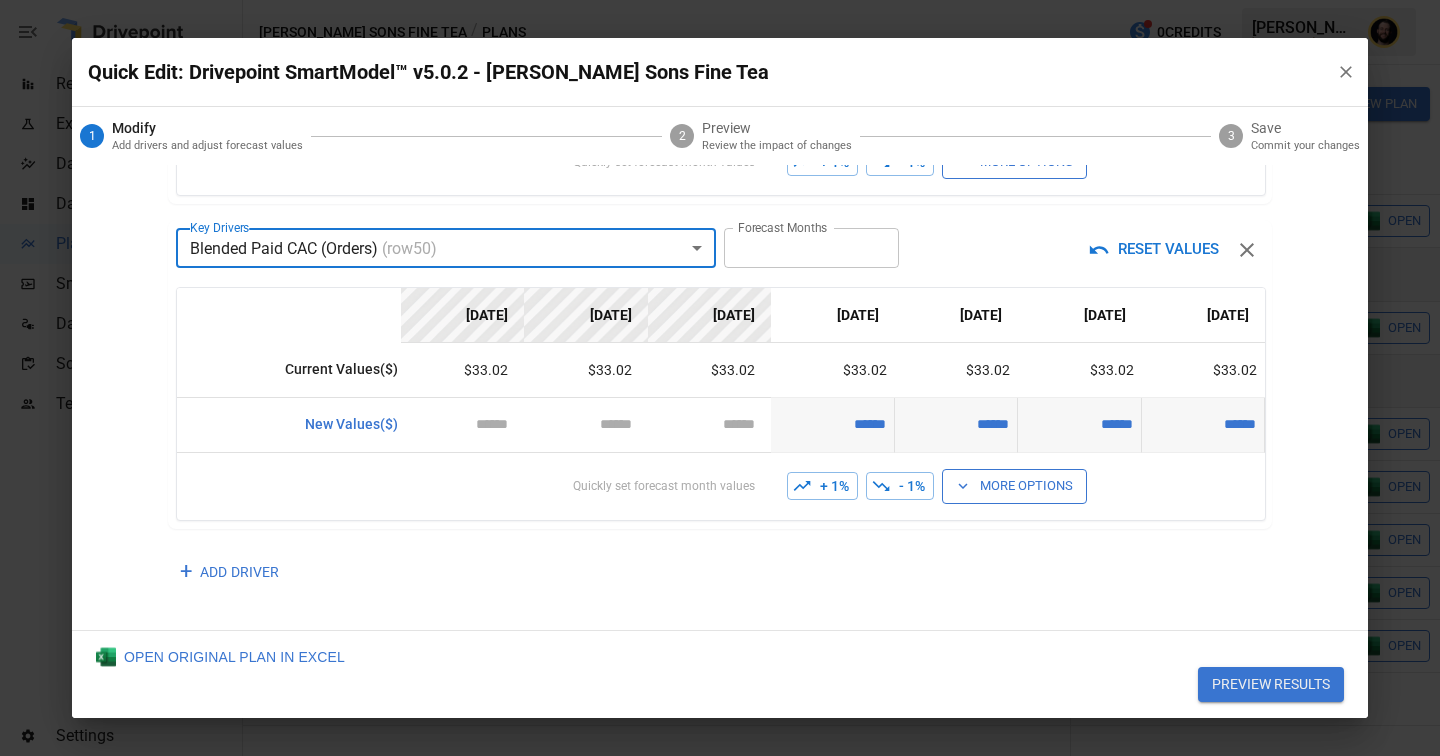 scroll, scrollTop: 343, scrollLeft: 0, axis: vertical 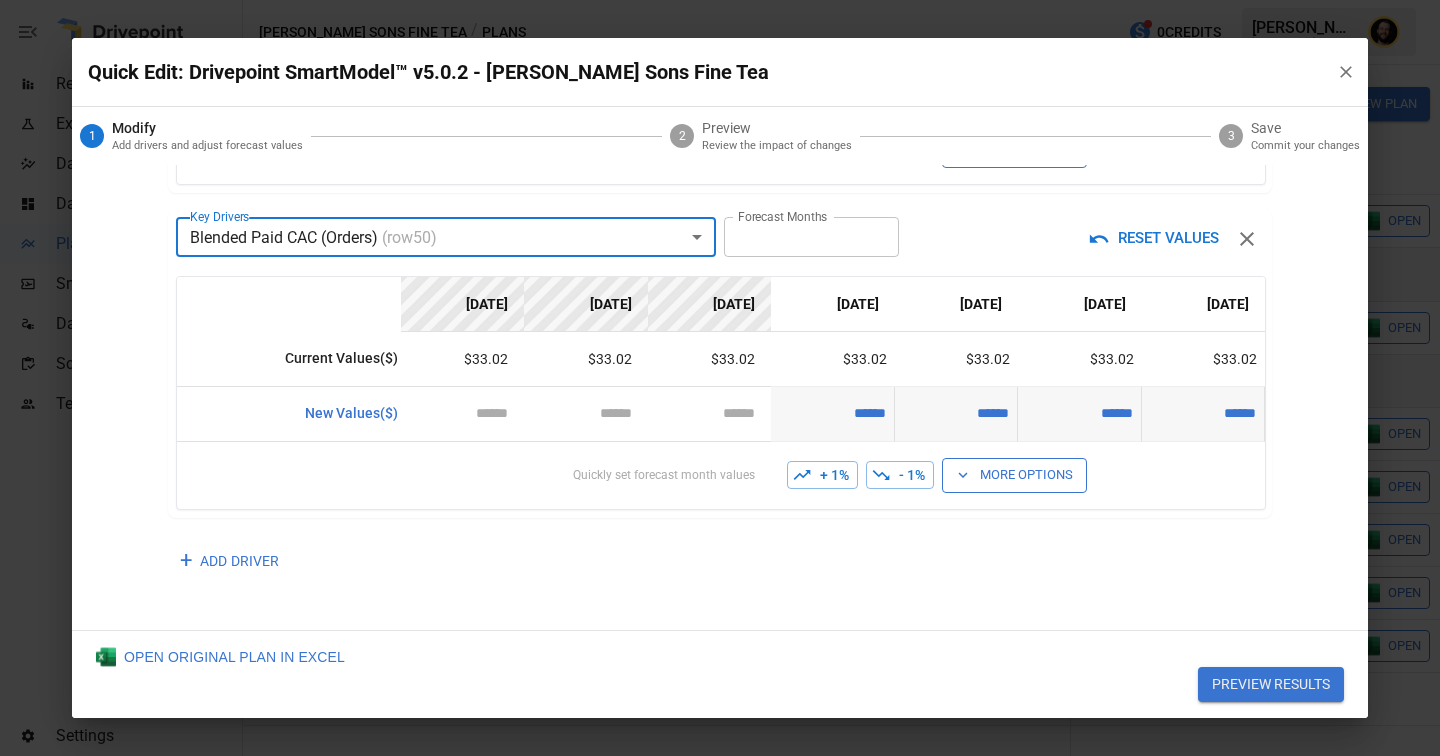 click on "+ 1%" at bounding box center [822, 475] 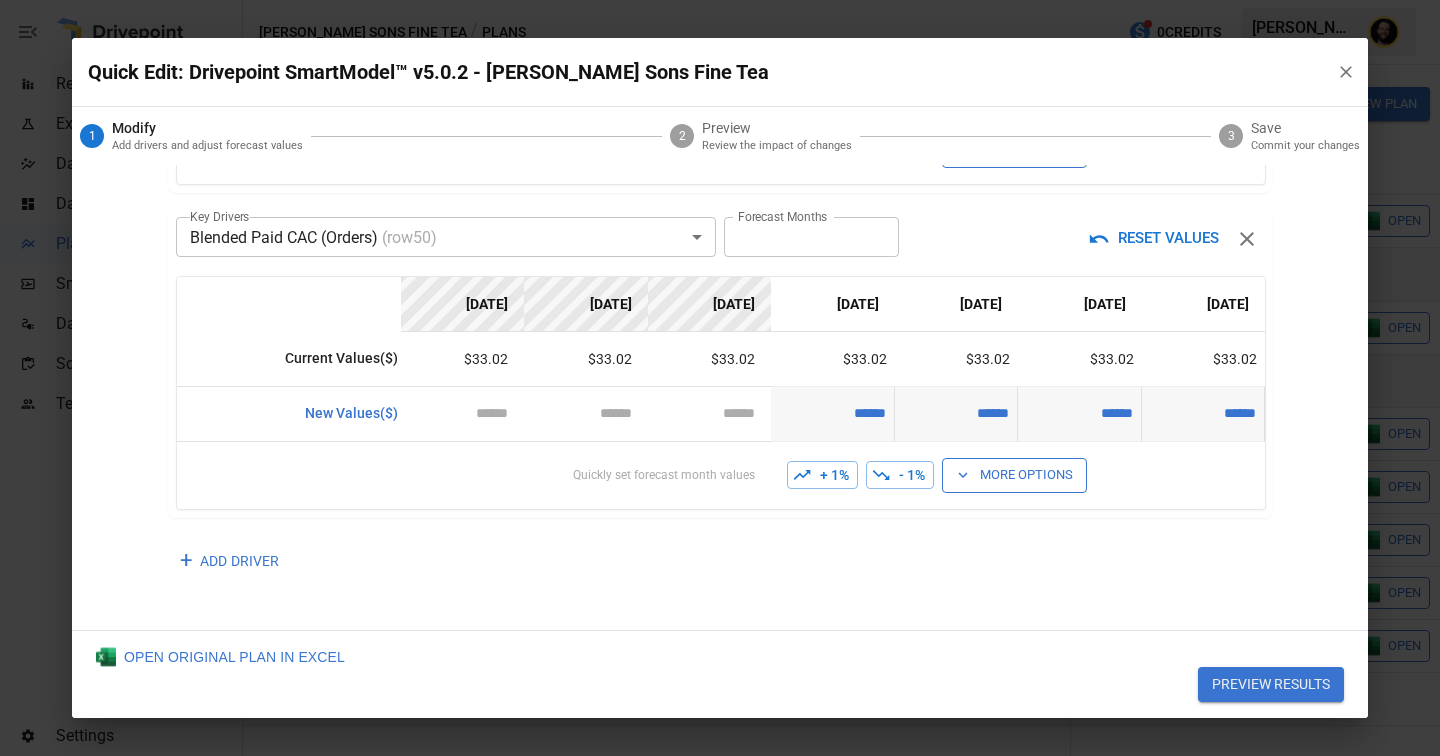 click on "+ 1%" at bounding box center (822, 475) 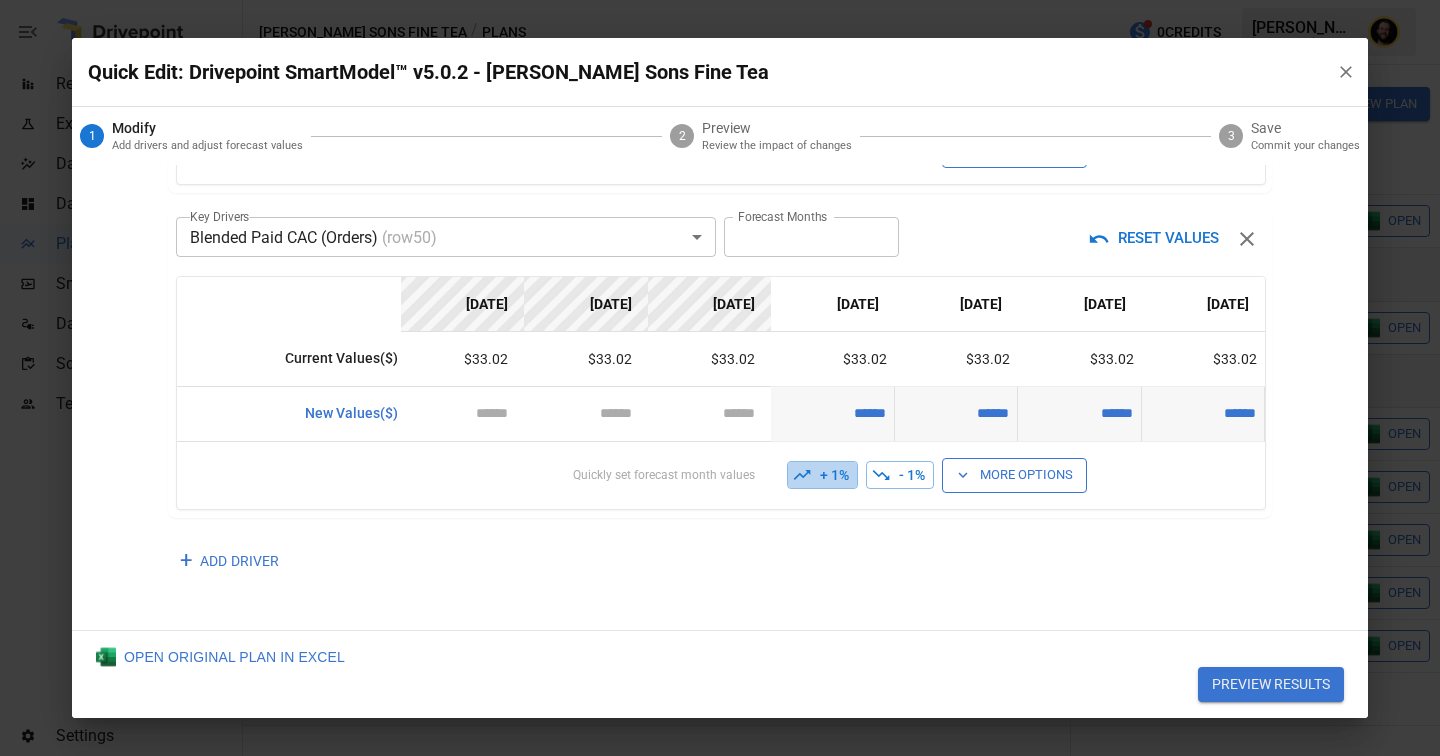 click on "+ 1%" at bounding box center (822, 475) 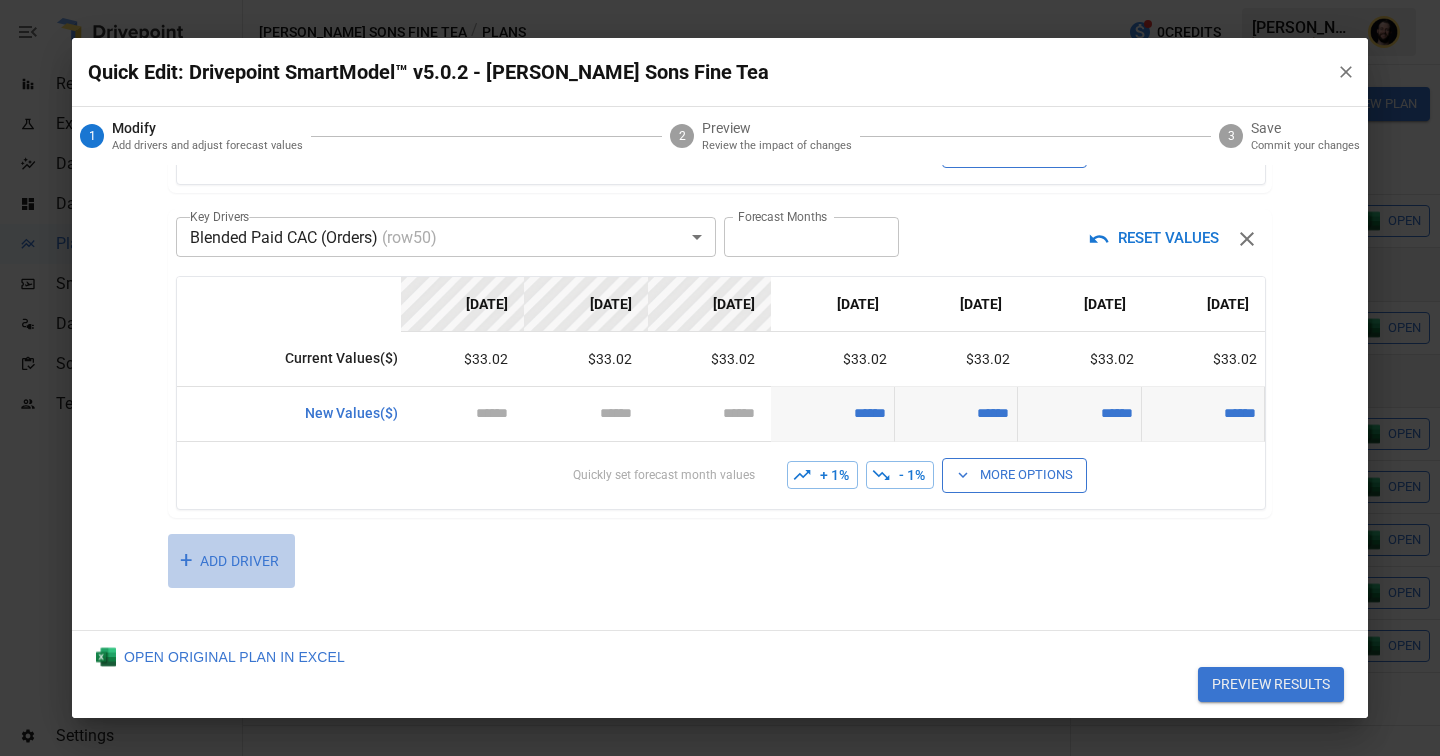 click on "+ ADD DRIVER" at bounding box center (231, 561) 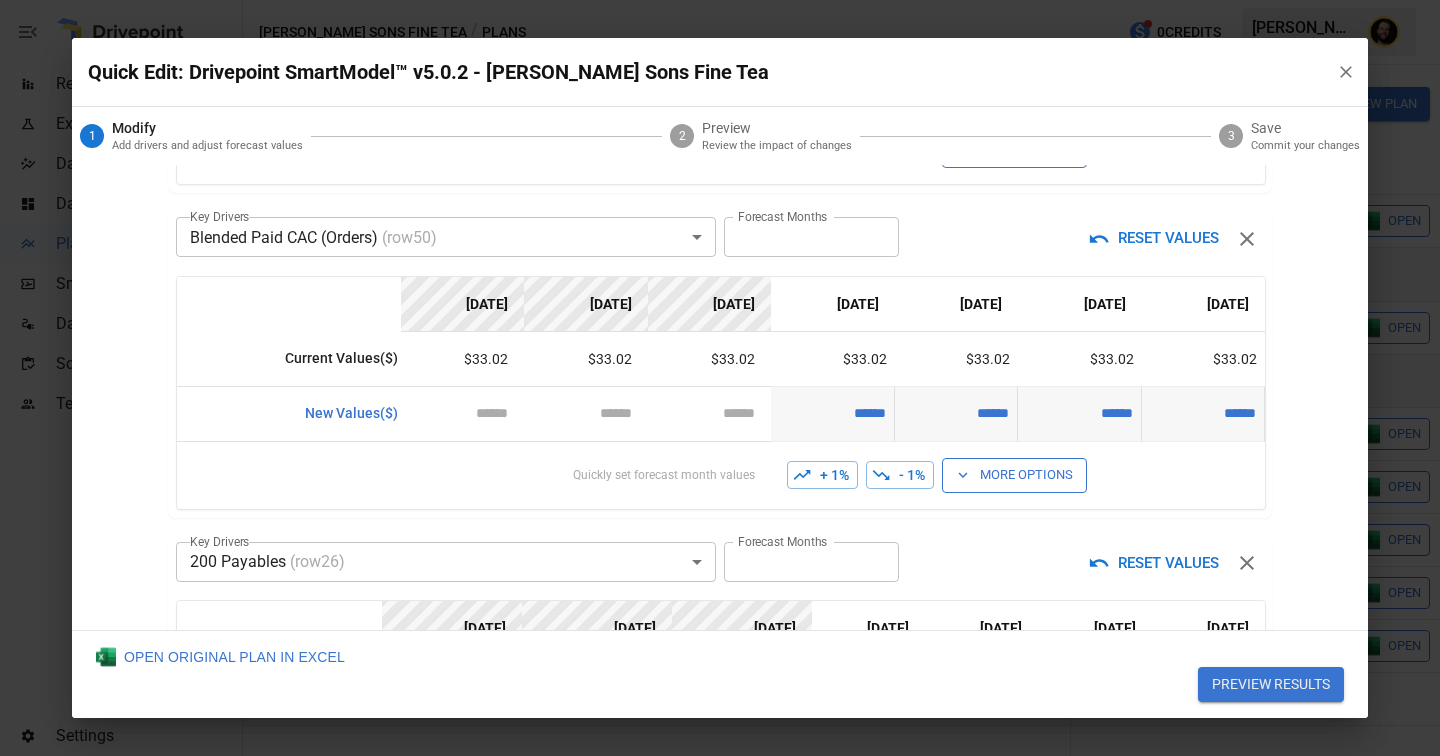 click on "Reports Experiments Dazzler Studio Dashboards Plans SmartModel ™ Data Sources Scorecards Team Settings [PERSON_NAME] Sons Fine Tea / Plans 0  Credits [PERSON_NAME] Sons Fine Tea Plans ​ ​ [DATE] – [DATE]   Visualize   Columns   Add Folder   New Plan Name Description Status Forecast start Gross Margin EoP Cash EBITDA Margin Net Income Margin Gross Sales Gross Sales: DTC Online Gross Sales: Marketplace Gross Sales: Wholesale Gross Sales: Retail Returns Returns: DTC Online Returns: Marketplace Returns: Wholesale Returns: Retail Shipping Income Shipping Income: DTC Online Shipping Income: Marketplace Shipping Income: Wholesale Shipping Income: Retail Taxes Collected Taxes Collected: DTC Online Taxes Collected: Marketplace Taxes Collected: Wholesale Taxes Collected: Retail Net Revenue Net Revenue: DTC Online Net Revenue: Marketplace Net Revenue: Wholesale Net Revenue: Retail Cost of Goods Sold Cost of Goods Sold: DTC Online Cost of Goods Sold: Marketplace Cost of Goods Sold: Wholesale Gross Profit" at bounding box center [720, 0] 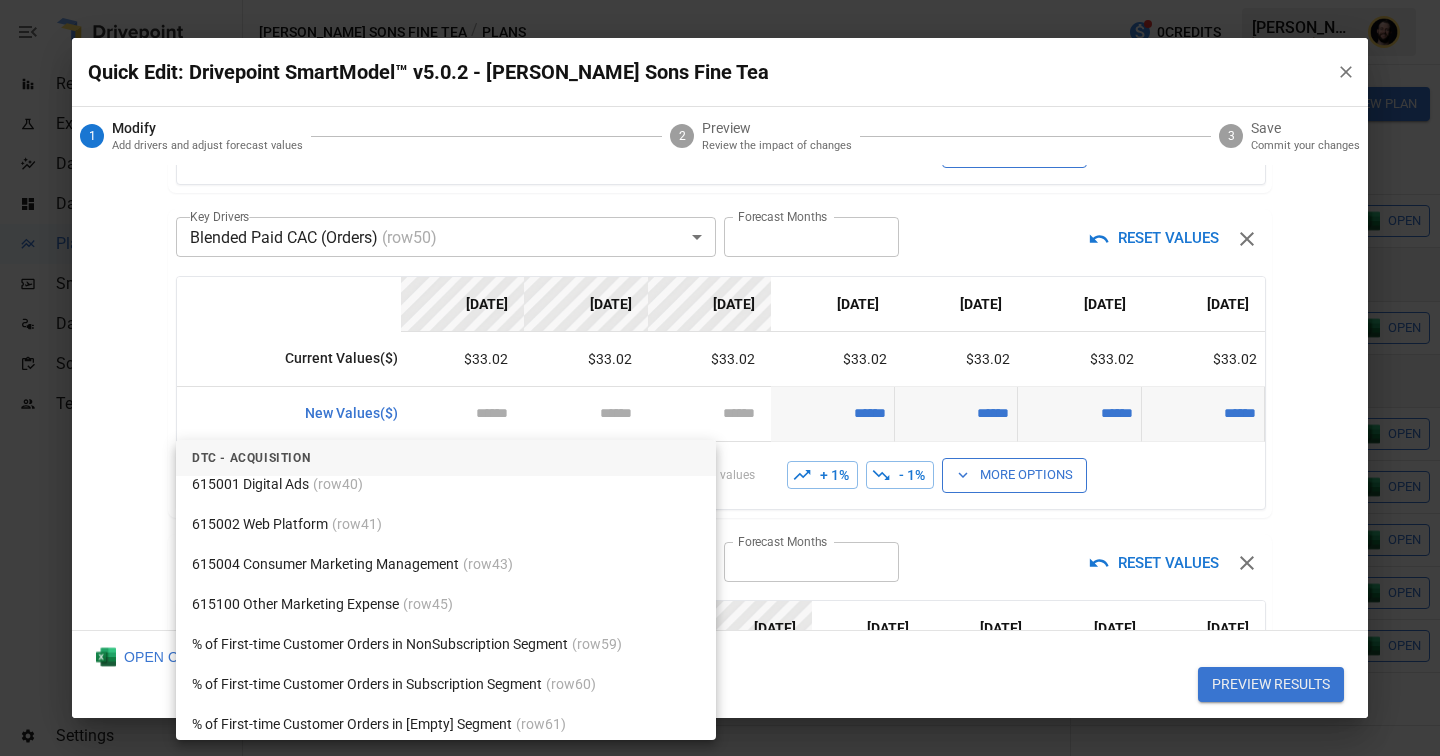 scroll, scrollTop: 3781, scrollLeft: 0, axis: vertical 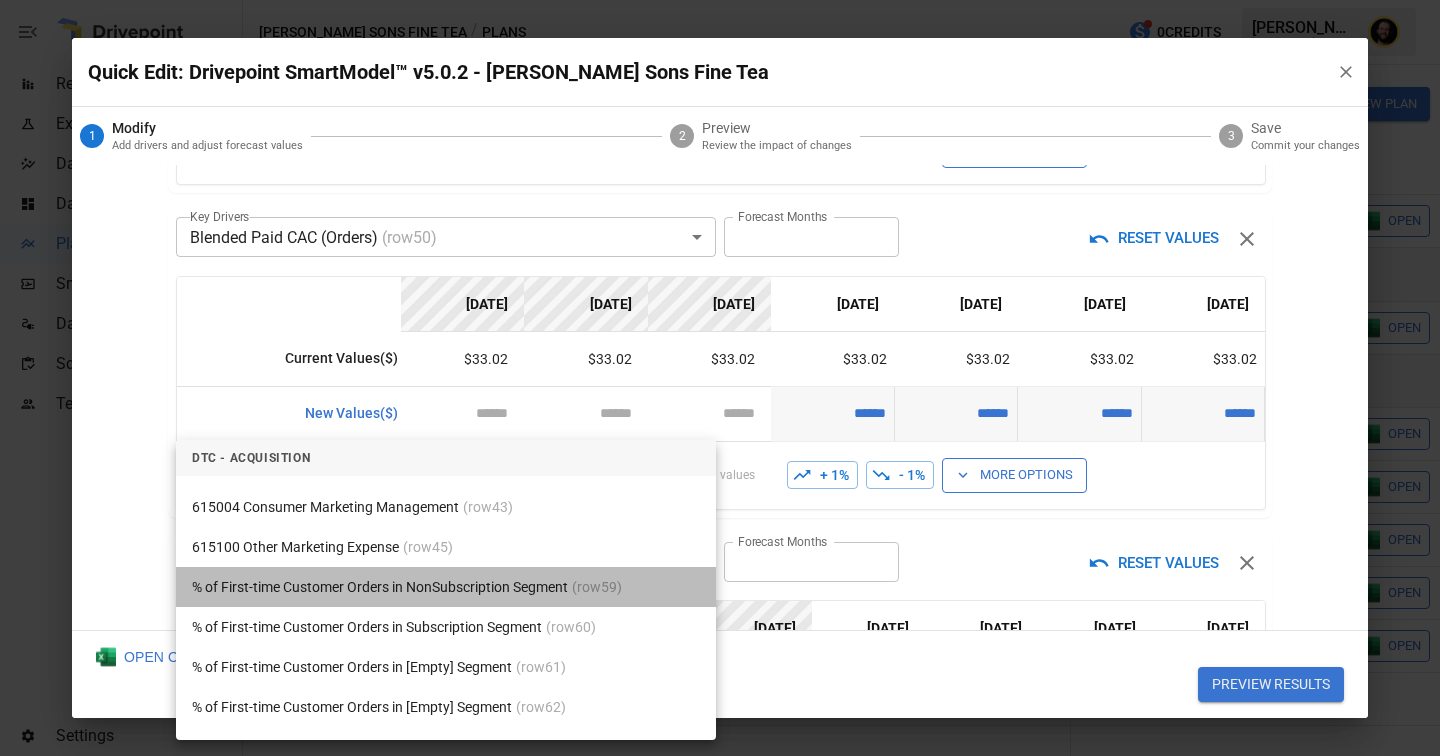 click on "% of First-time Customer Orders in NonSubscription Segment (row  59 )" at bounding box center [446, 587] 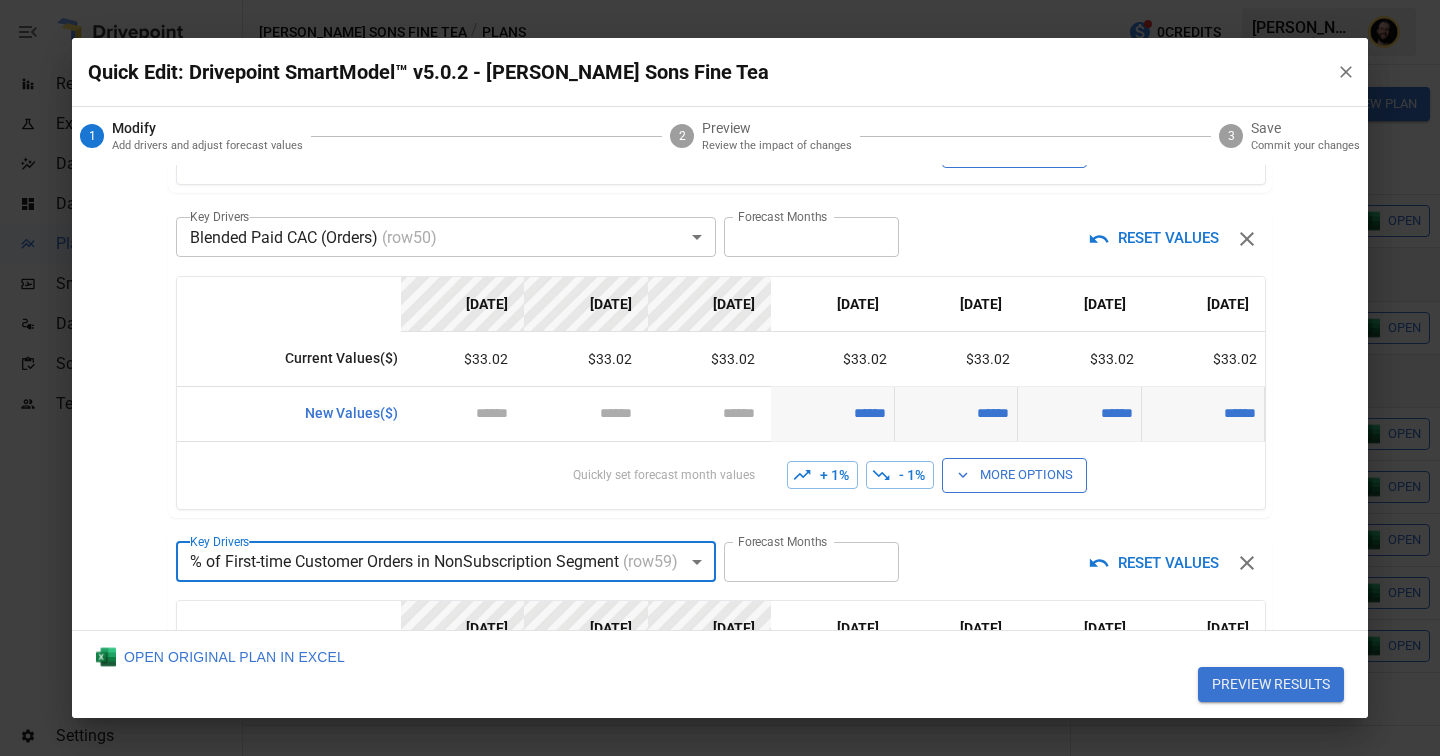scroll, scrollTop: 636, scrollLeft: 0, axis: vertical 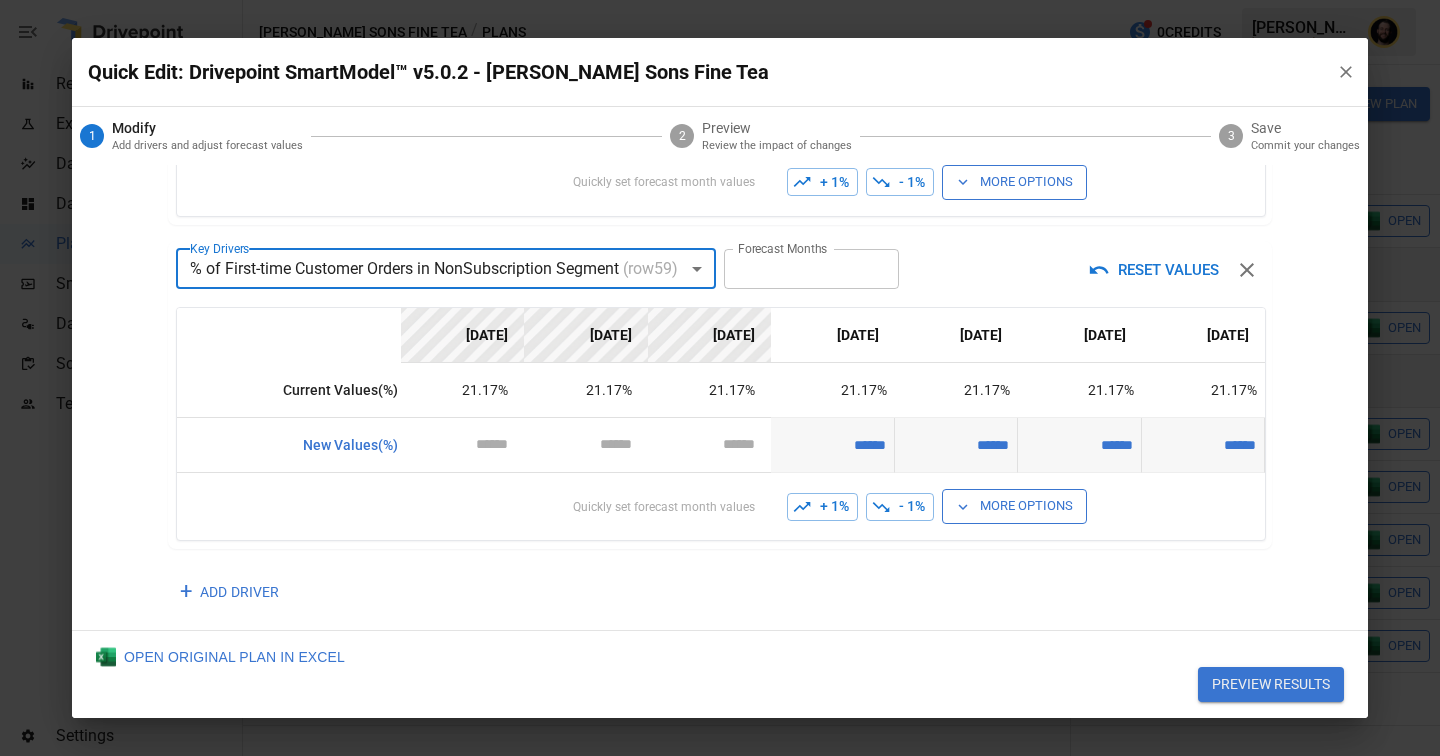 click on "More Options" at bounding box center [1014, 506] 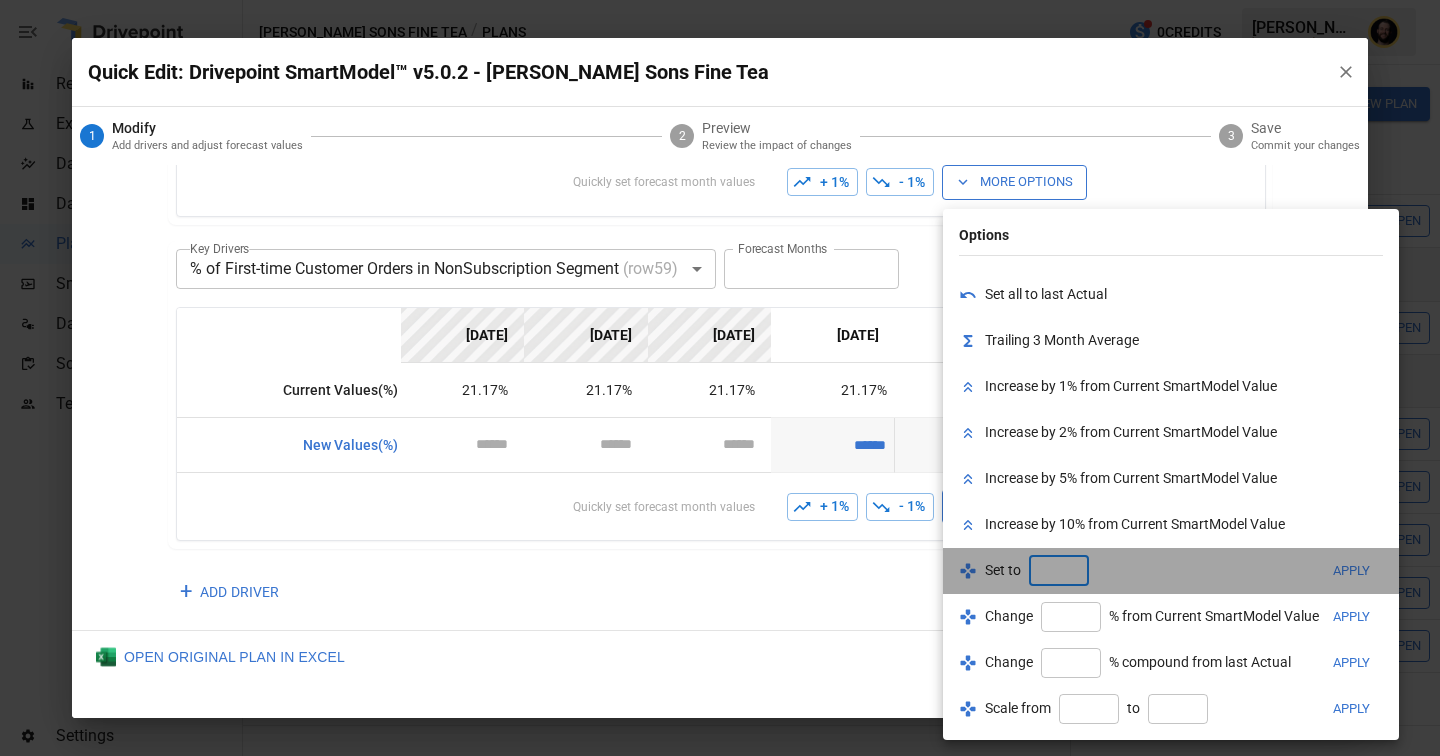 click at bounding box center (1059, 571) 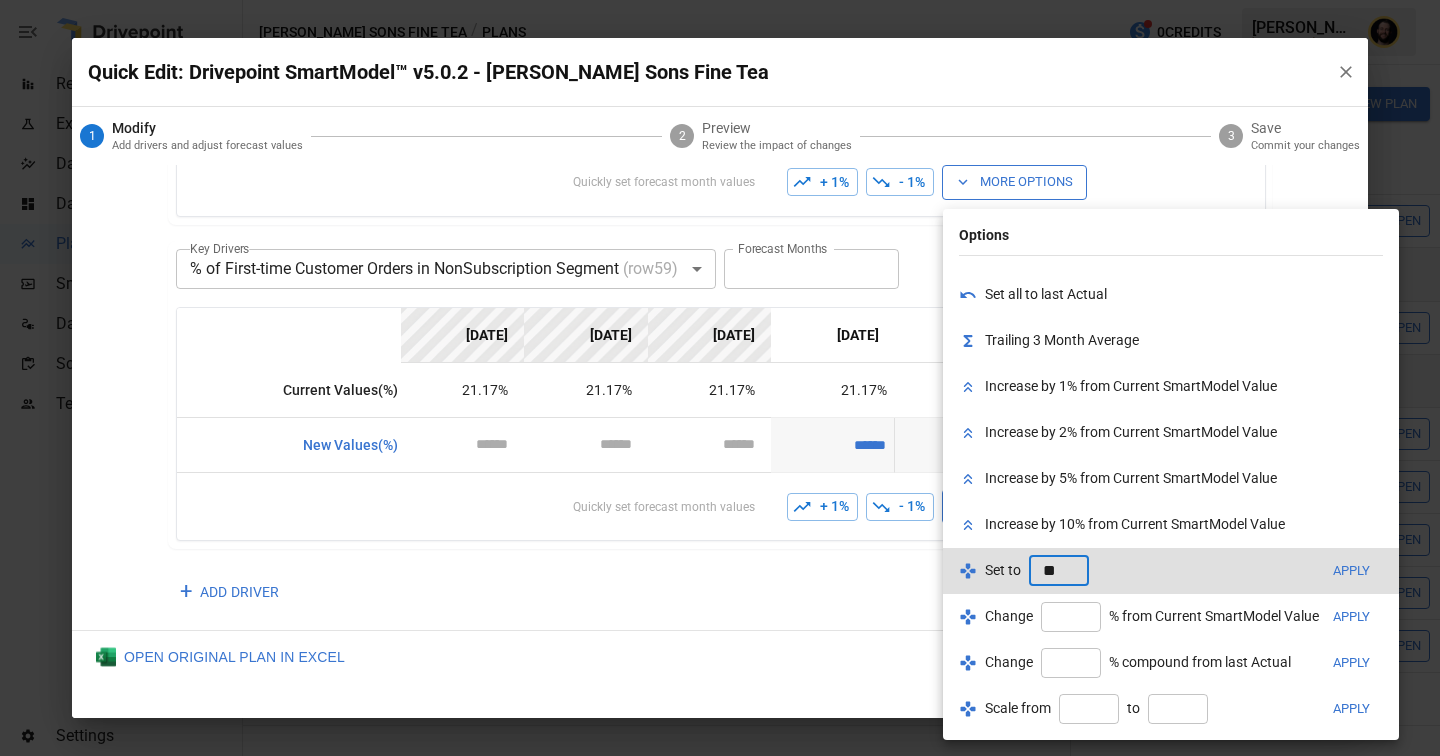 type on "***" 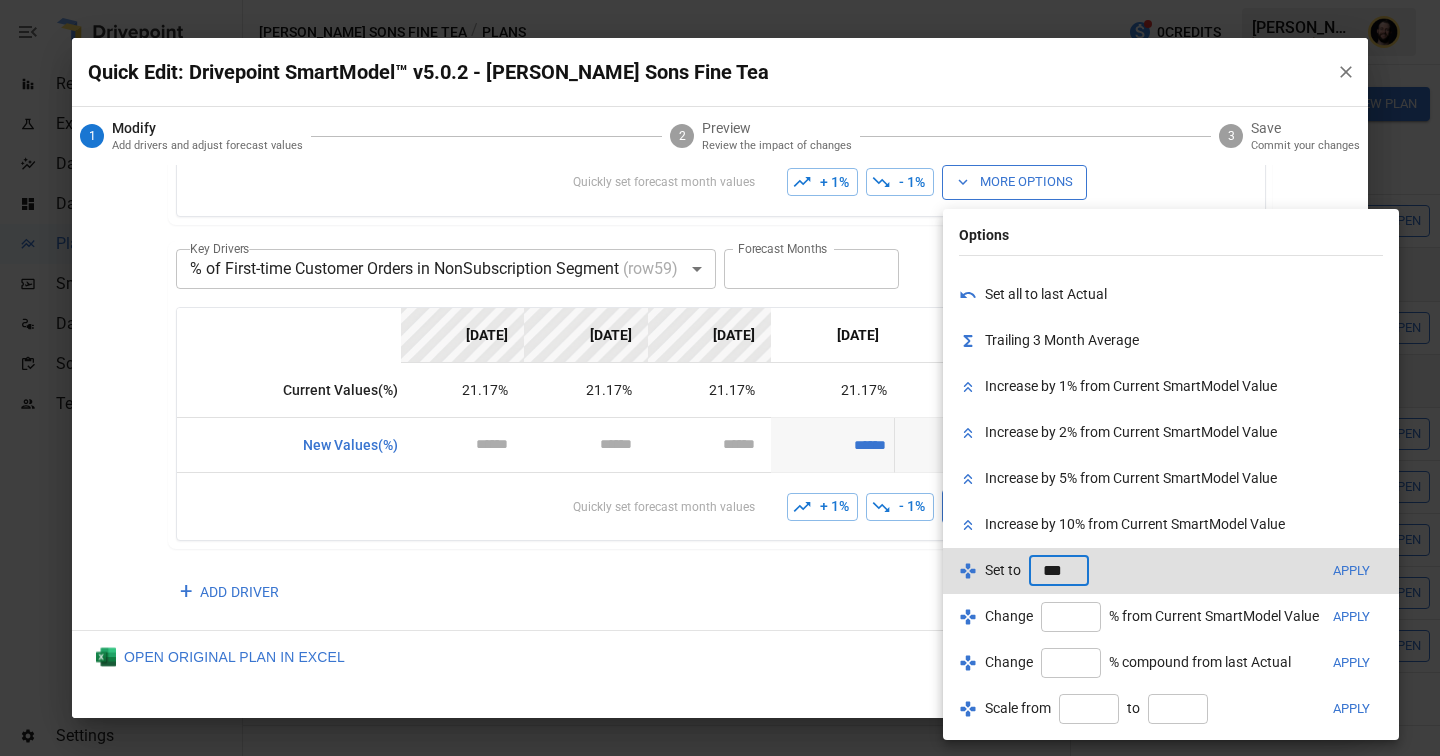 click on "More Options" at bounding box center (1014, 506) 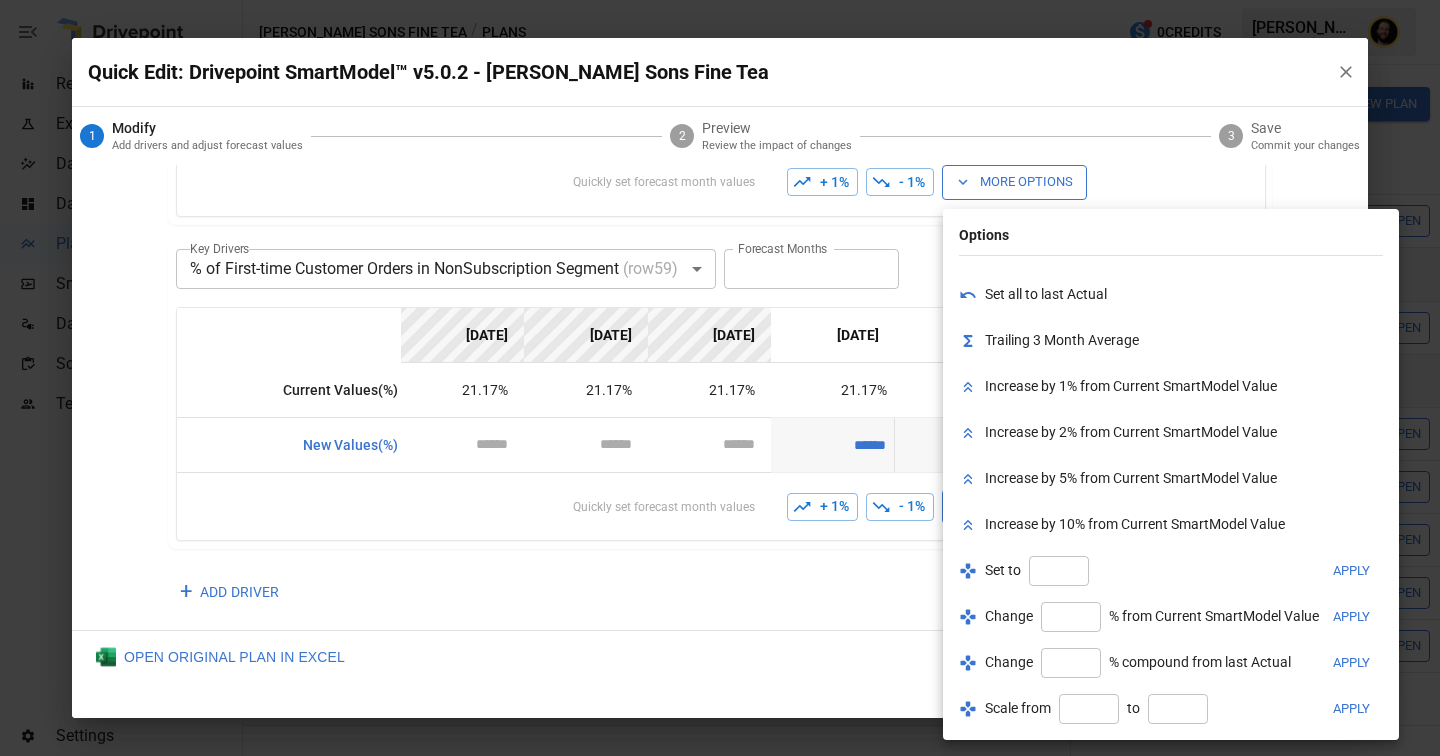click on "Apply" at bounding box center [1351, 570] 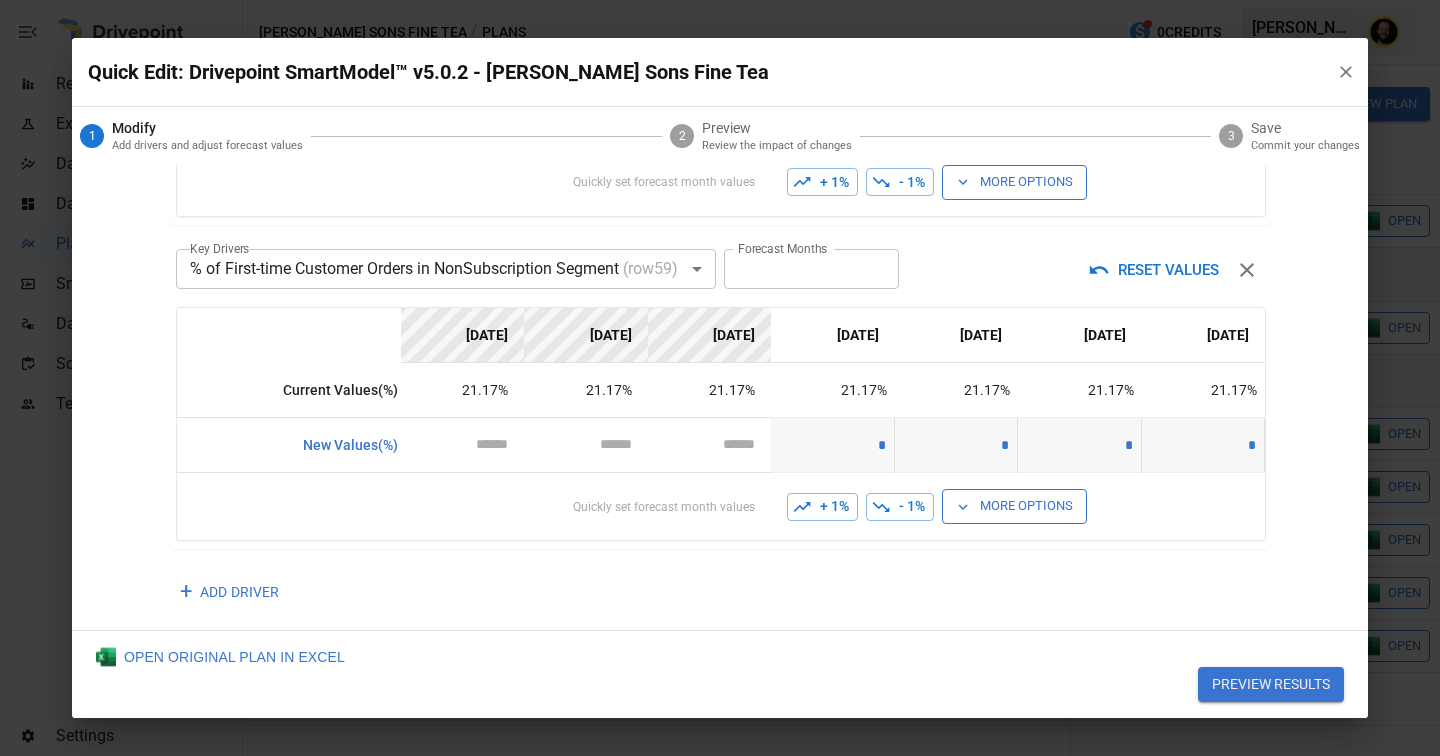 click on "- 1%" at bounding box center (900, 507) 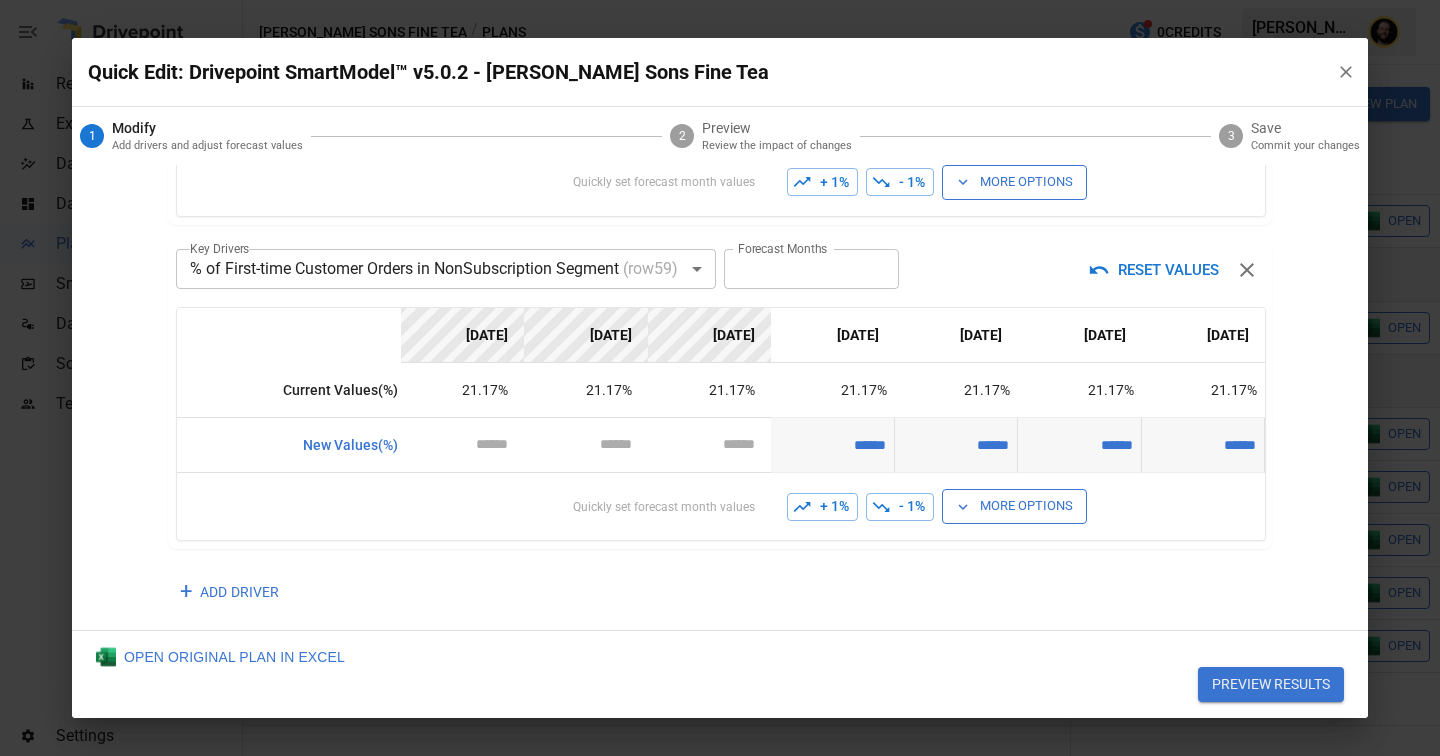 click on "More Options" at bounding box center [1014, 506] 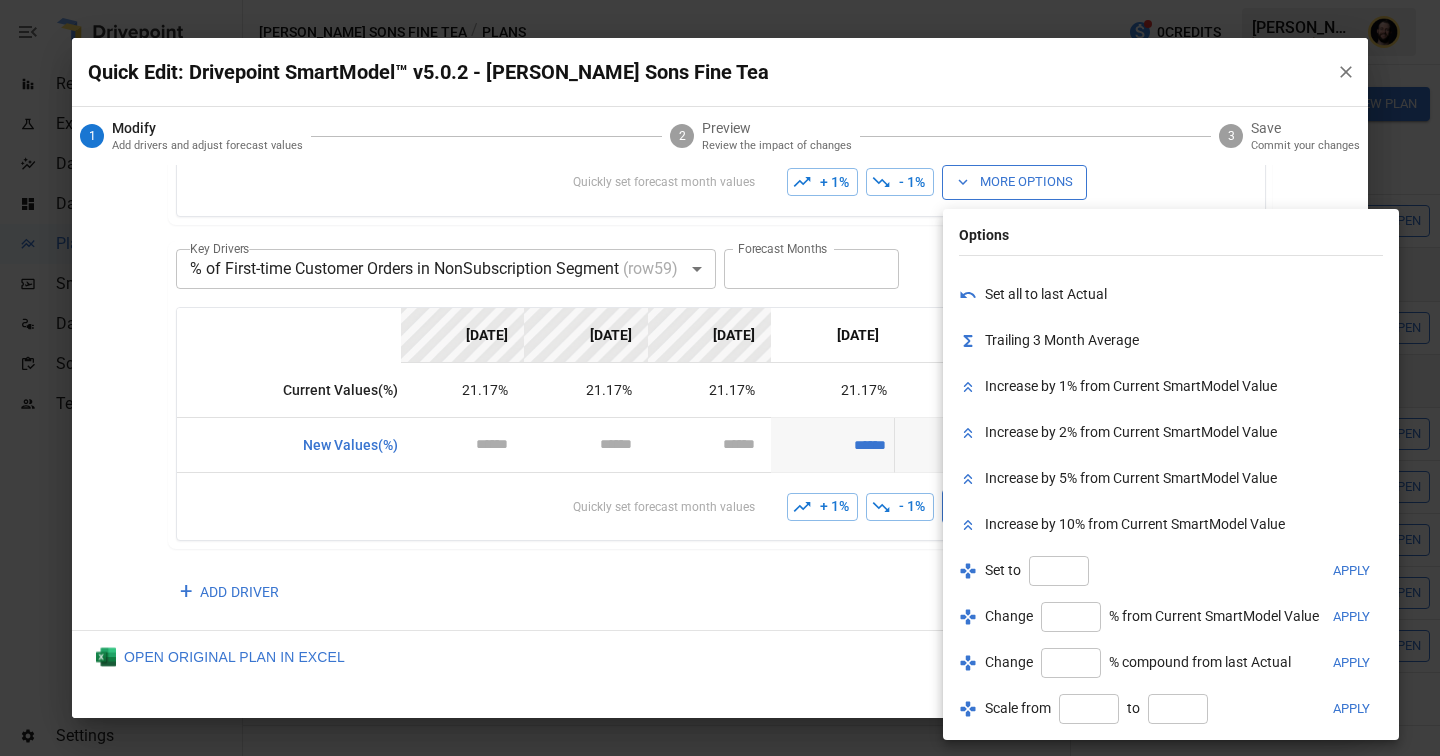 click at bounding box center (1059, 571) 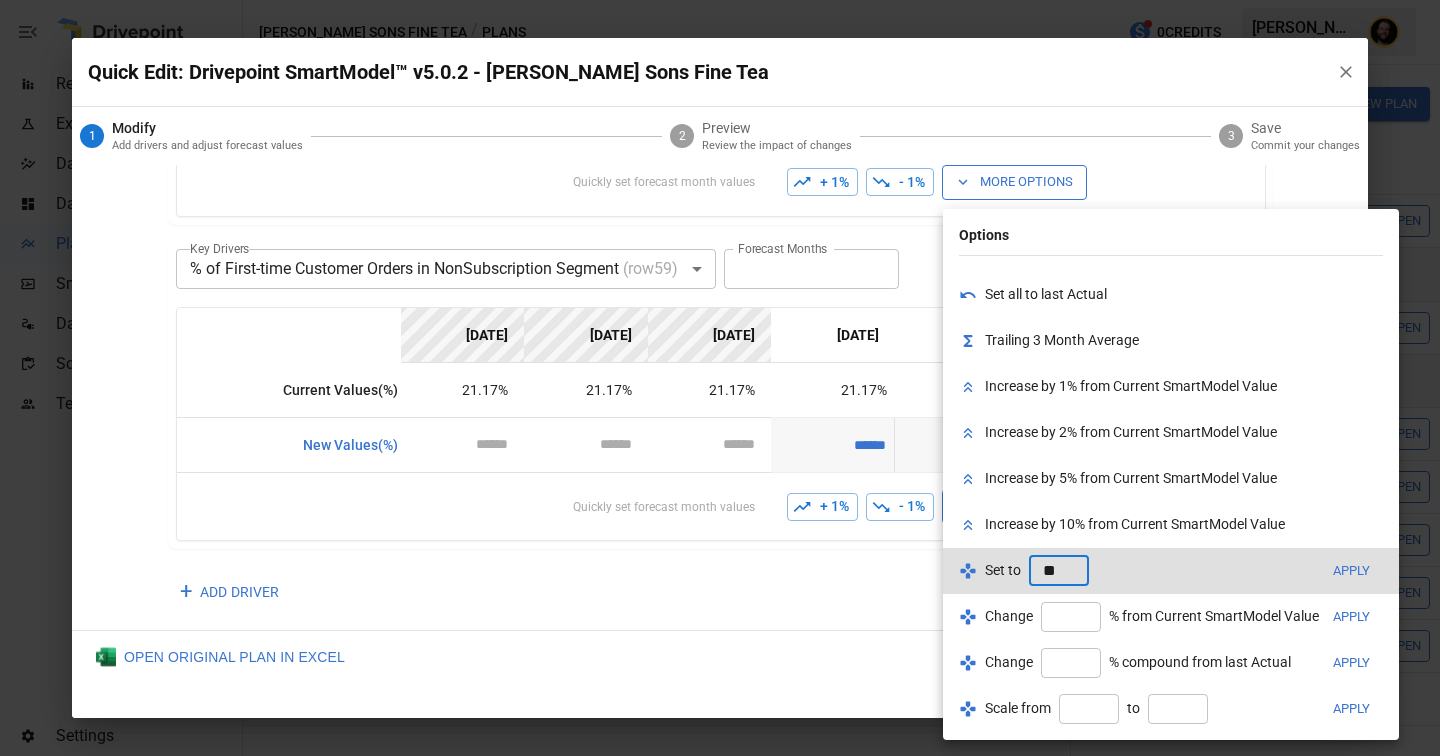 type on "***" 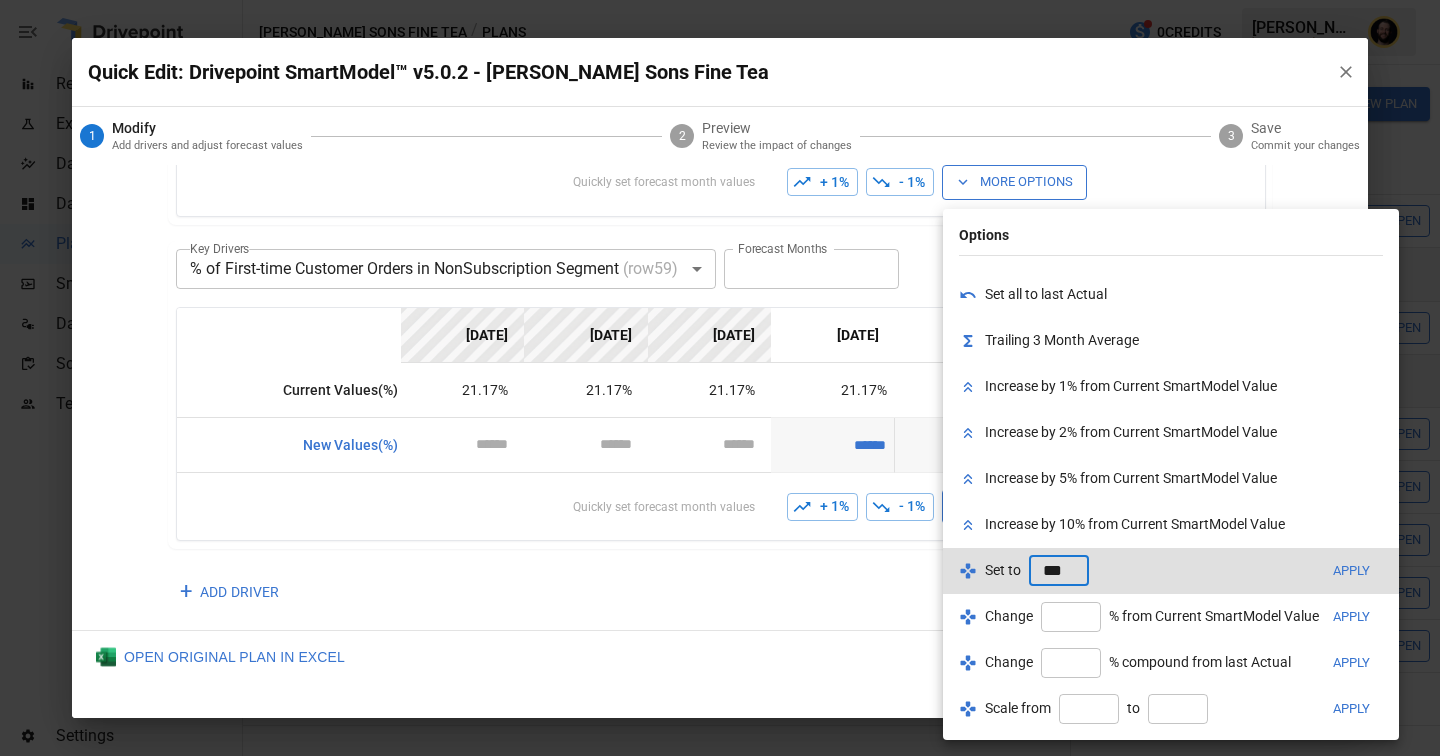 click on "More Options" at bounding box center (1014, 506) 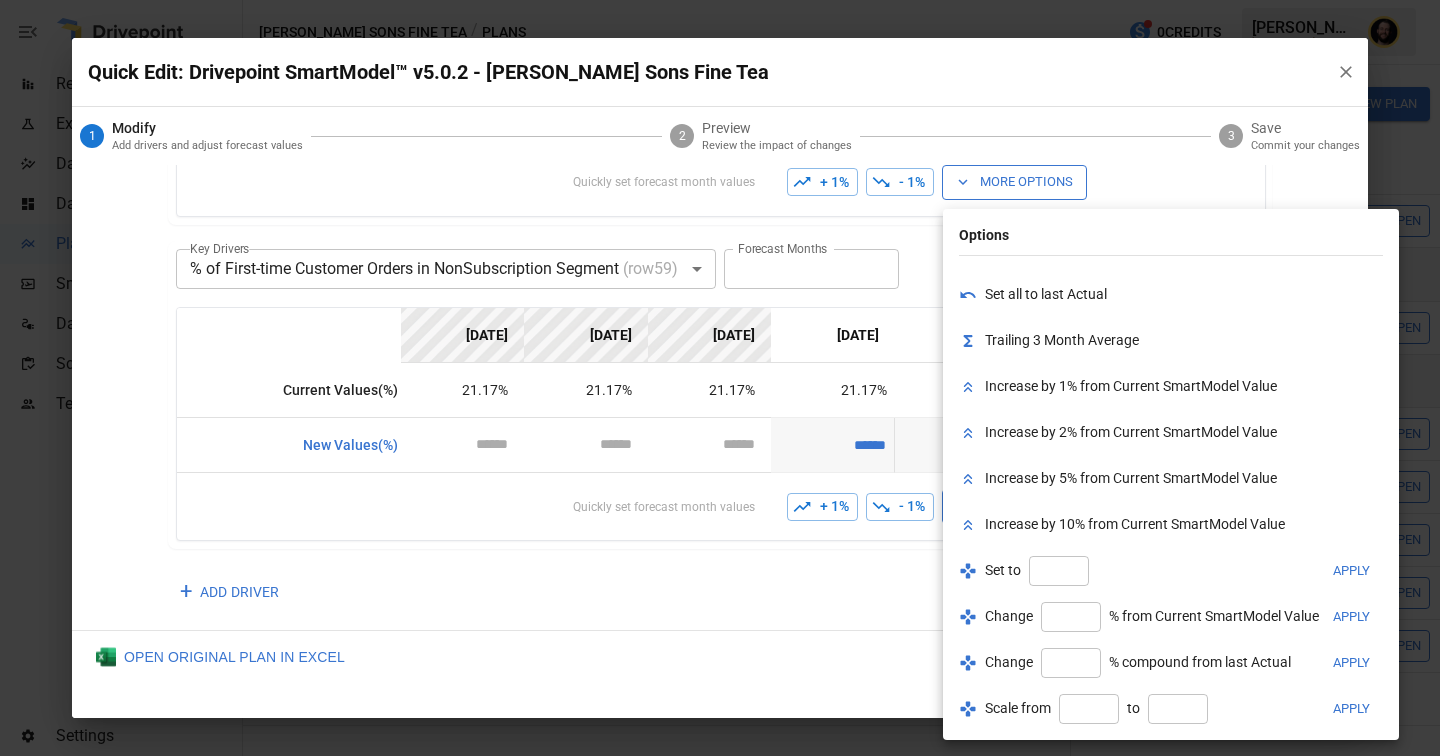 click at bounding box center (720, 378) 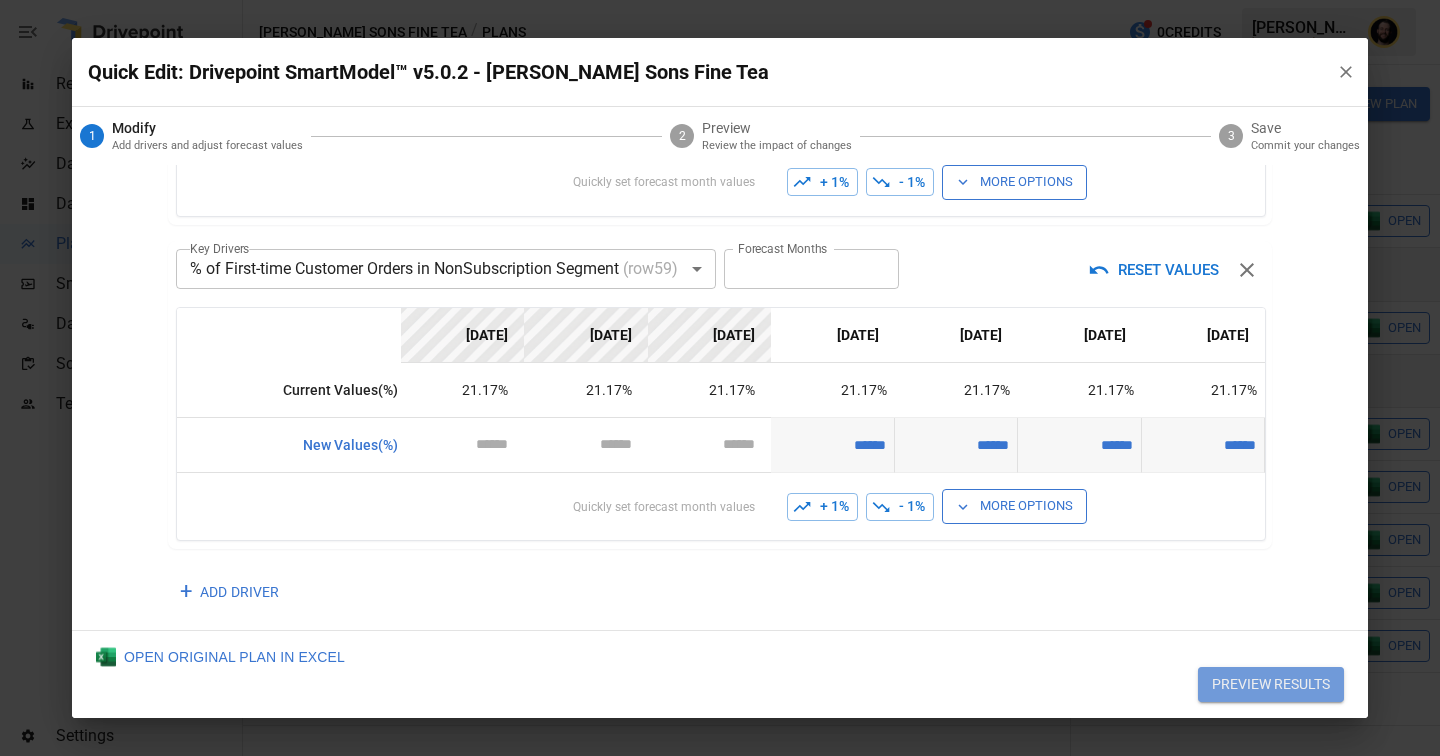 click on "PREVIEW RESULTS" at bounding box center [1271, 685] 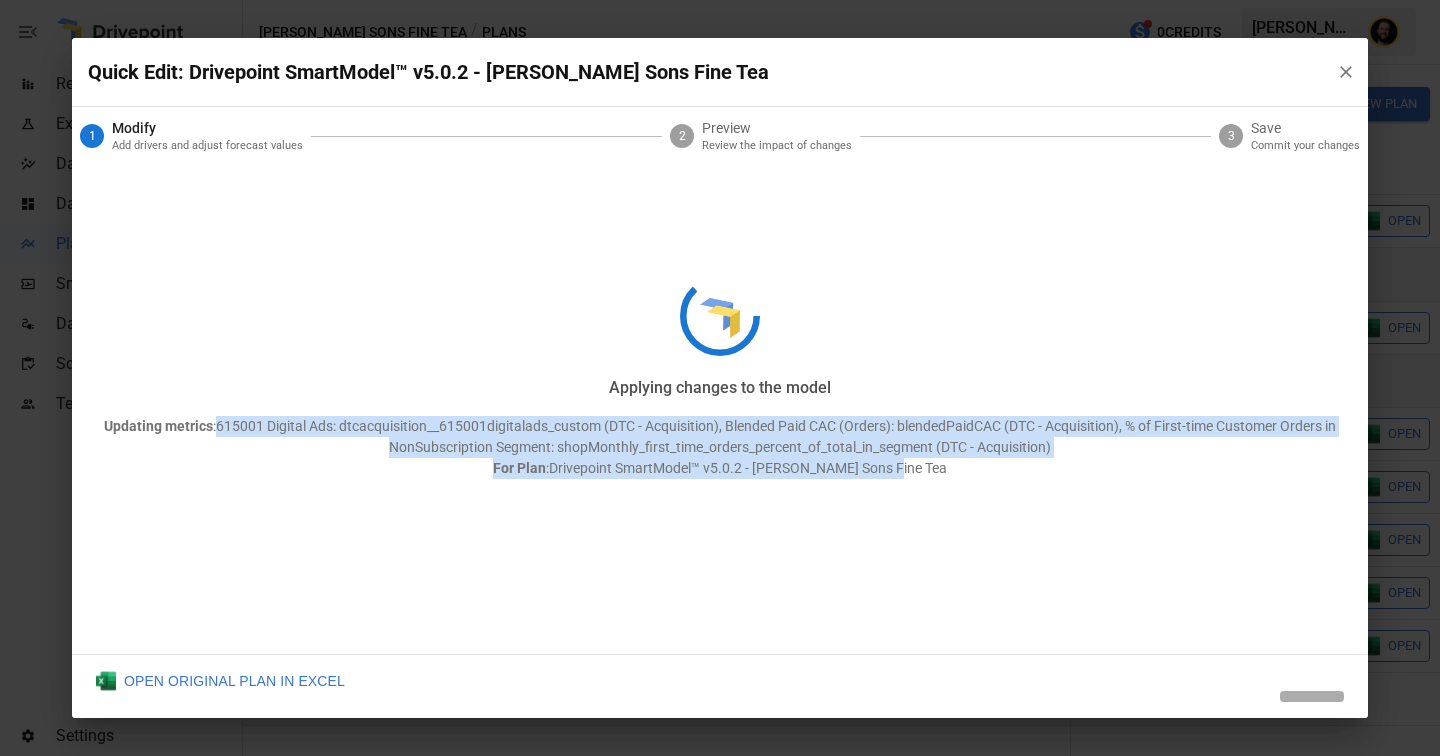 drag, startPoint x: 212, startPoint y: 428, endPoint x: 986, endPoint y: 474, distance: 775.3657 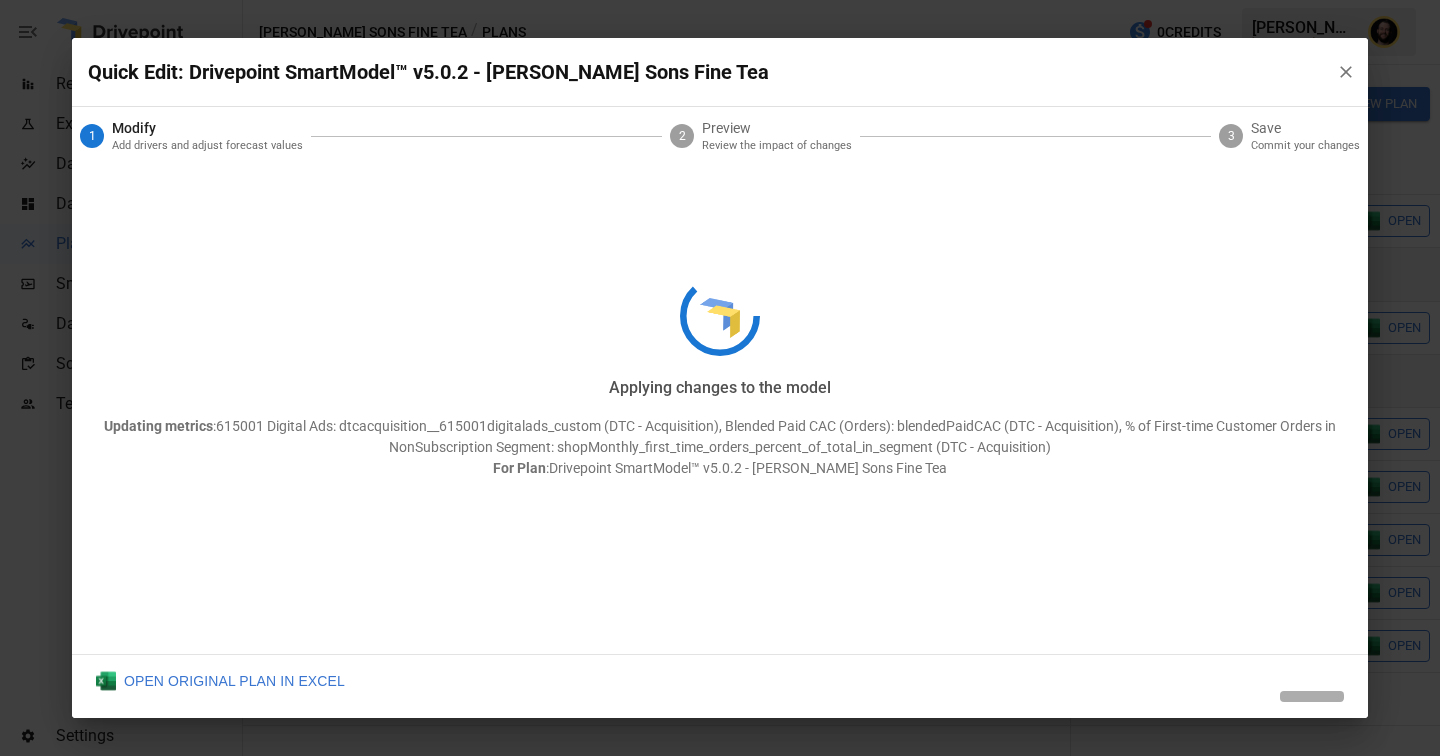 click on "Applying changes to the model Updating metrics :  615001 Digital Ads: dtcacquisition__615001digitalads_custom (DTC - Acquisition), Blended Paid CAC (Orders): blendedPaidCAC (DTC - Acquisition), % of First-time Customer Orders in NonSubscription Segment: shopMonthly_first_time_orders_percent_of_total_in_segment (DTC - Acquisition) For Plan :  Drivepoint SmartModel™ v5.0.2 - [PERSON_NAME] Sons Fine Tea" at bounding box center (720, 378) 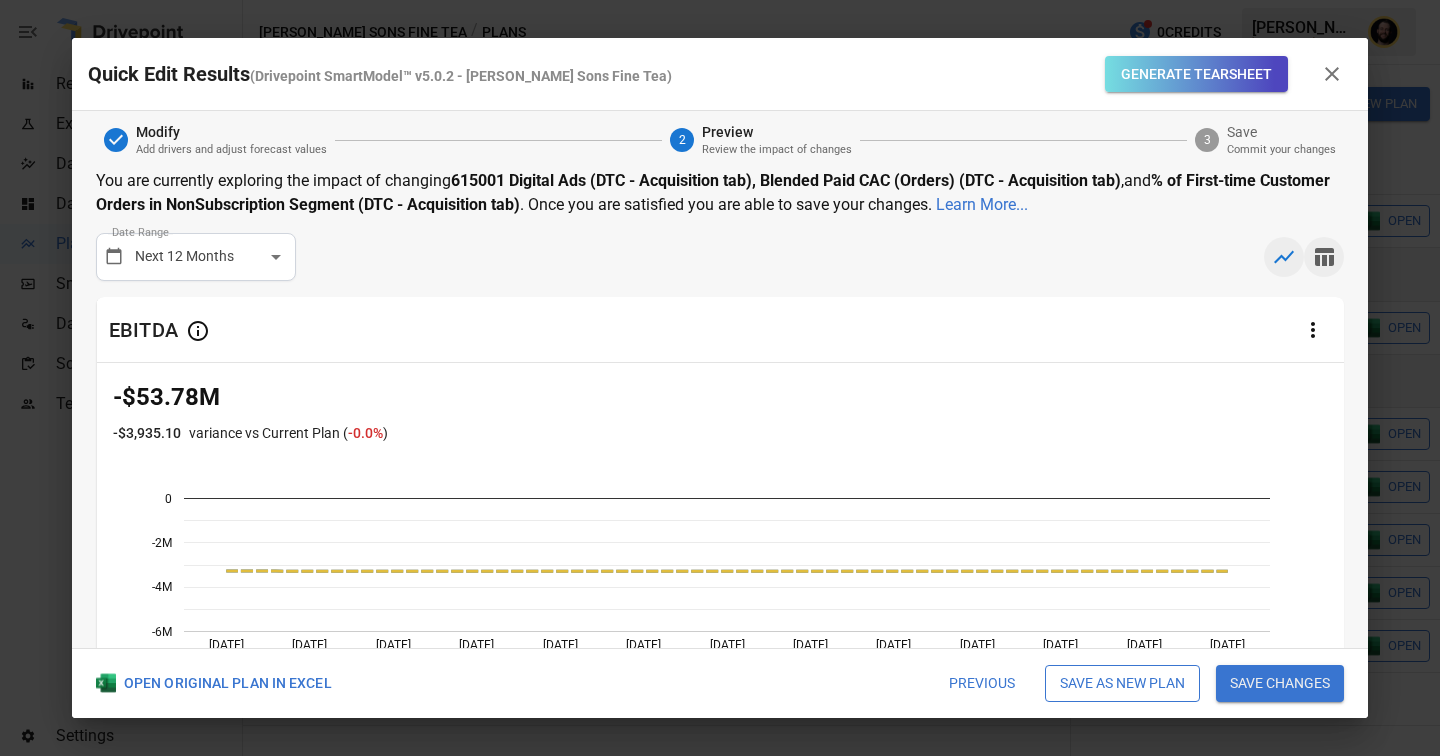 click 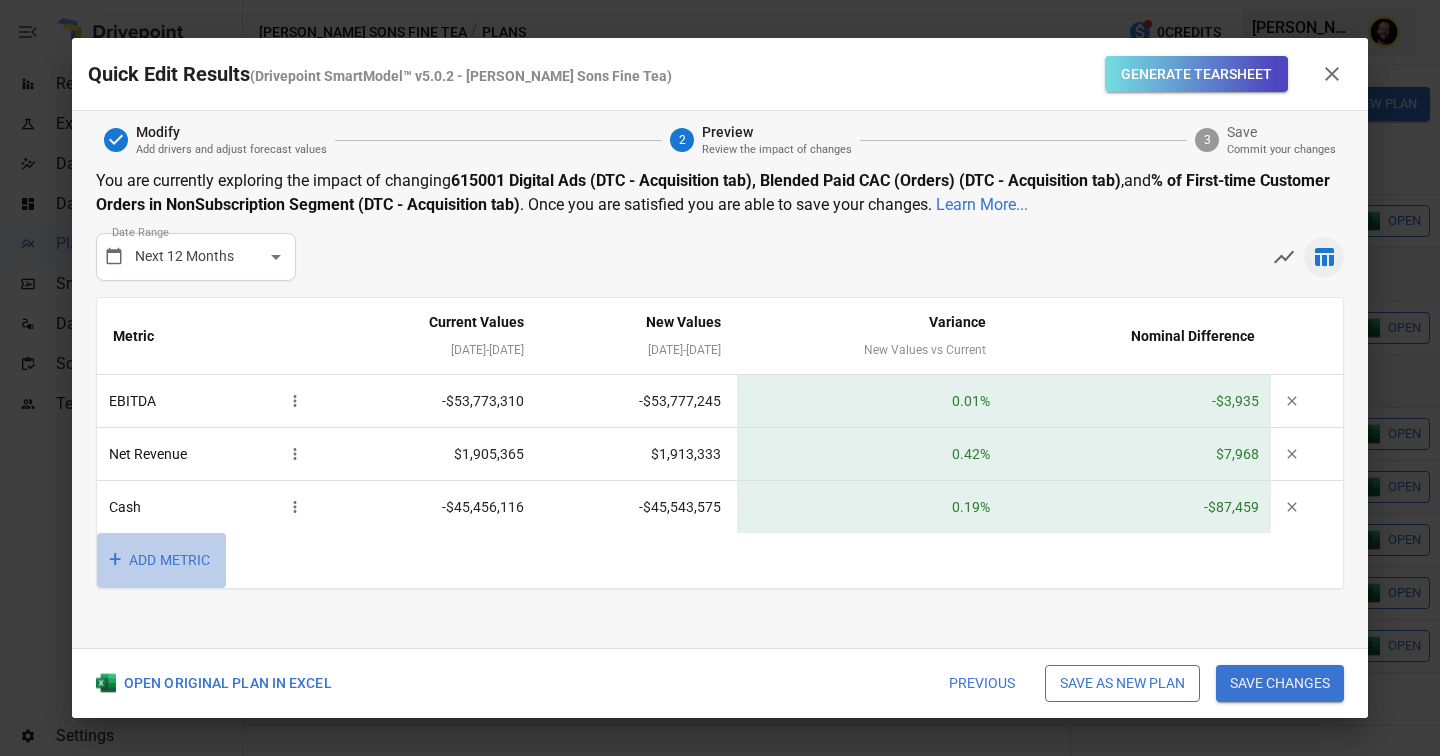 click on "+ ADD METRIC" at bounding box center (161, 560) 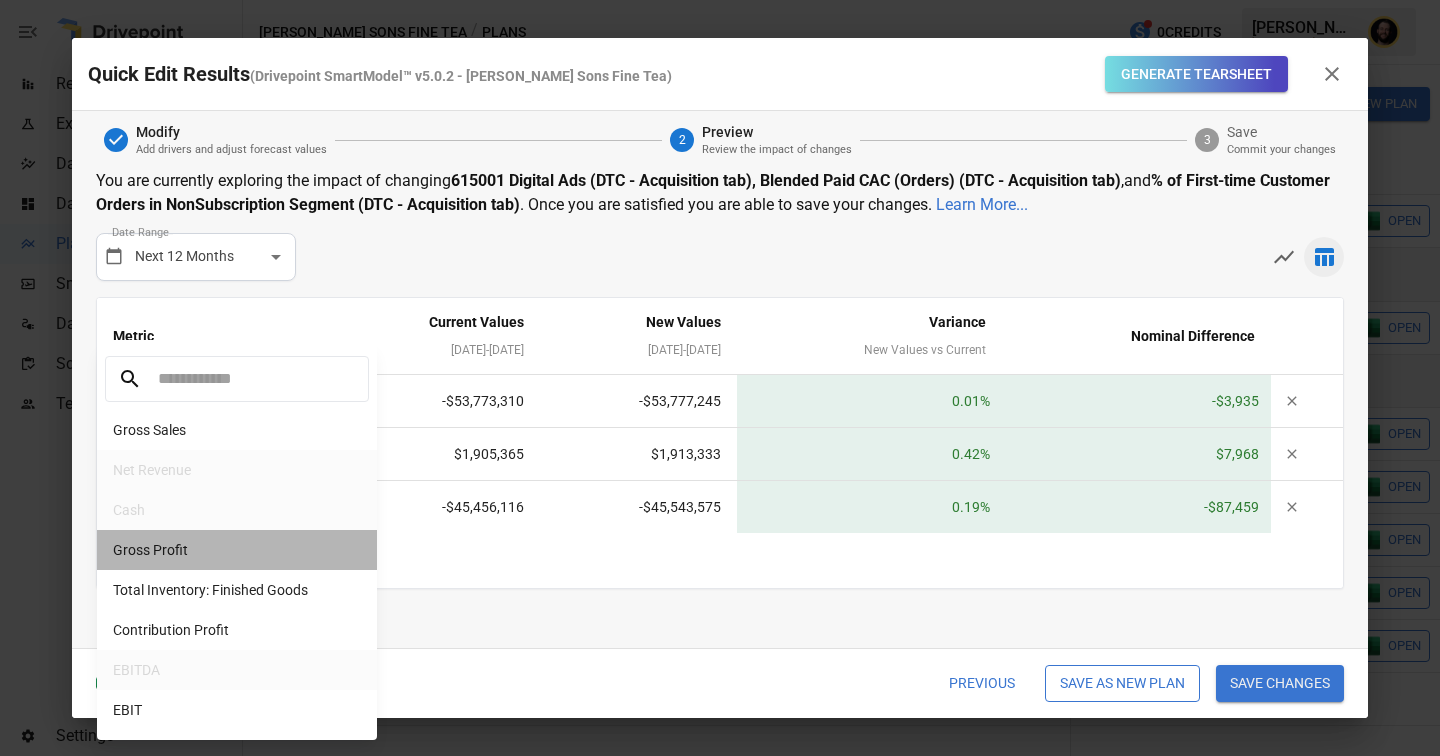 click on "Gross Profit" at bounding box center [237, 550] 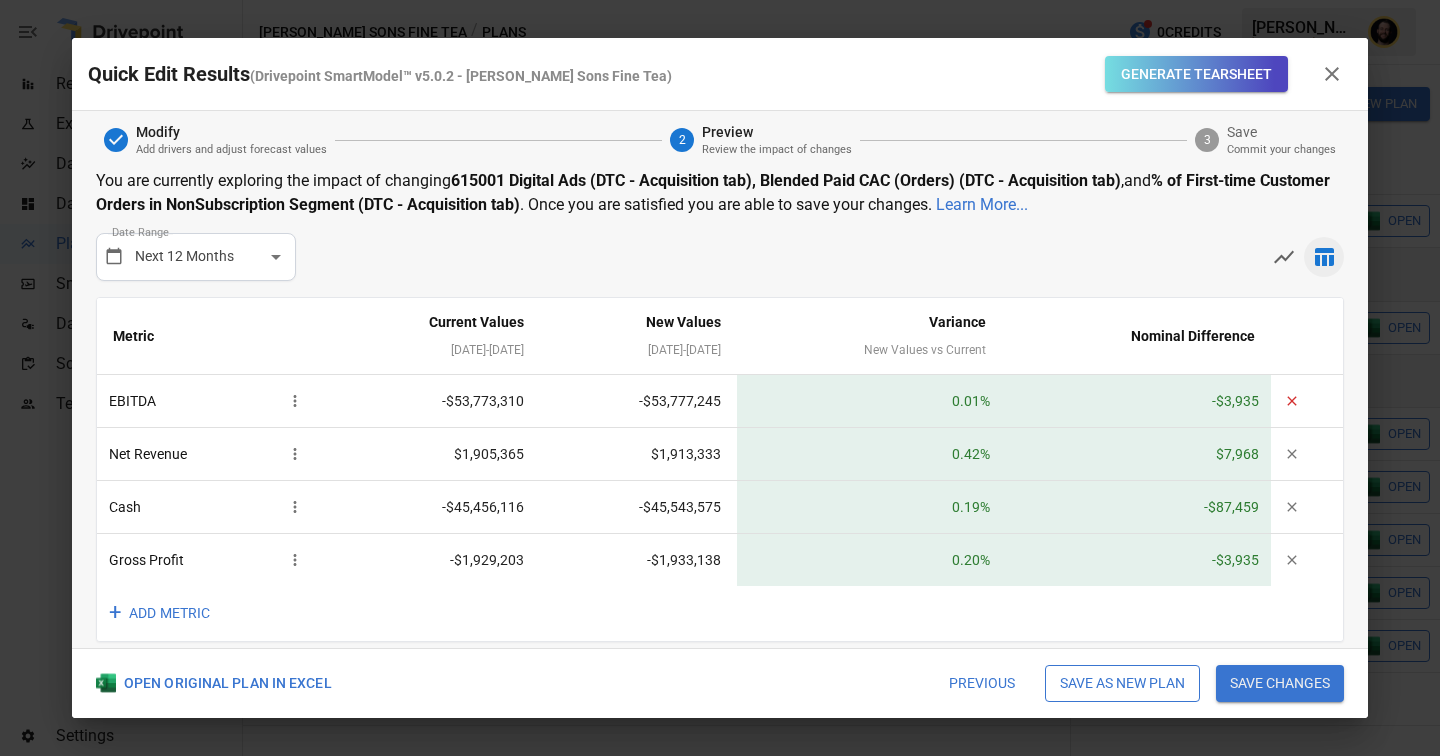 click 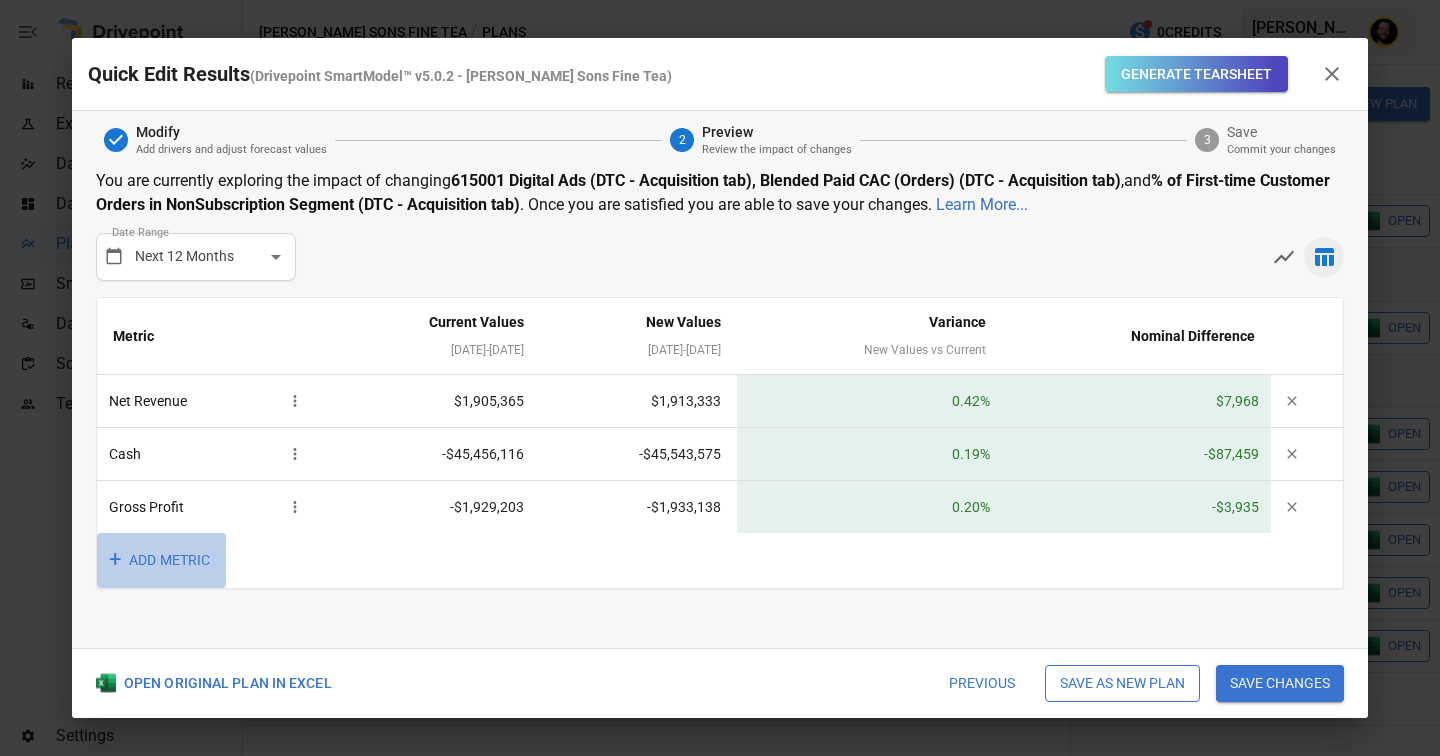 click on "+ ADD METRIC" at bounding box center [161, 560] 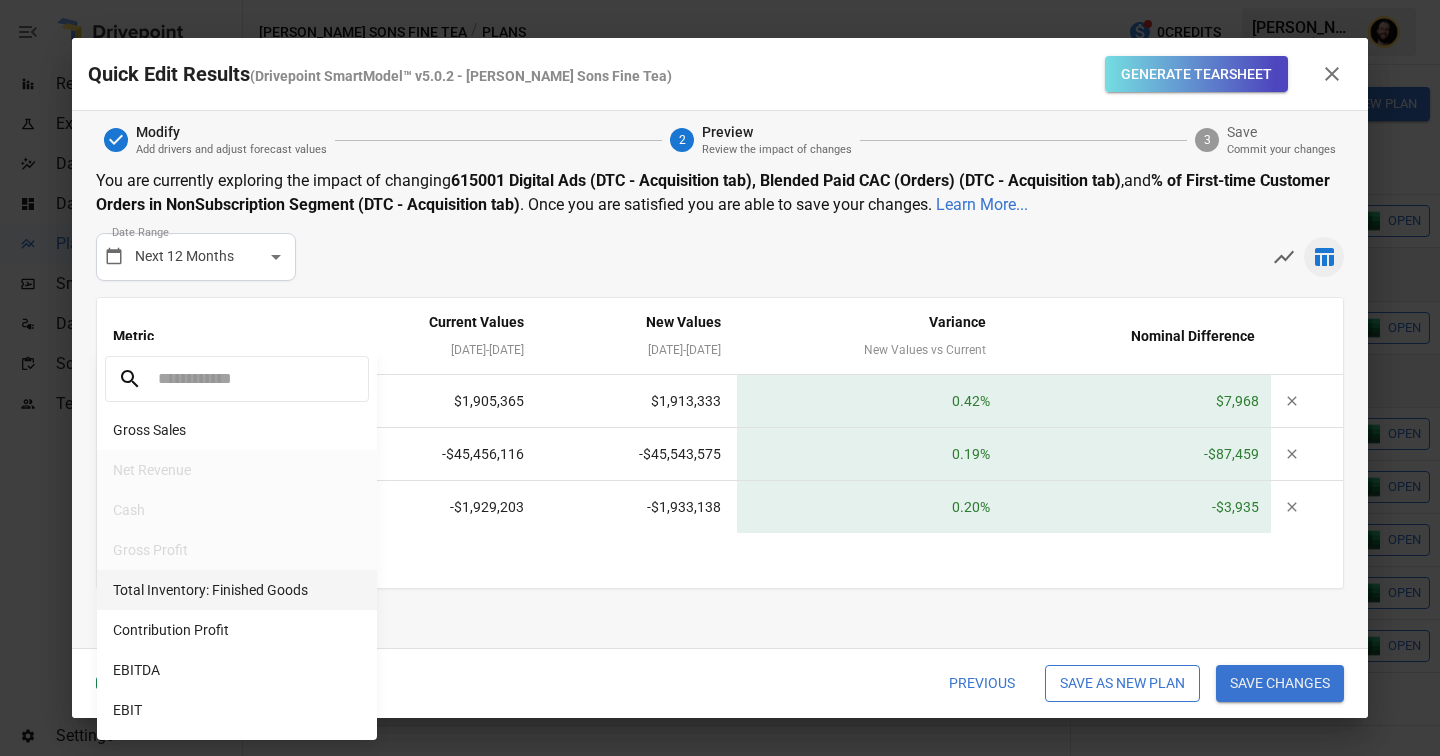 scroll, scrollTop: 754, scrollLeft: 0, axis: vertical 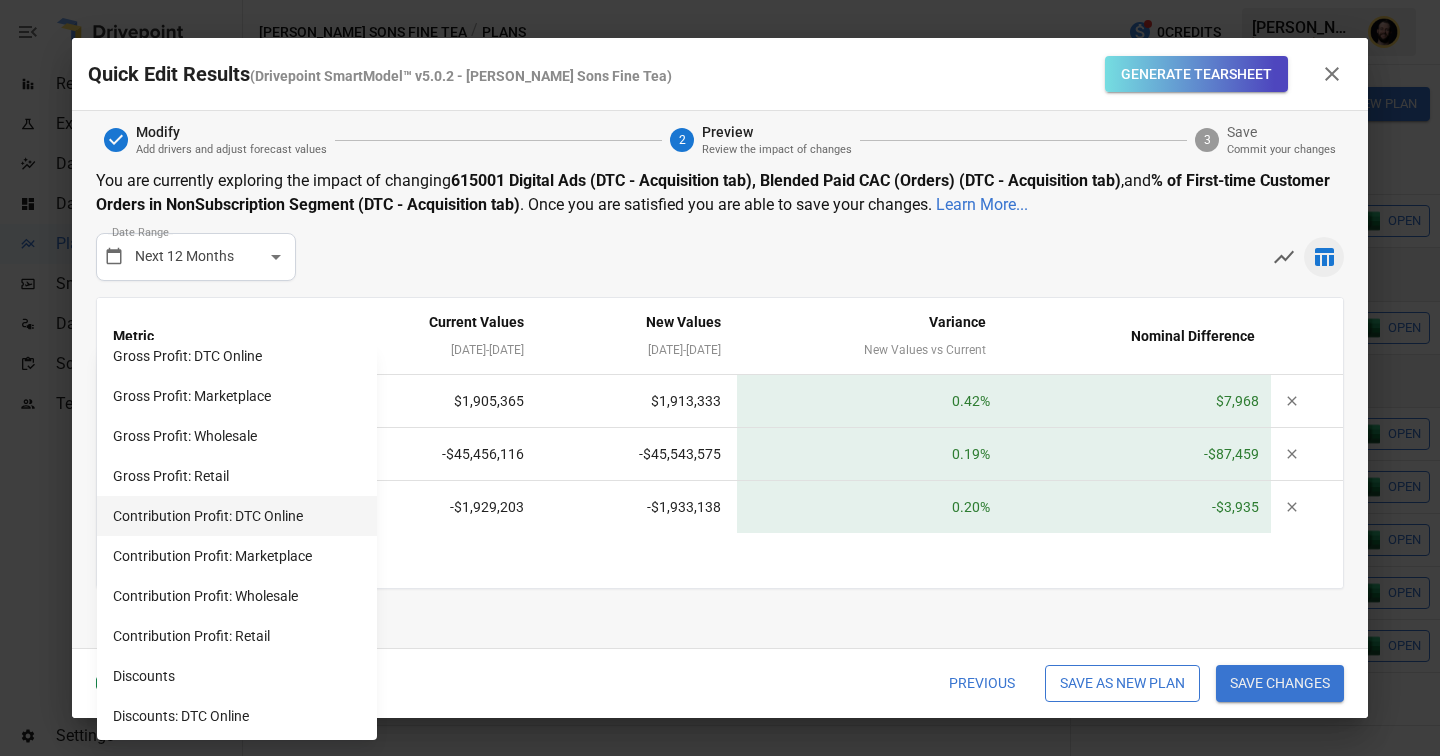 click on "Contribution Profit: DTC Online" at bounding box center [237, 516] 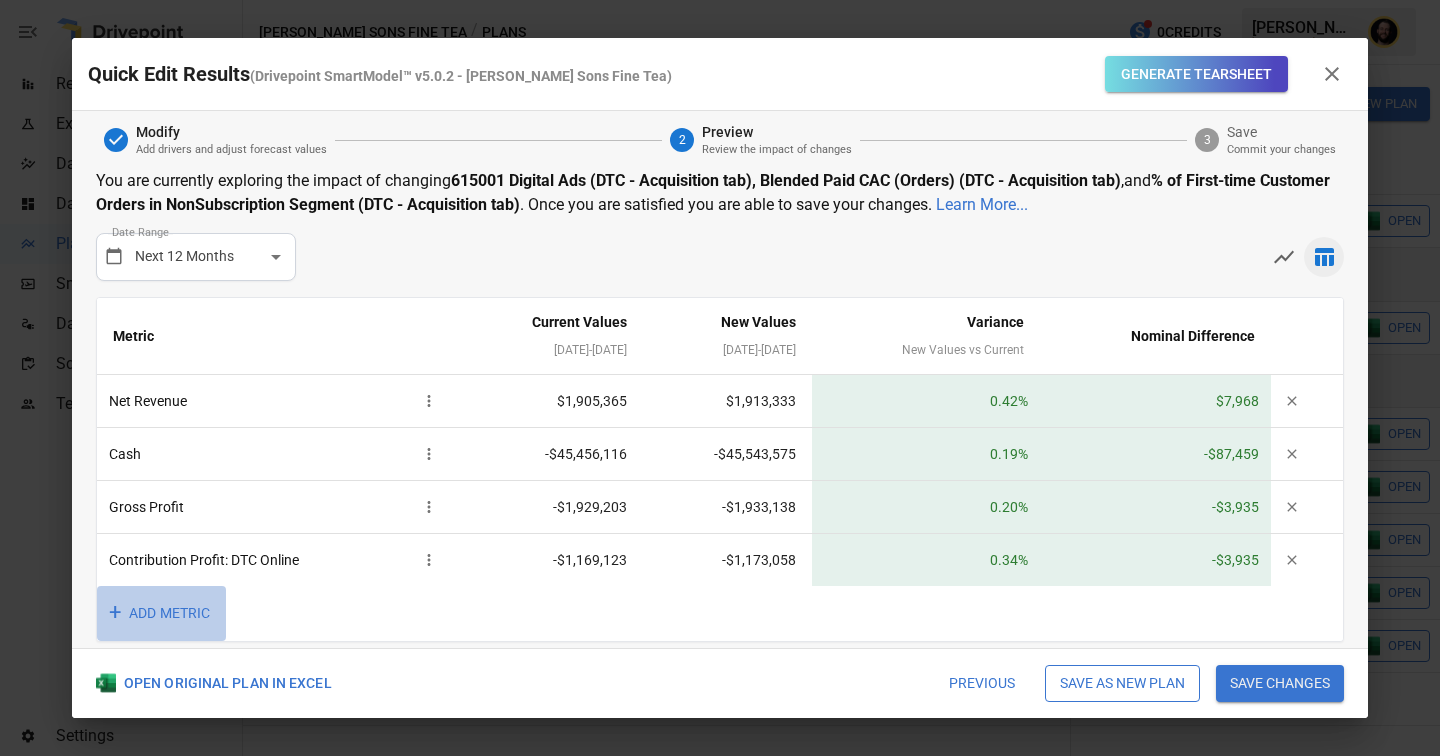 click on "+ ADD METRIC" at bounding box center [161, 613] 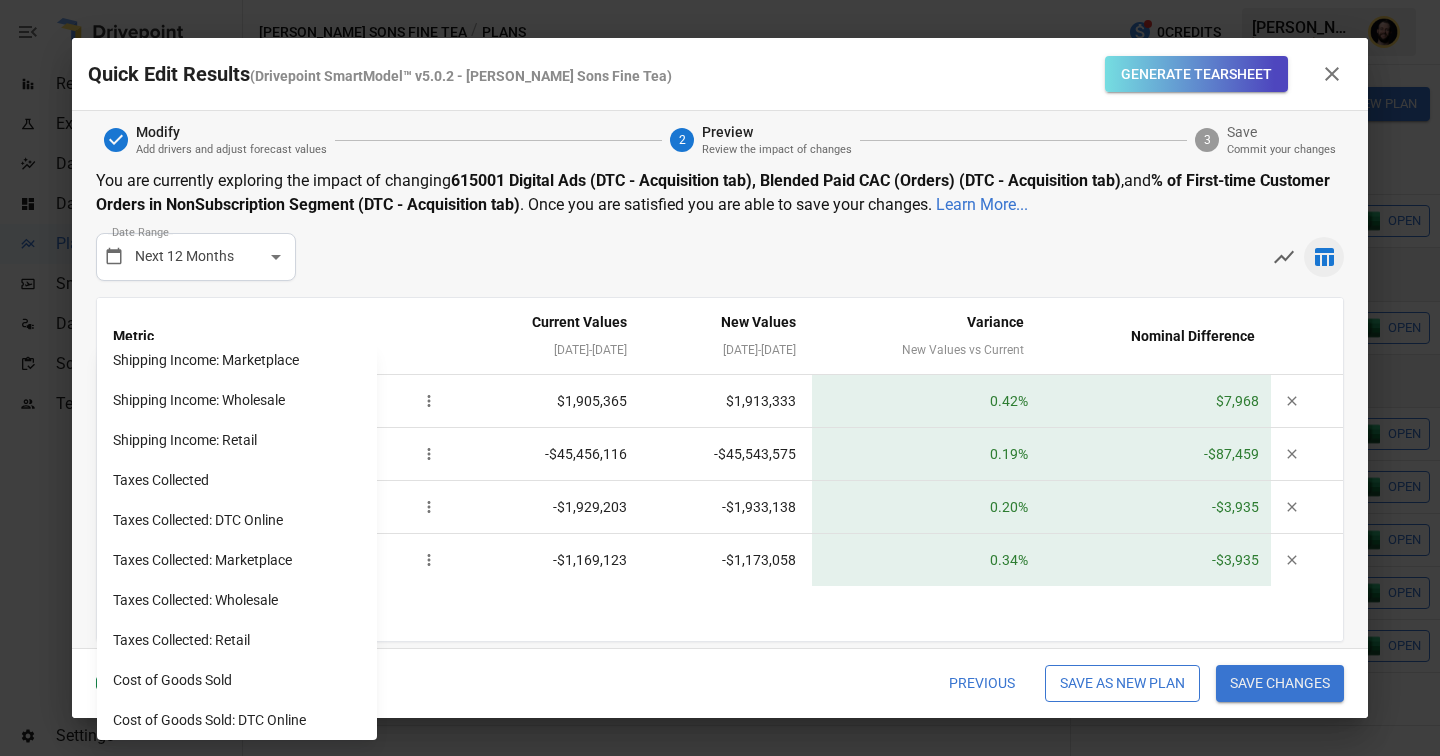 scroll, scrollTop: 1678, scrollLeft: 0, axis: vertical 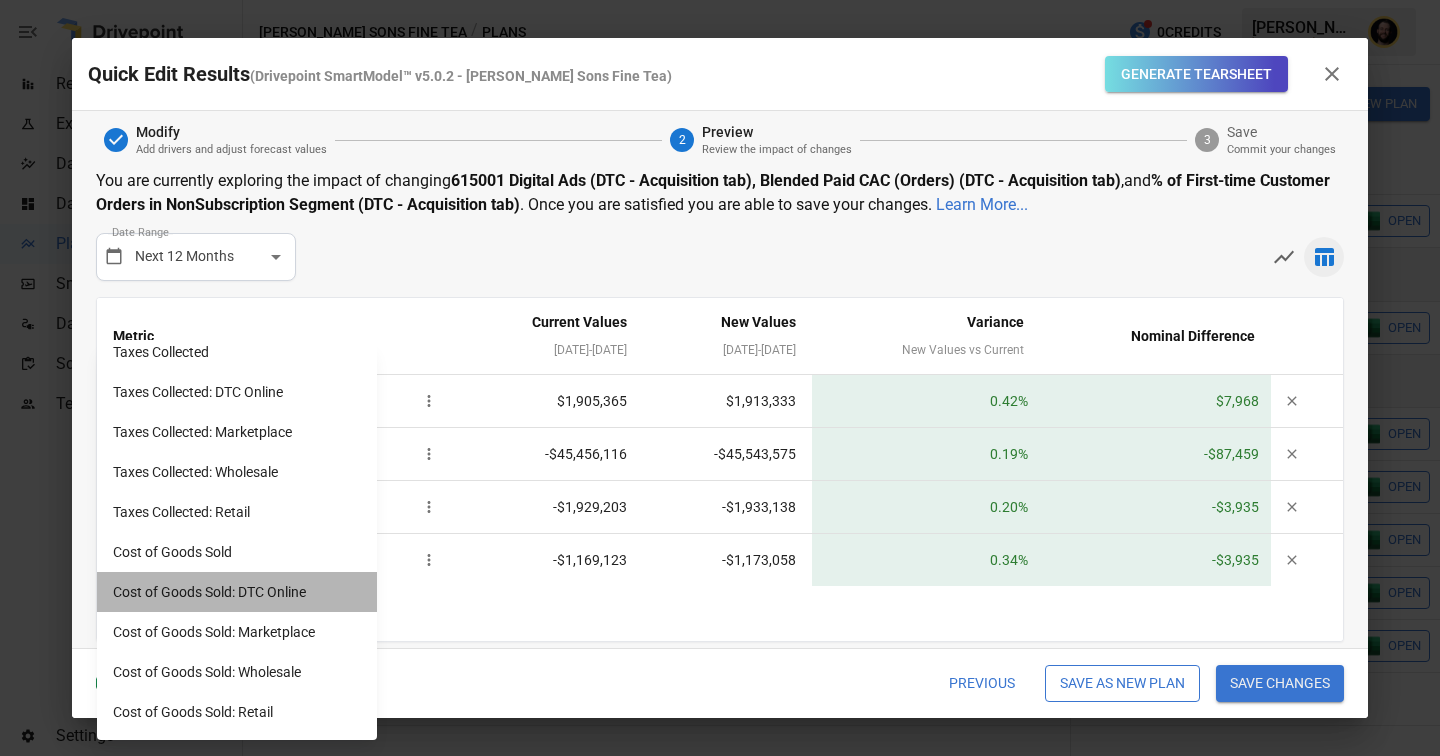 click on "Cost of Goods Sold: DTC Online" at bounding box center (237, 592) 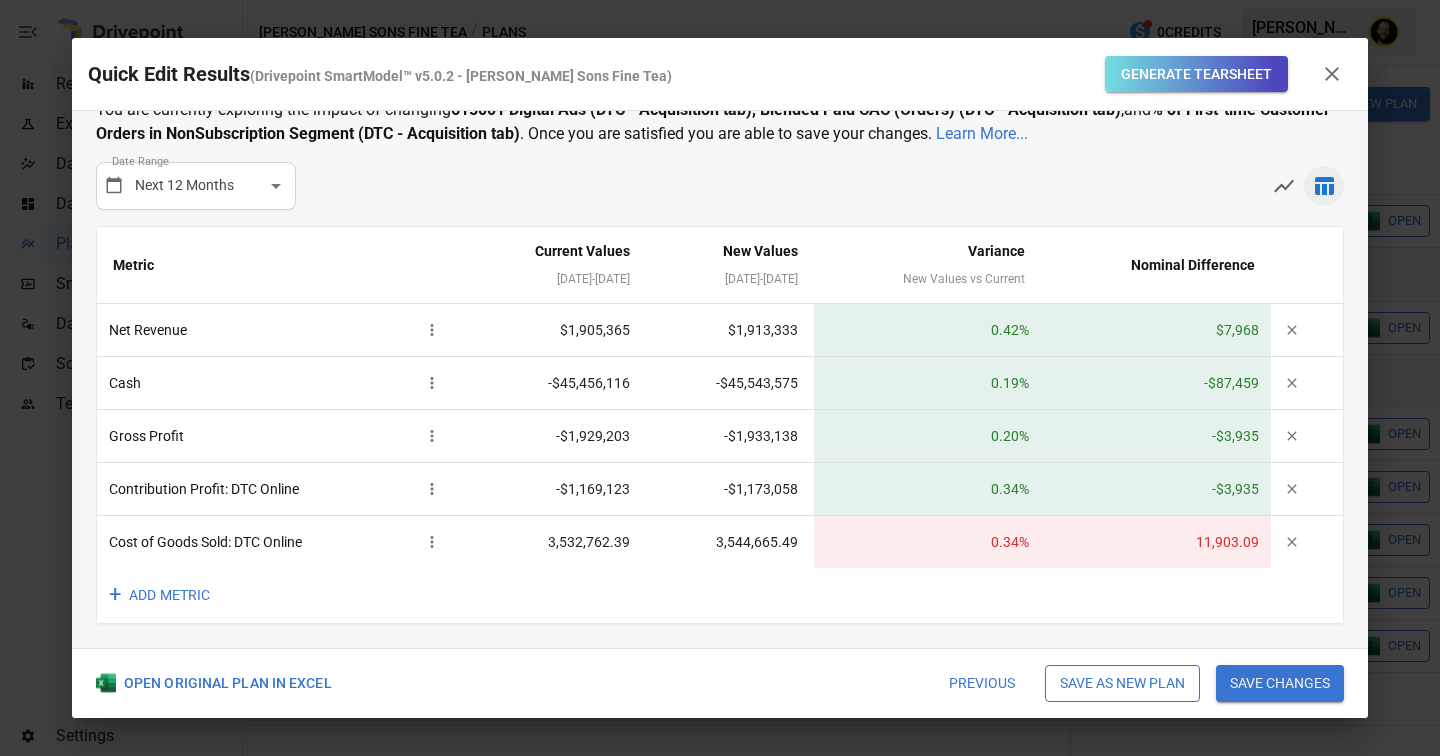 scroll, scrollTop: 0, scrollLeft: 0, axis: both 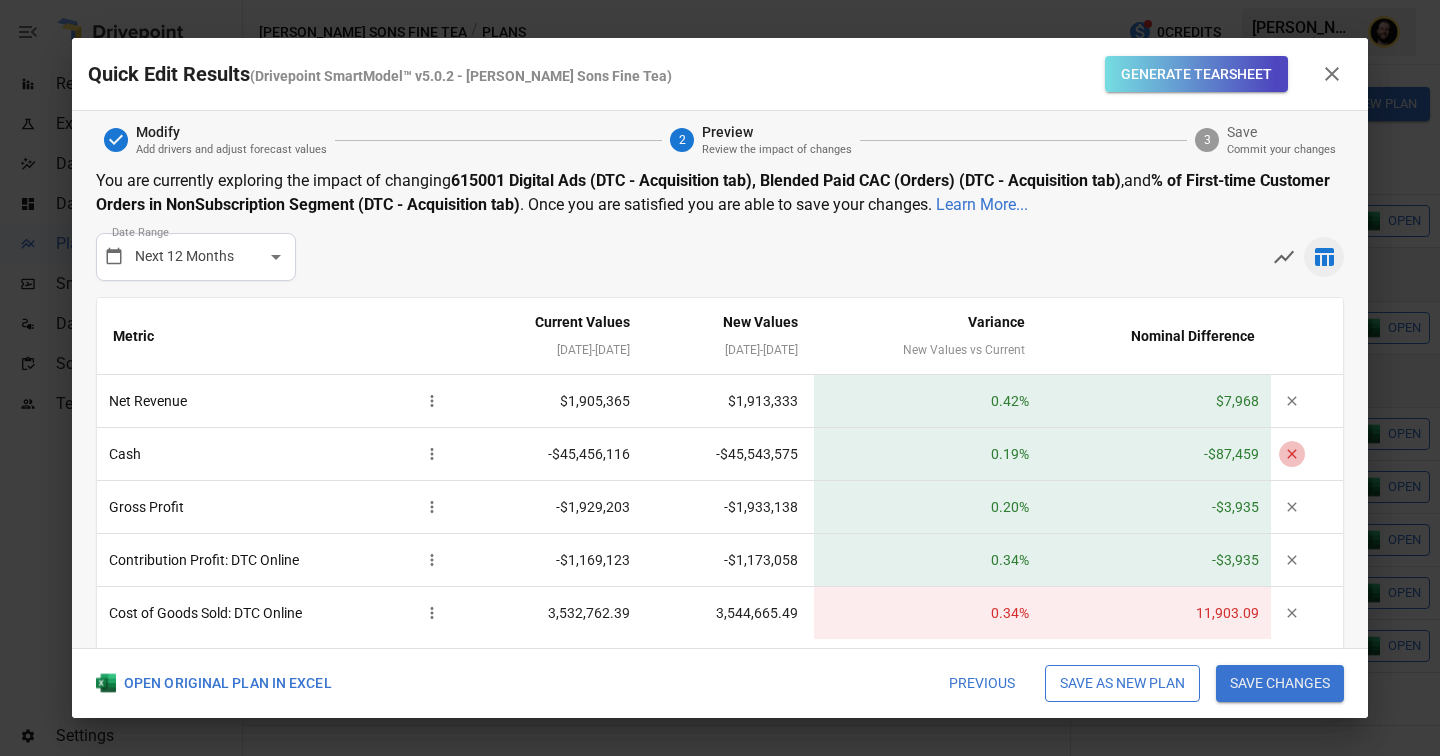 click 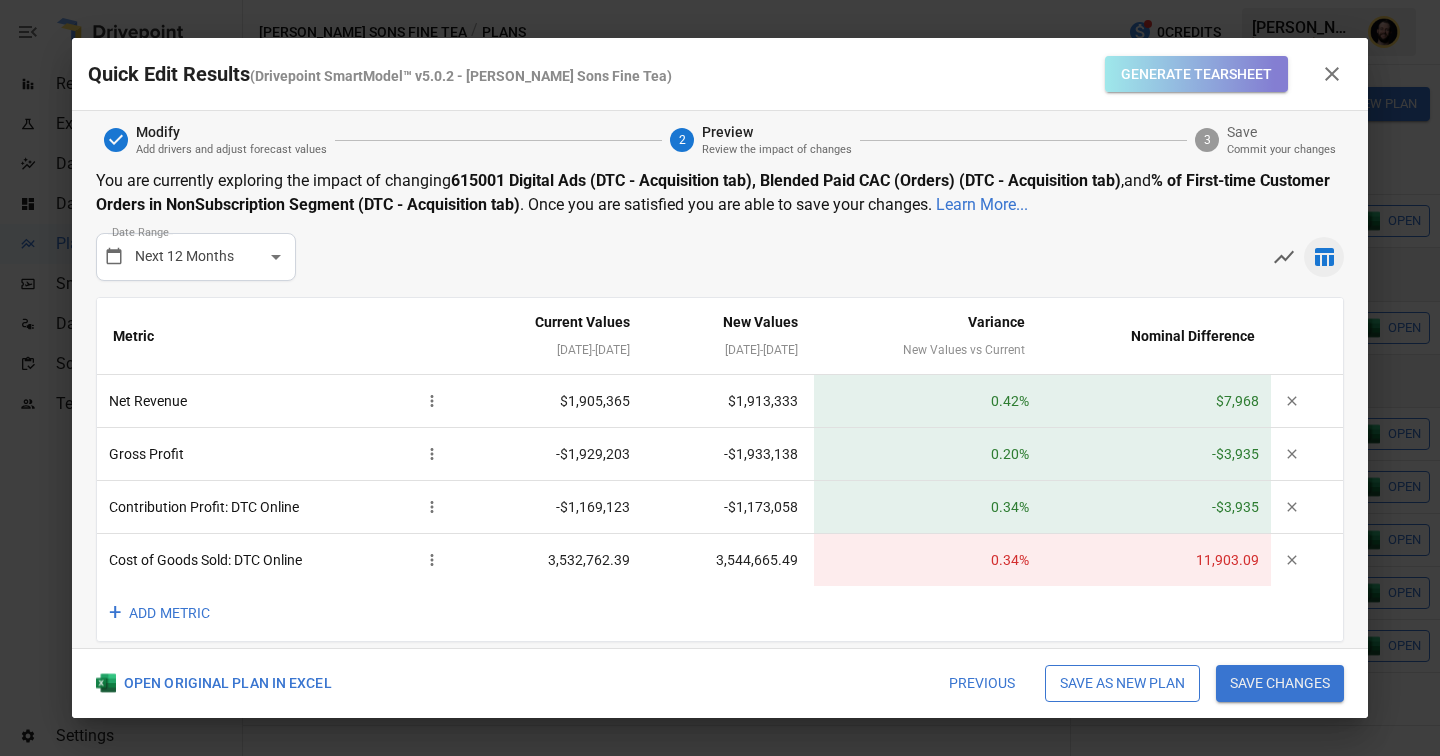 click on "Generate Tearsheet" at bounding box center [1196, 74] 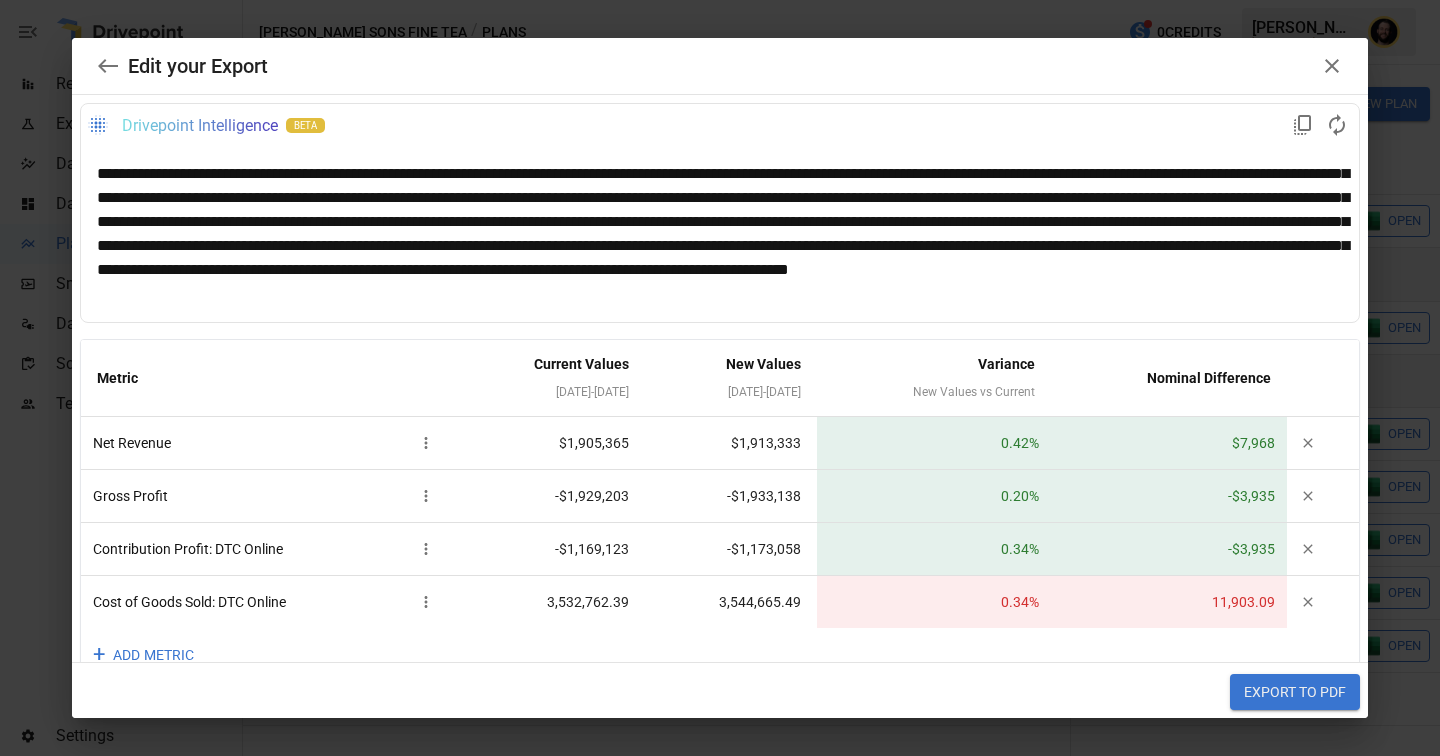 click 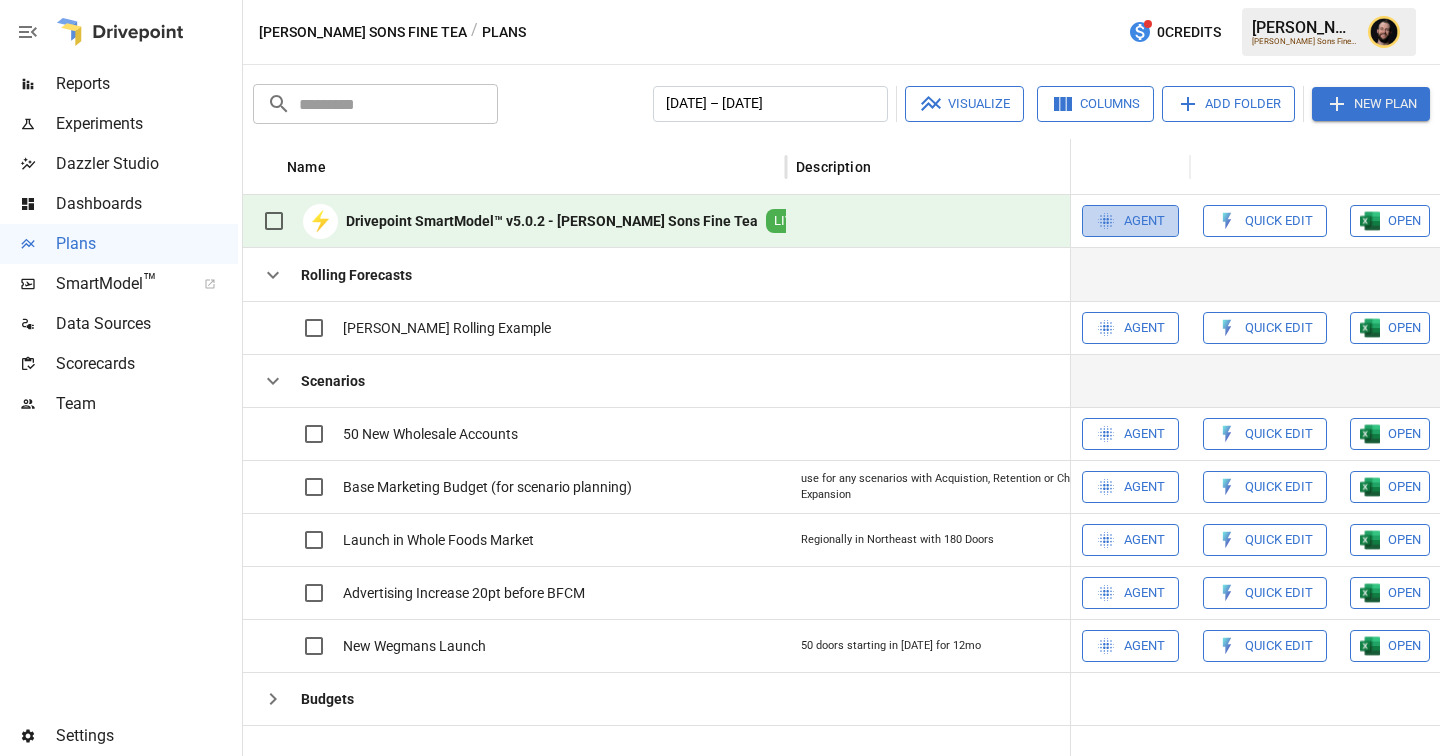 click on "Agent" at bounding box center [1144, 221] 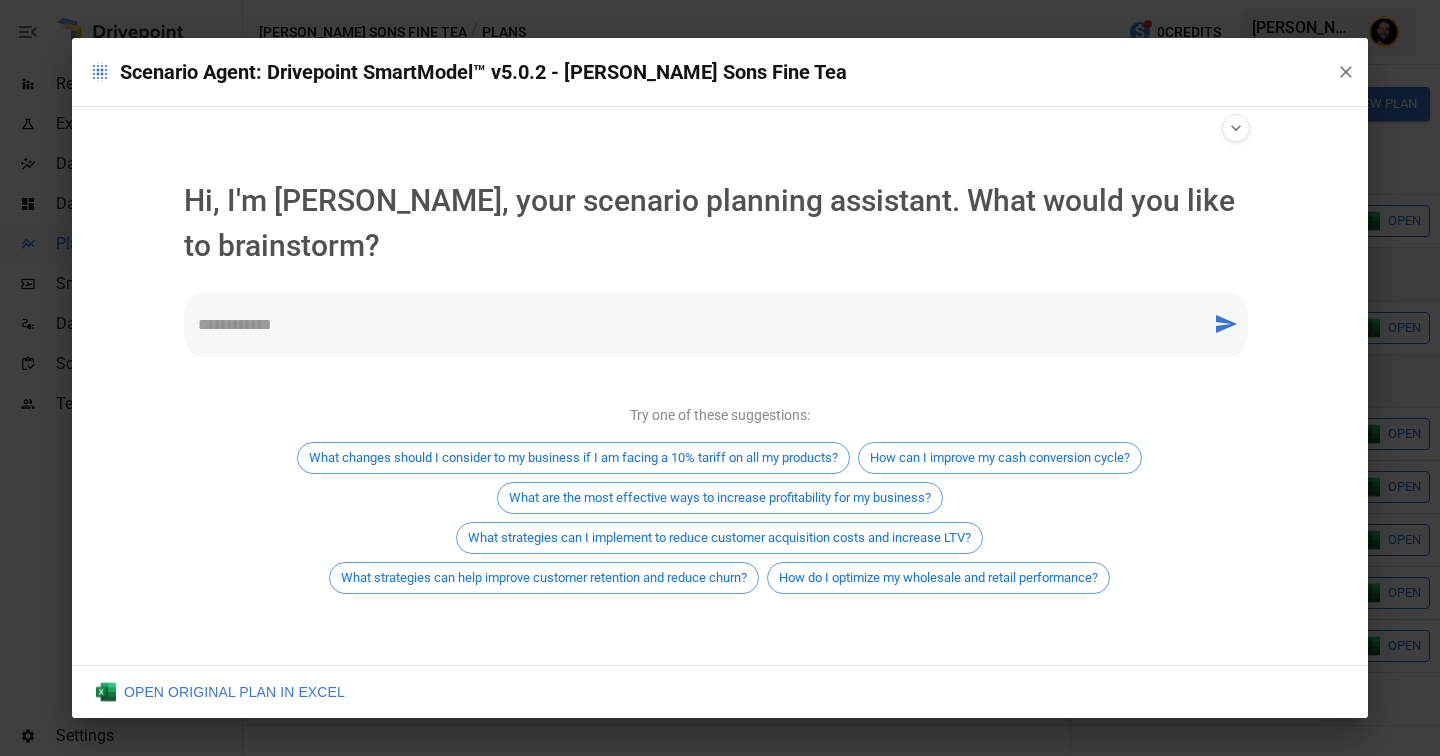 type on "**********" 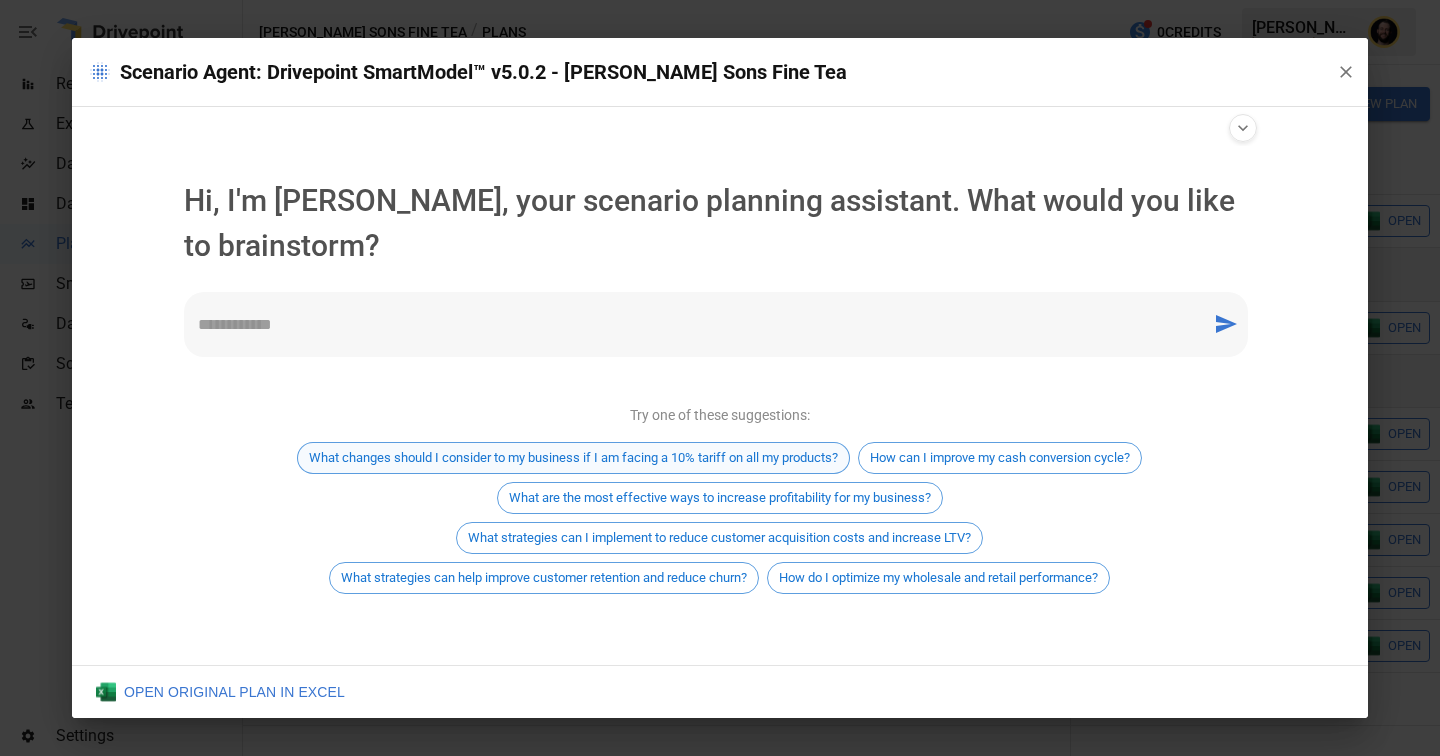 click on "What changes should I consider to my business if I am facing a 10% tariff on all my products?" at bounding box center (573, 458) 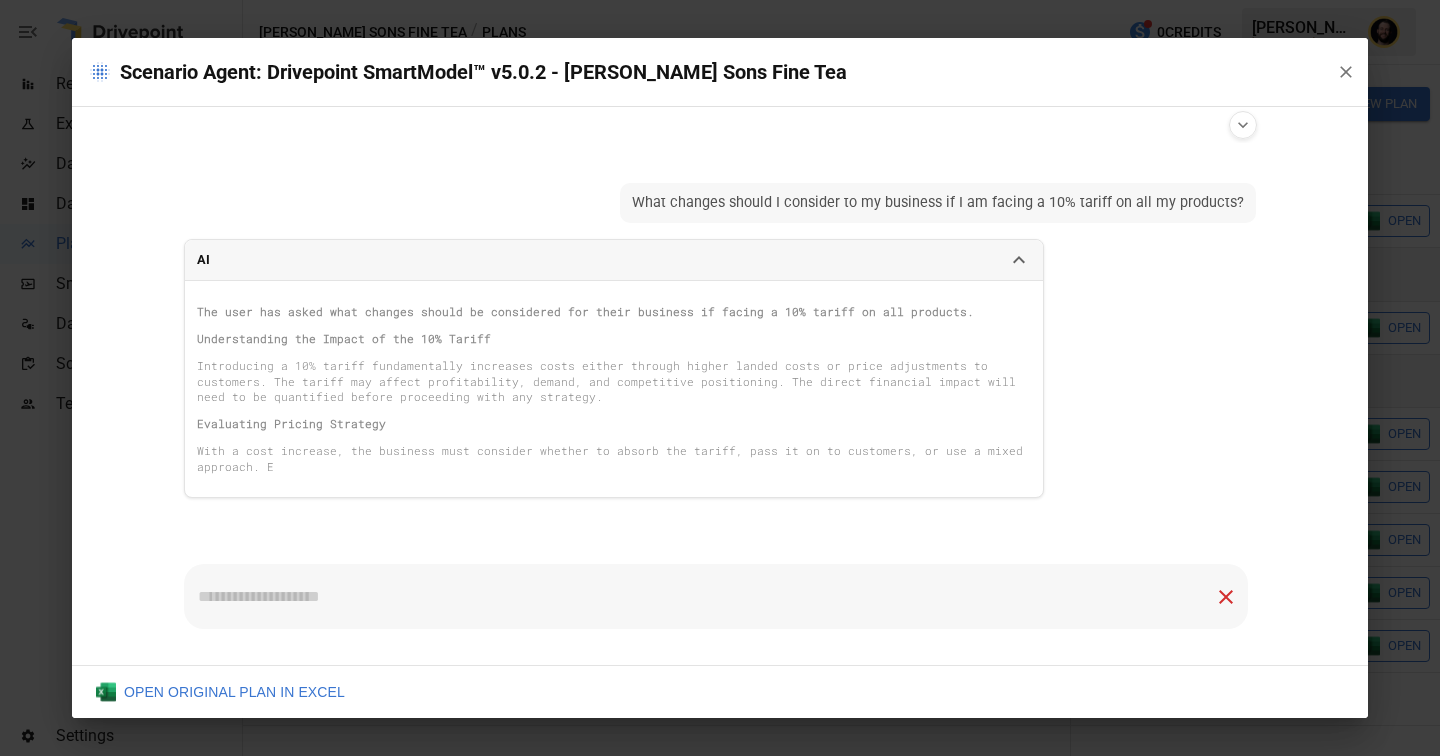 scroll, scrollTop: 2, scrollLeft: 0, axis: vertical 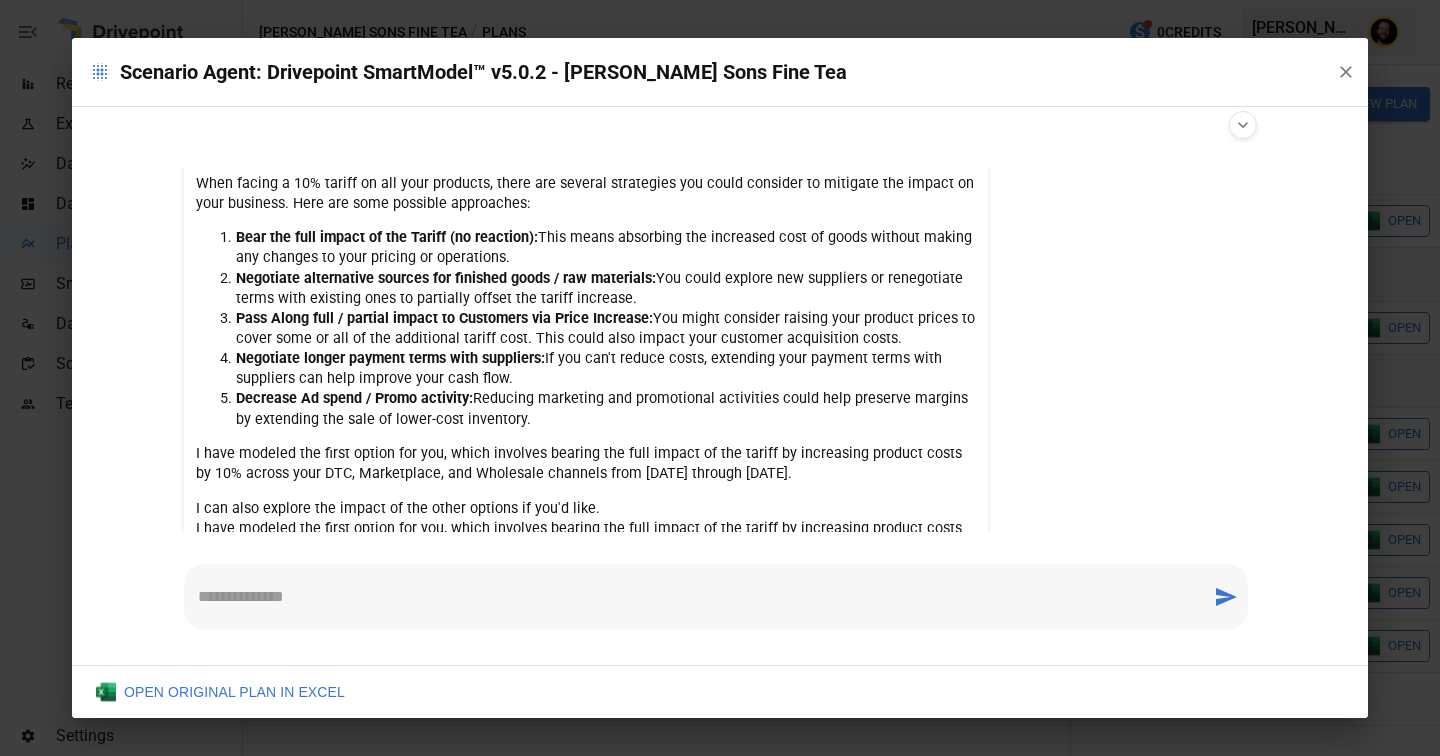 click on "Pass Along full / partial impact to Customers via Price Increase:  You might consider raising your product prices to cover some or all of the additional tariff cost. This could also impact your customer acquisition costs." at bounding box center (606, 329) 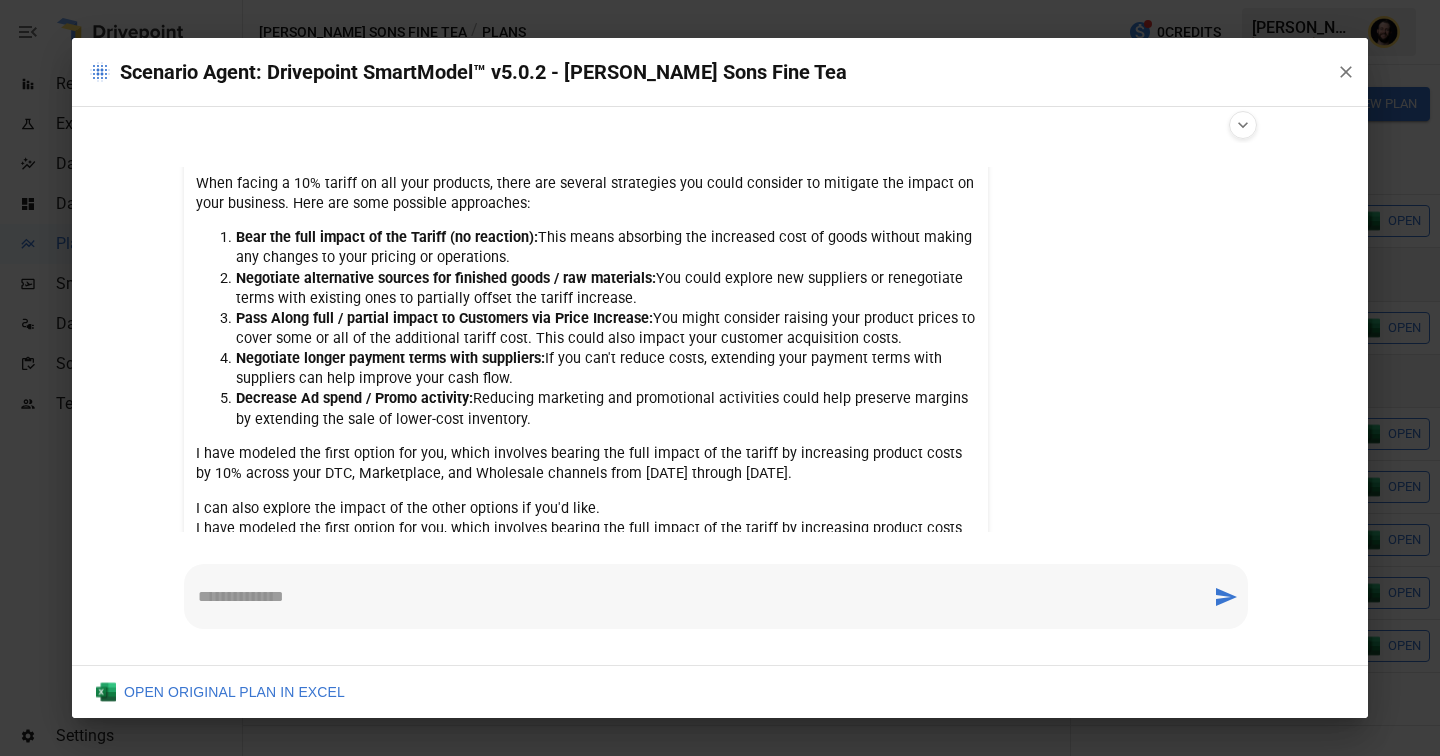 drag, startPoint x: 900, startPoint y: 337, endPoint x: 225, endPoint y: 320, distance: 675.21405 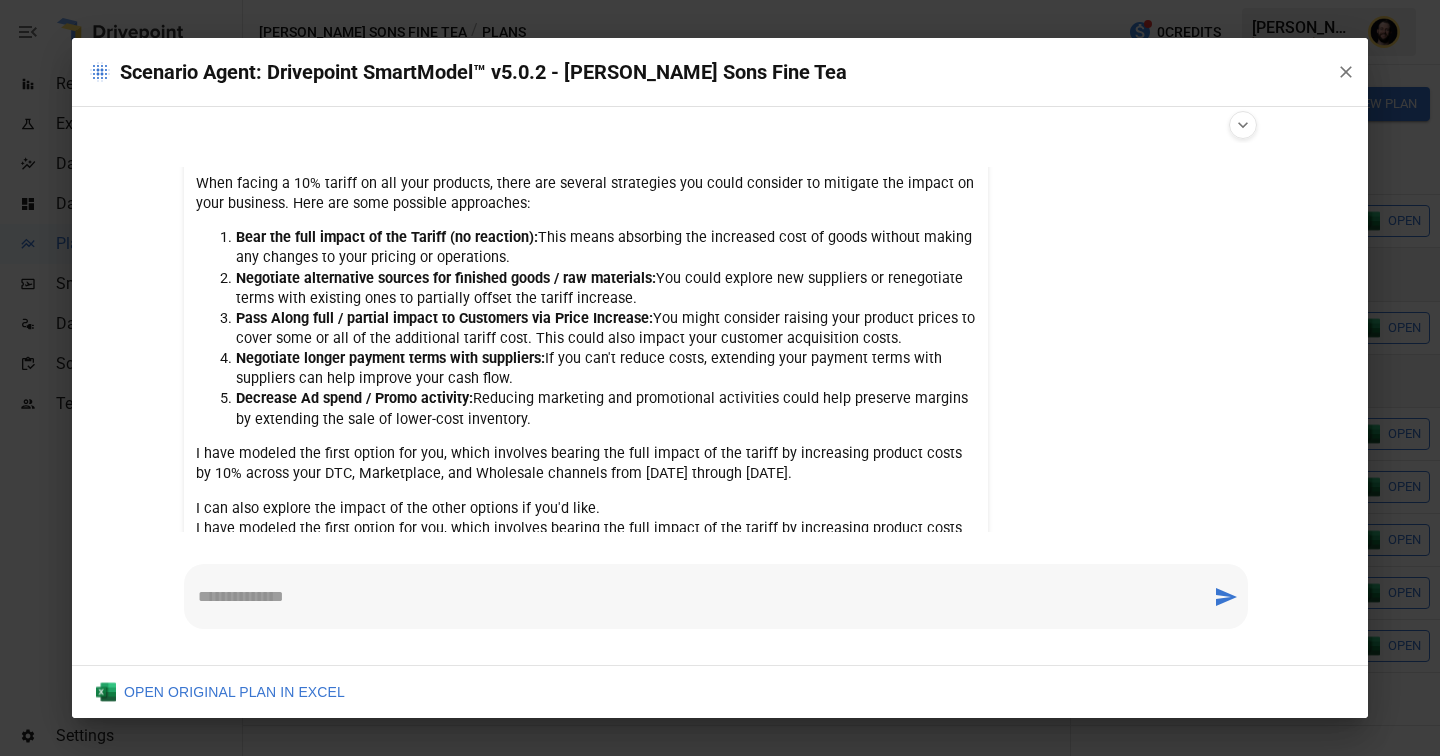 click on "Pass Along full / partial impact to Customers via Price Increase:  You might consider raising your product prices to cover some or all of the additional tariff cost. This could also impact your customer acquisition costs." at bounding box center (606, 329) 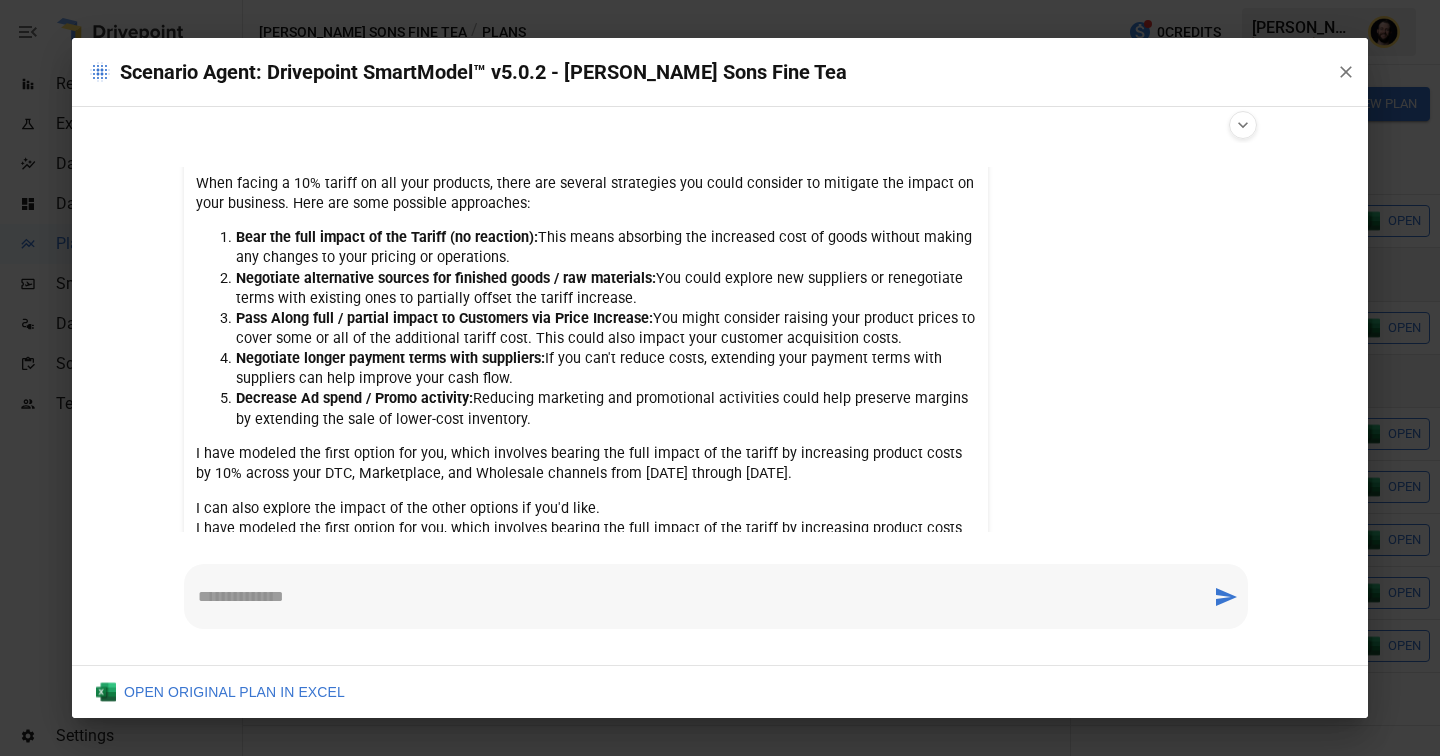 scroll, scrollTop: 323, scrollLeft: 0, axis: vertical 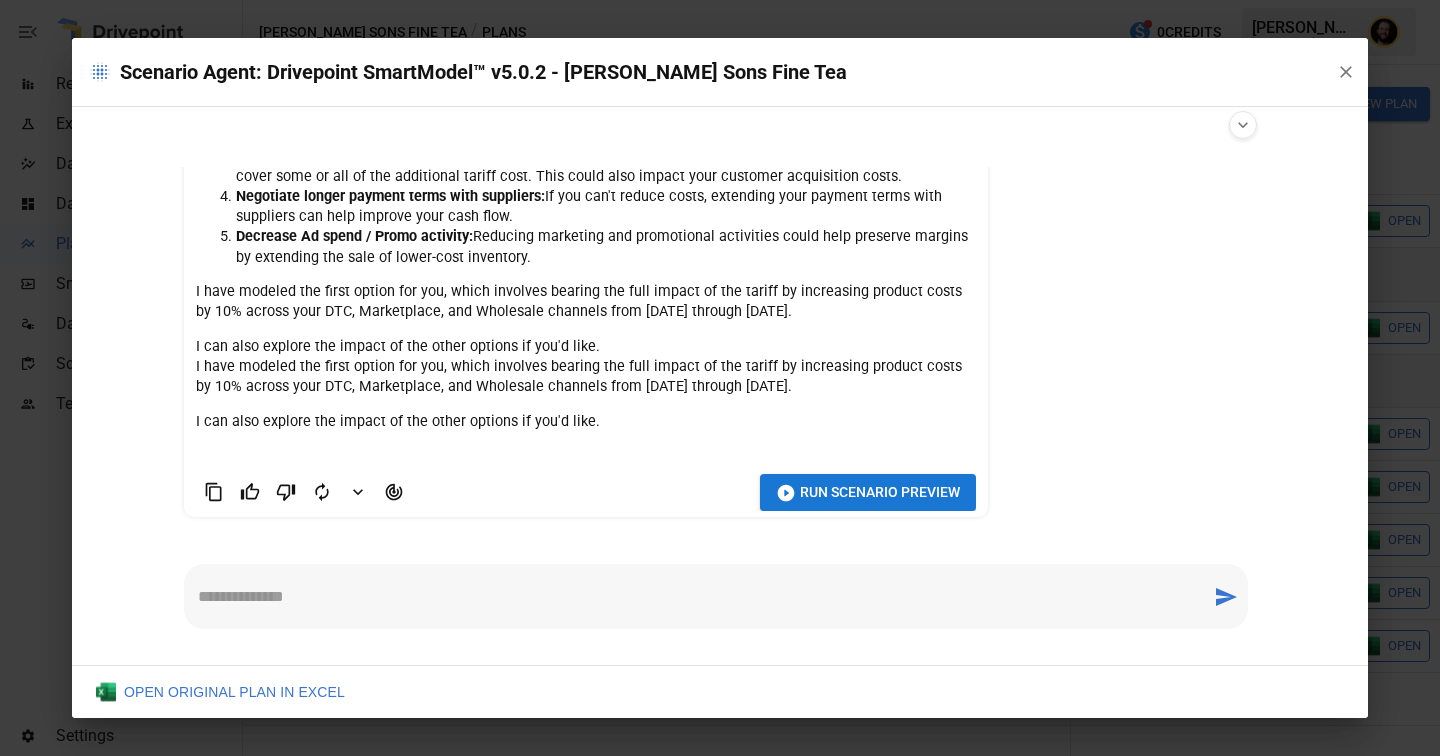 click on "I have modeled the first option for you, which involves bearing the full impact of the tariff by increasing product costs by 10% across your DTC, Marketplace, and Wholesale channels from [DATE] through [DATE]." at bounding box center [586, 302] 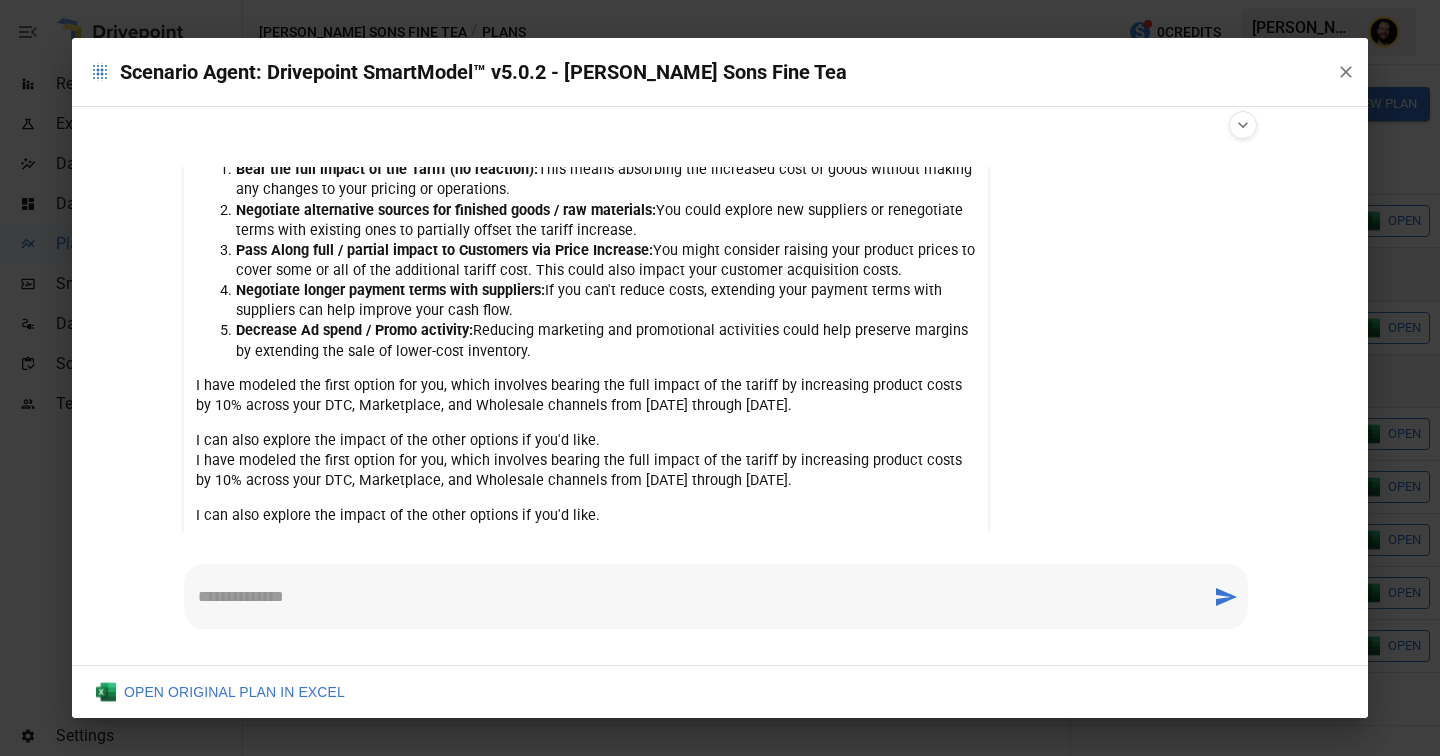 scroll, scrollTop: 189, scrollLeft: 0, axis: vertical 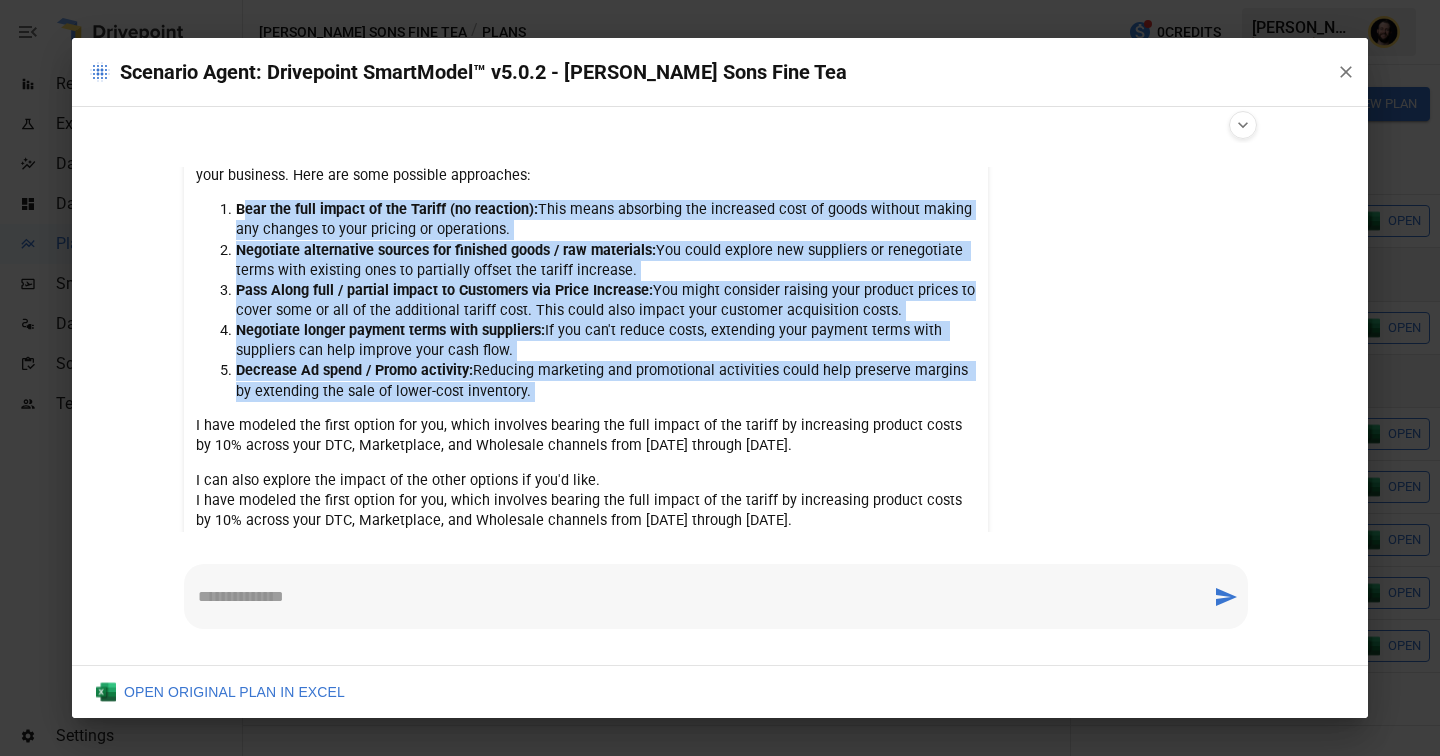 drag, startPoint x: 537, startPoint y: 405, endPoint x: 242, endPoint y: 209, distance: 354.1765 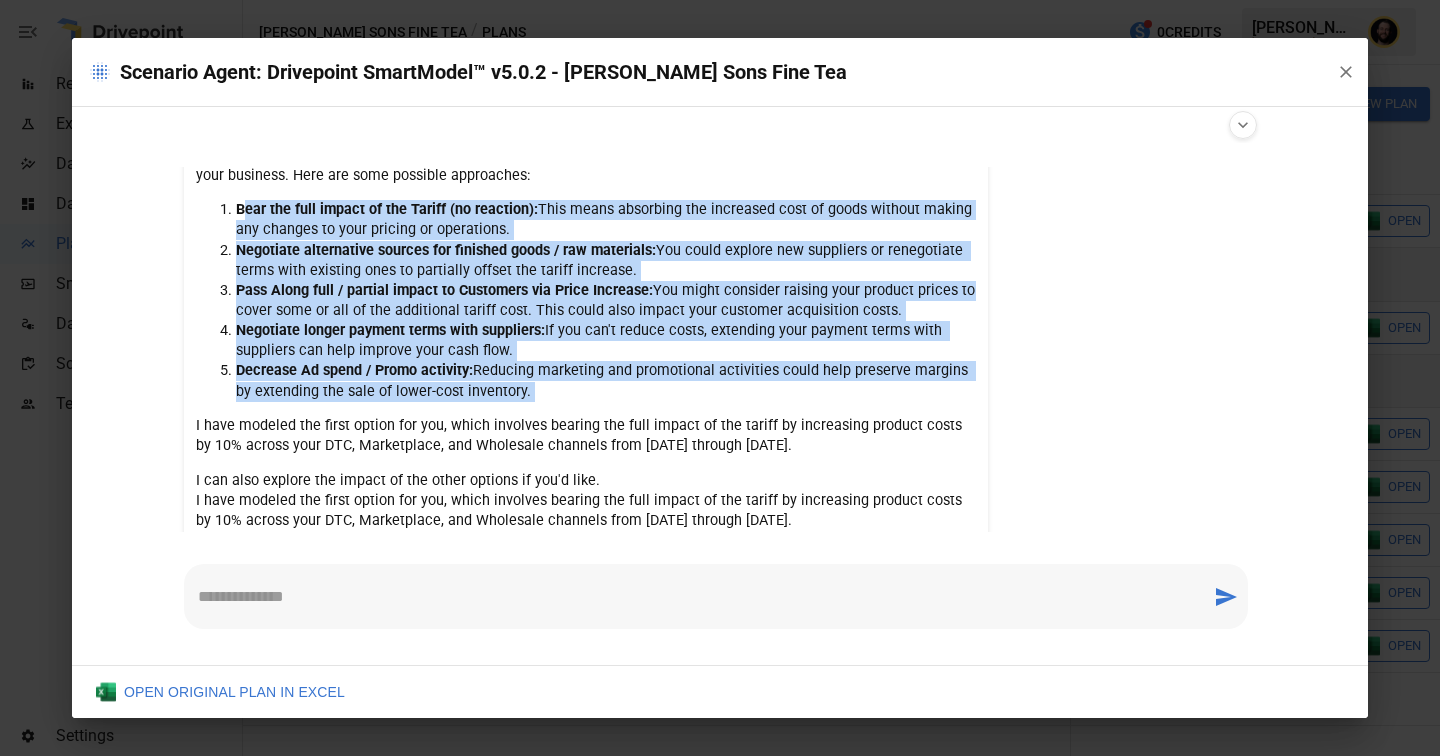 scroll, scrollTop: 323, scrollLeft: 0, axis: vertical 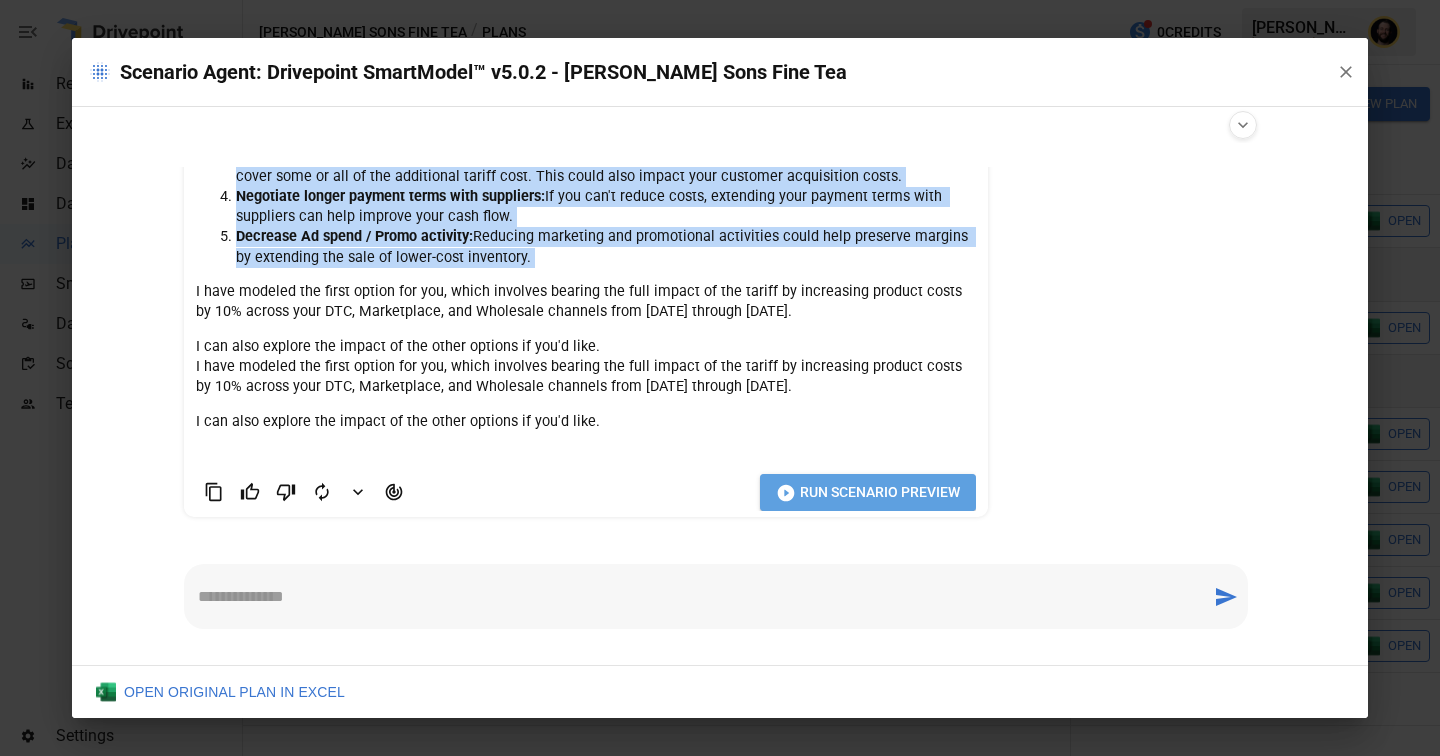 click on "Run Scenario Preview" at bounding box center (880, 492) 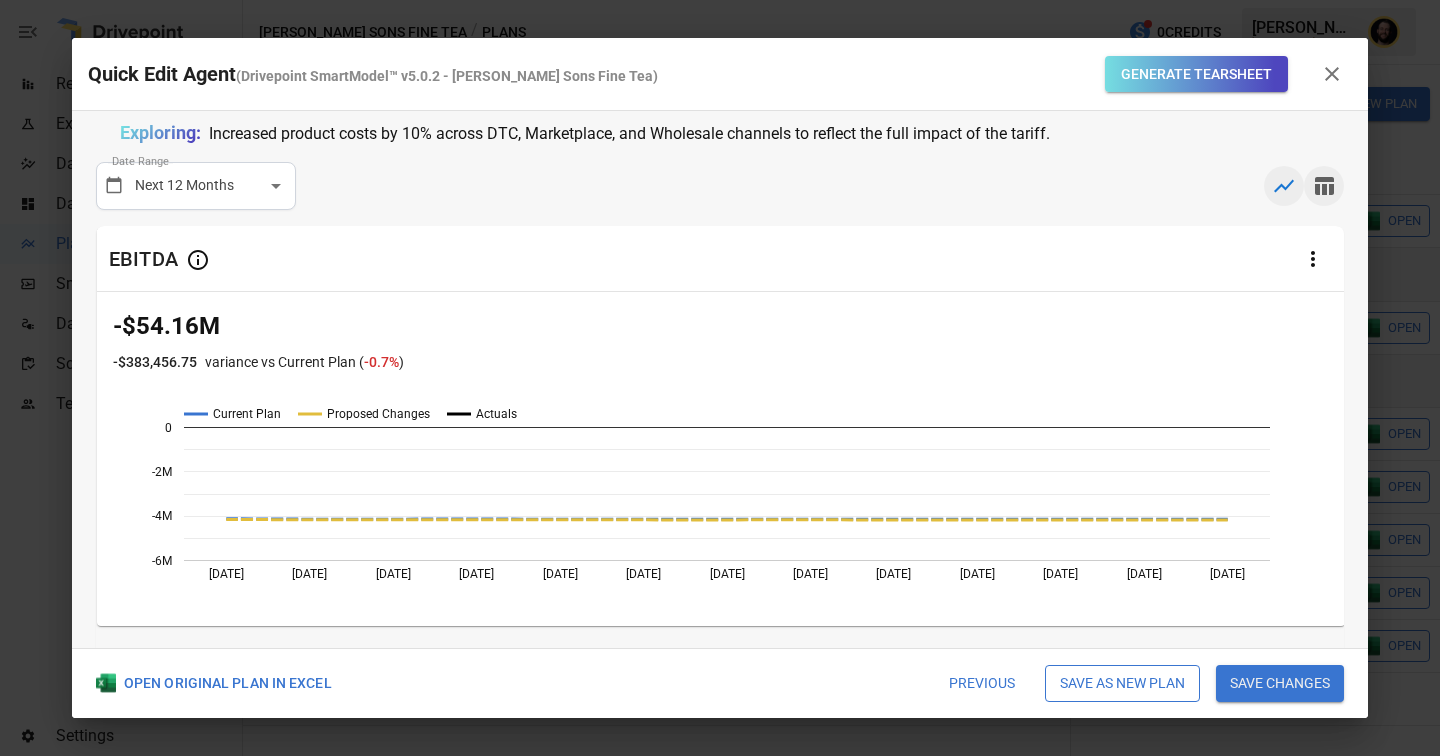 click 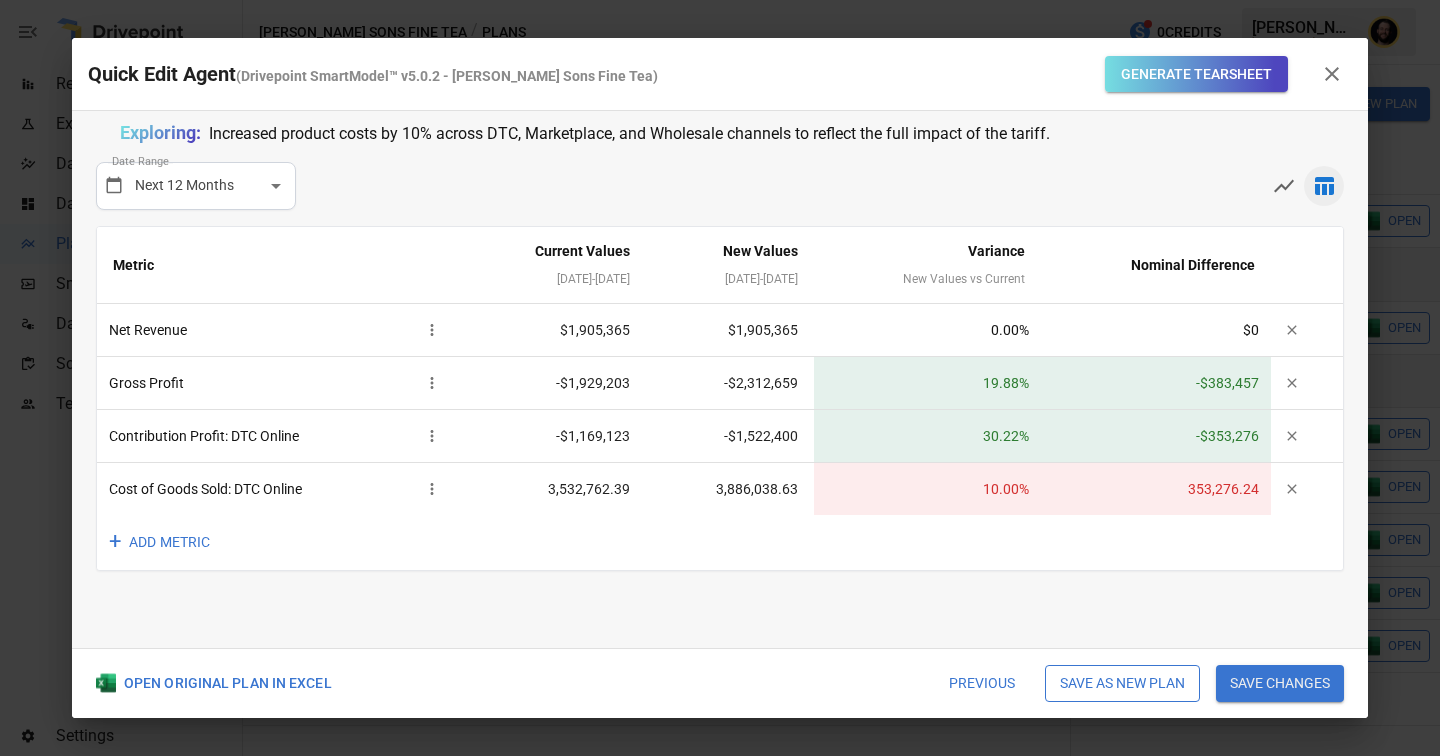 click on "Generate Tearsheet" at bounding box center (1196, 74) 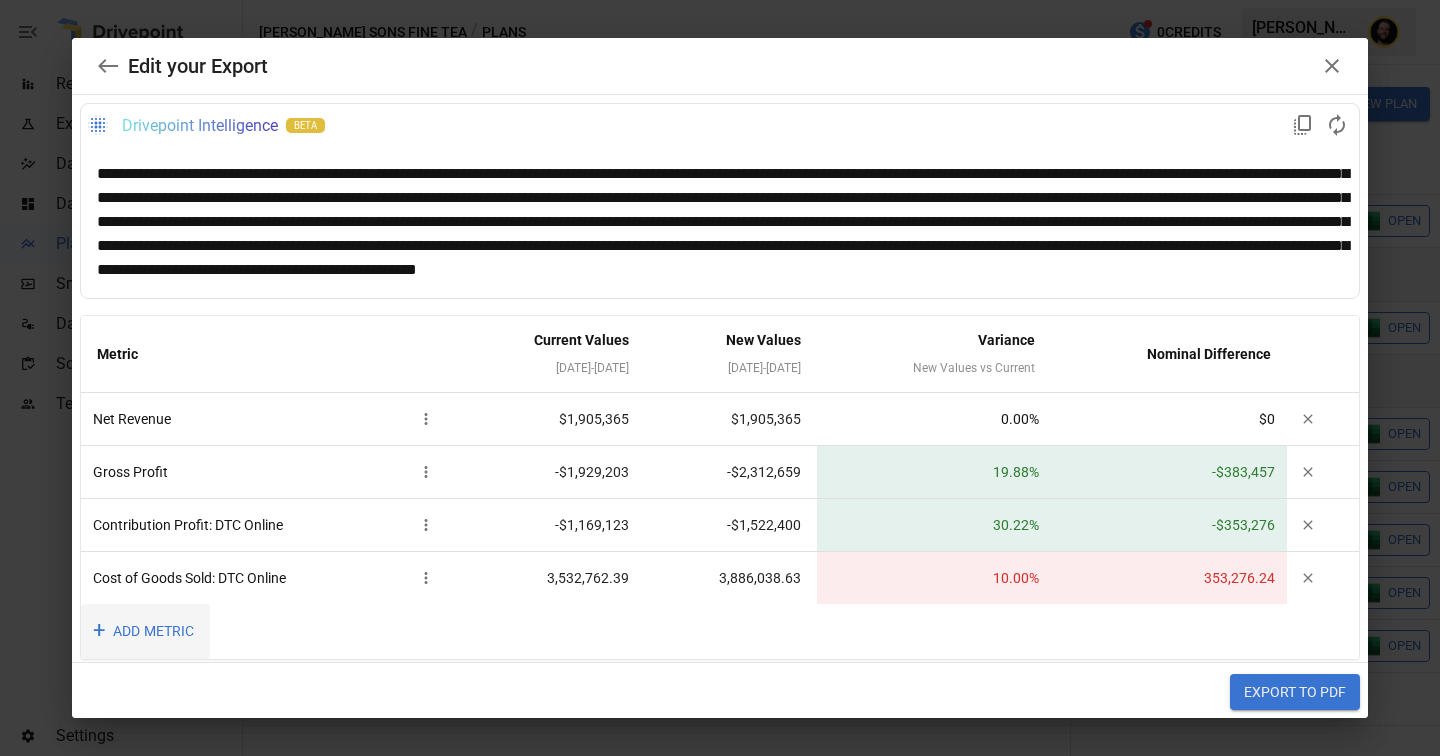 click on "+ ADD METRIC" at bounding box center [145, 631] 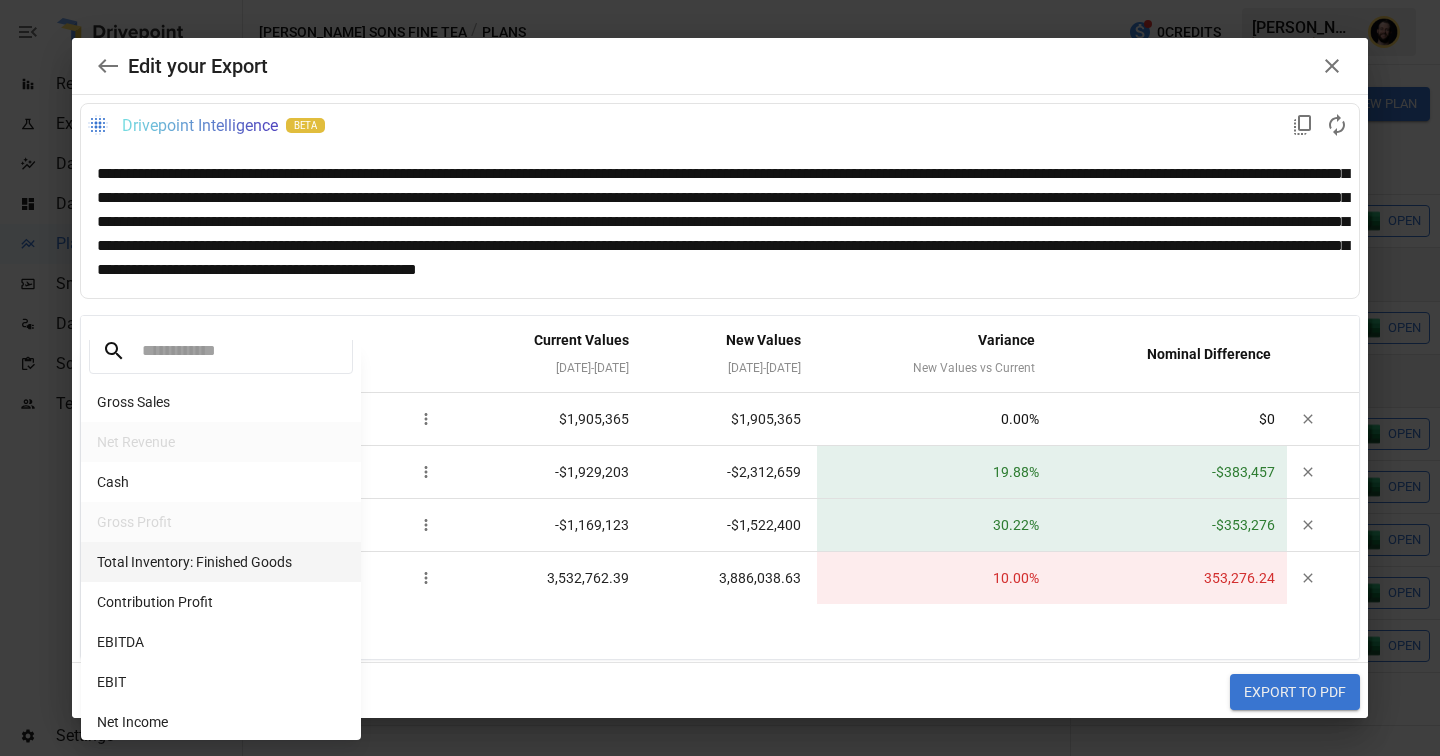 scroll, scrollTop: 43, scrollLeft: 0, axis: vertical 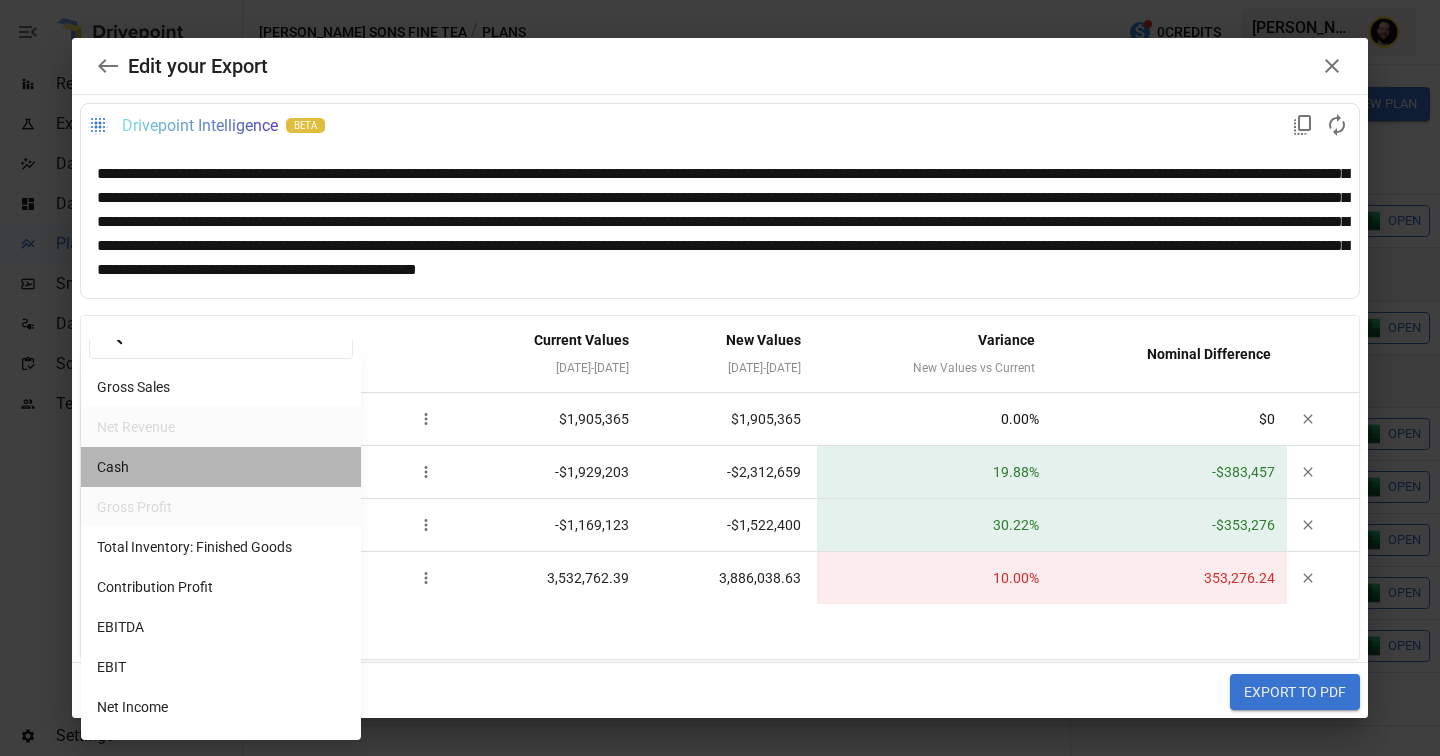 click on "Cash" at bounding box center [221, 467] 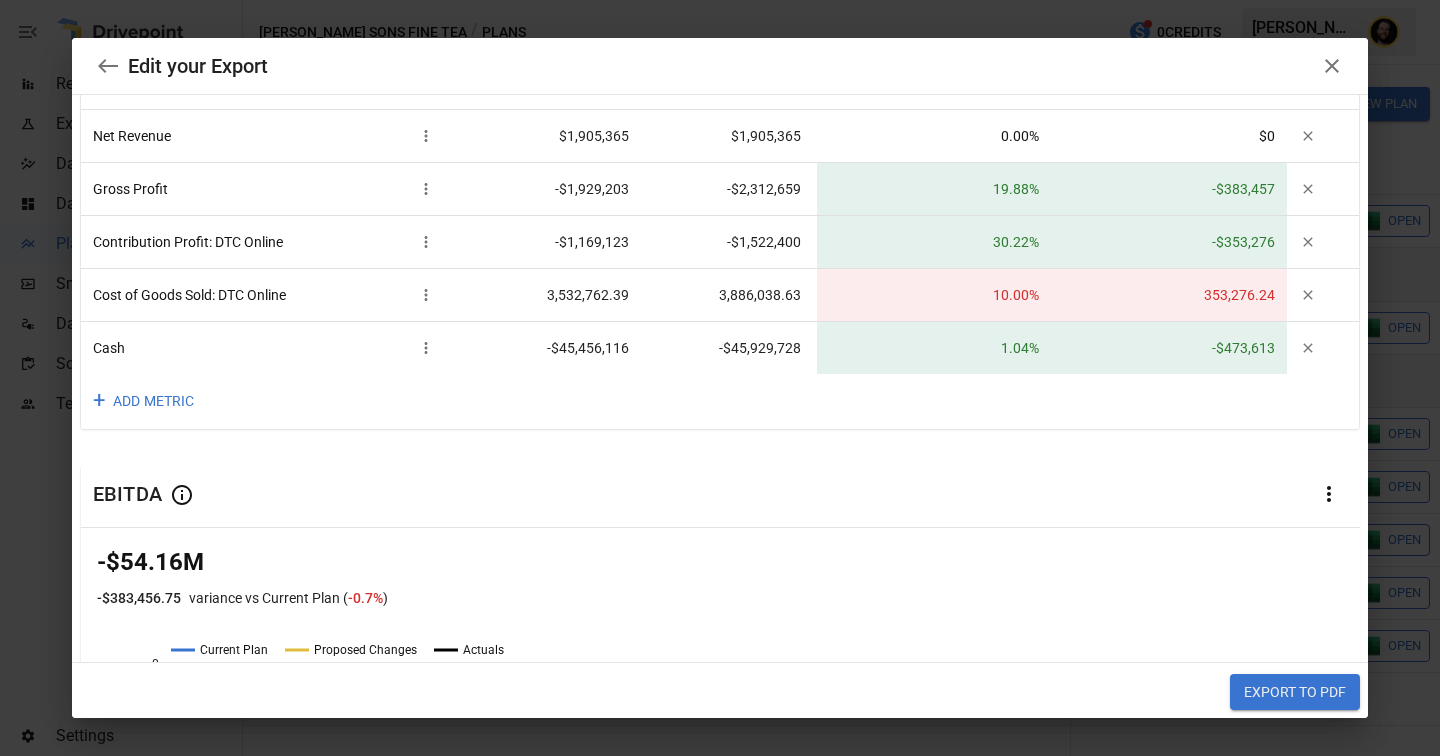 scroll, scrollTop: 0, scrollLeft: 0, axis: both 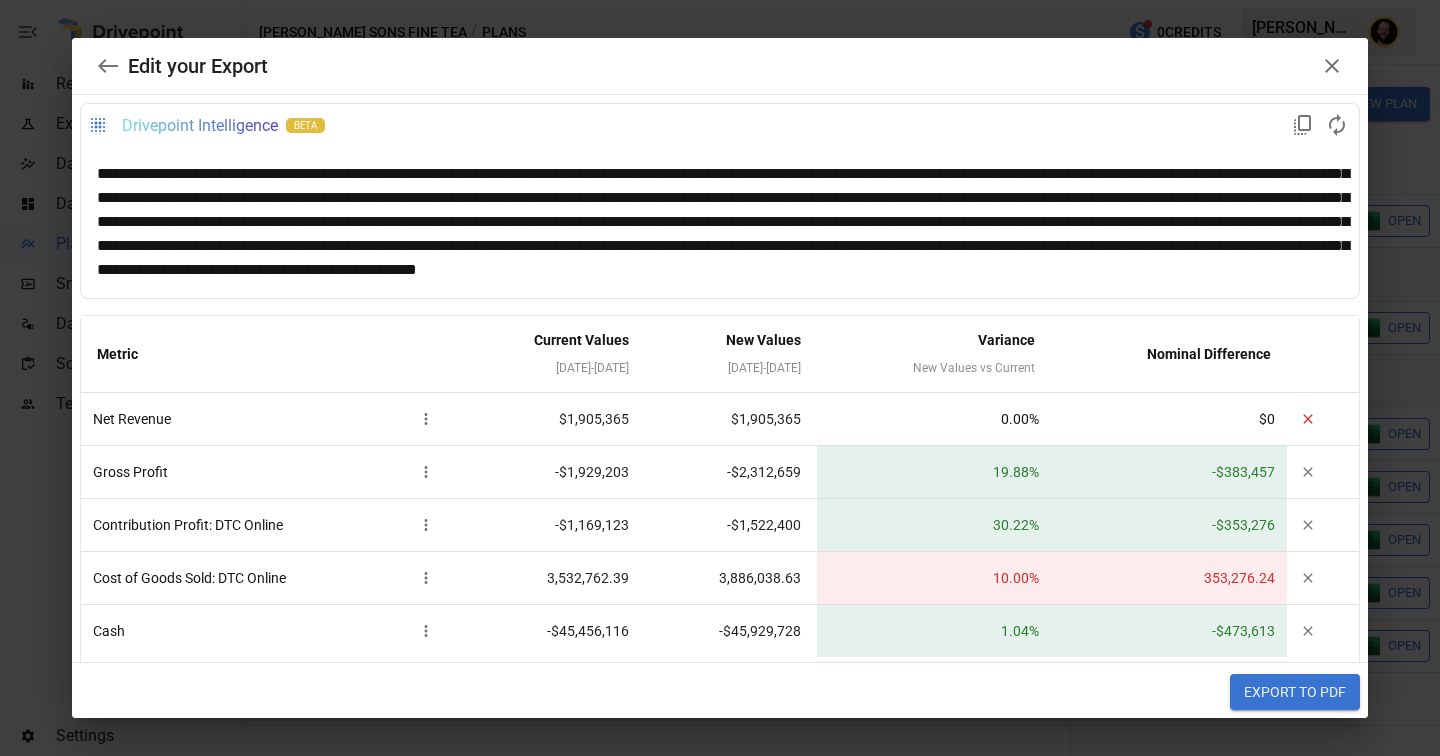 click at bounding box center [1308, 419] 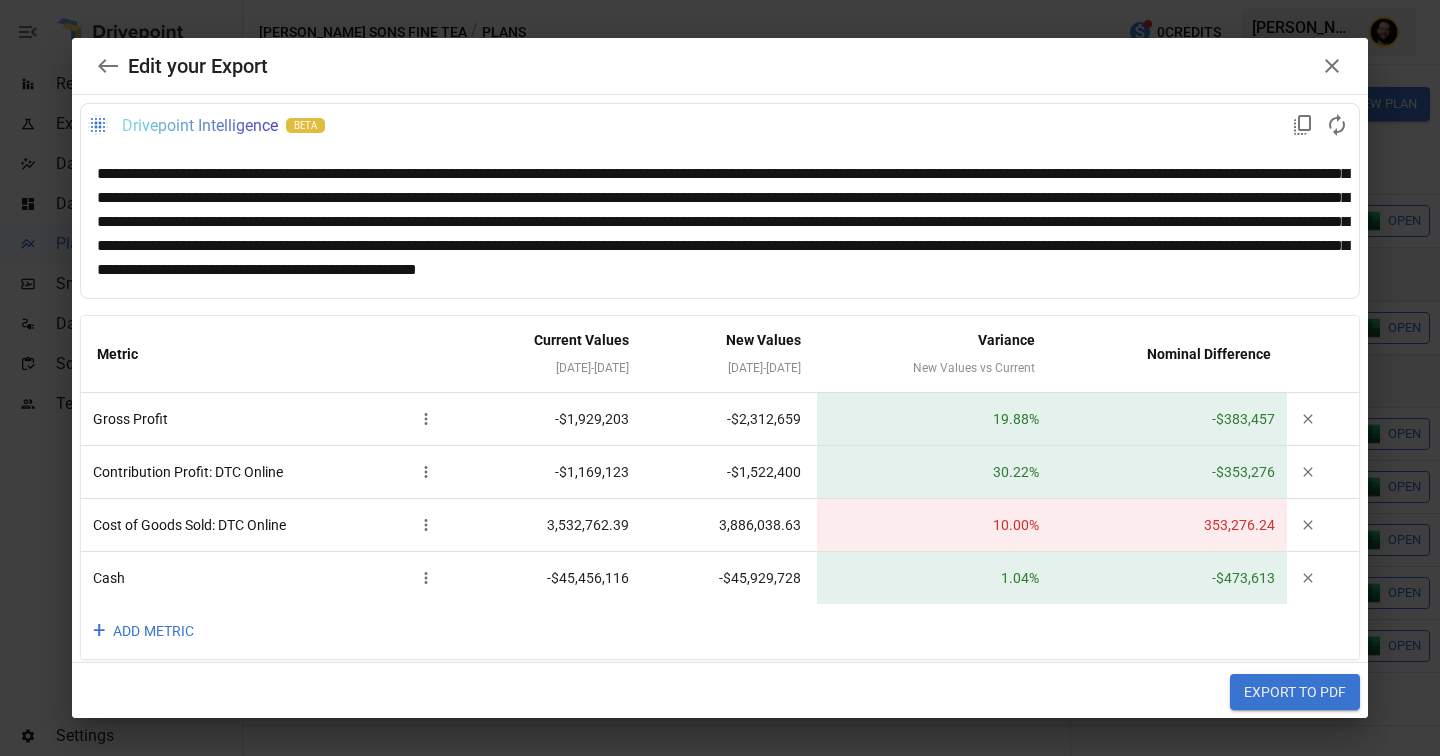 click 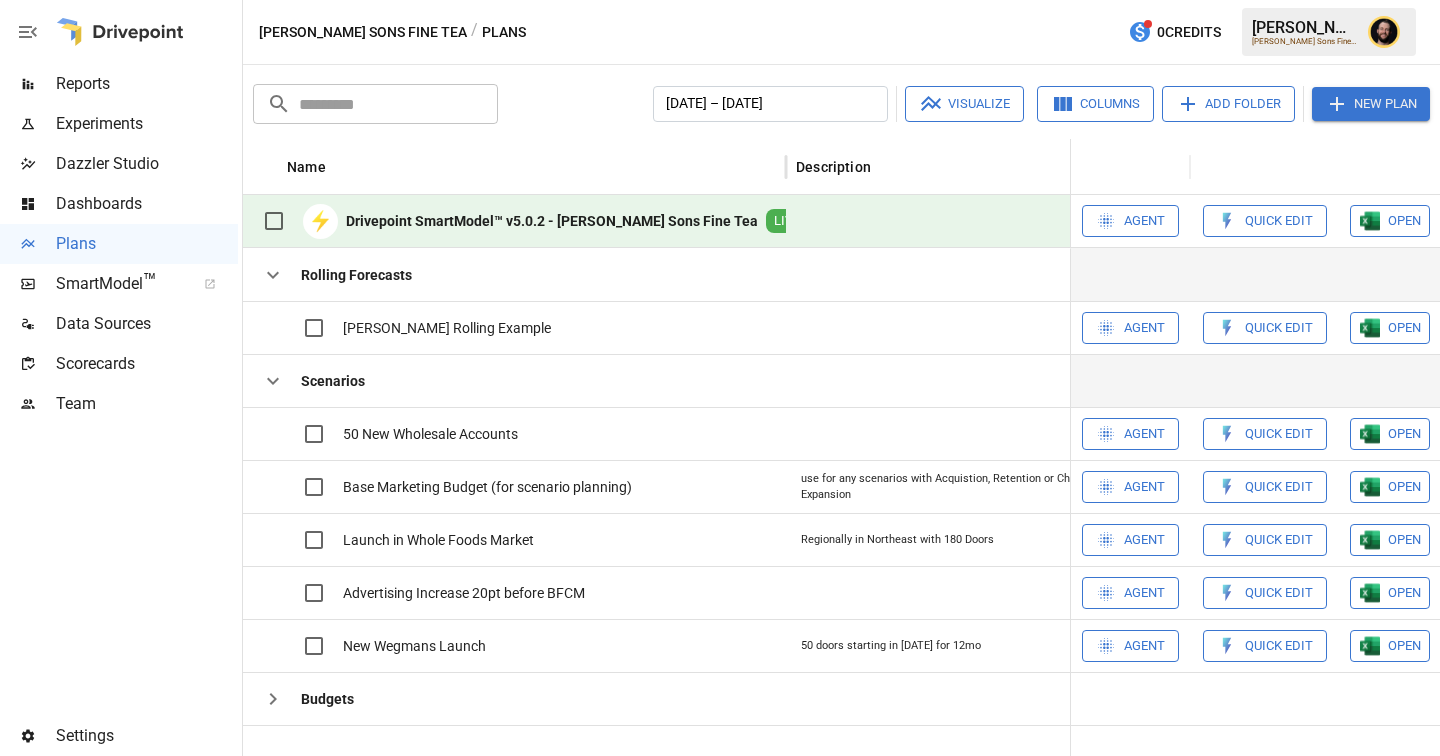 click on "Agent" at bounding box center (1144, 221) 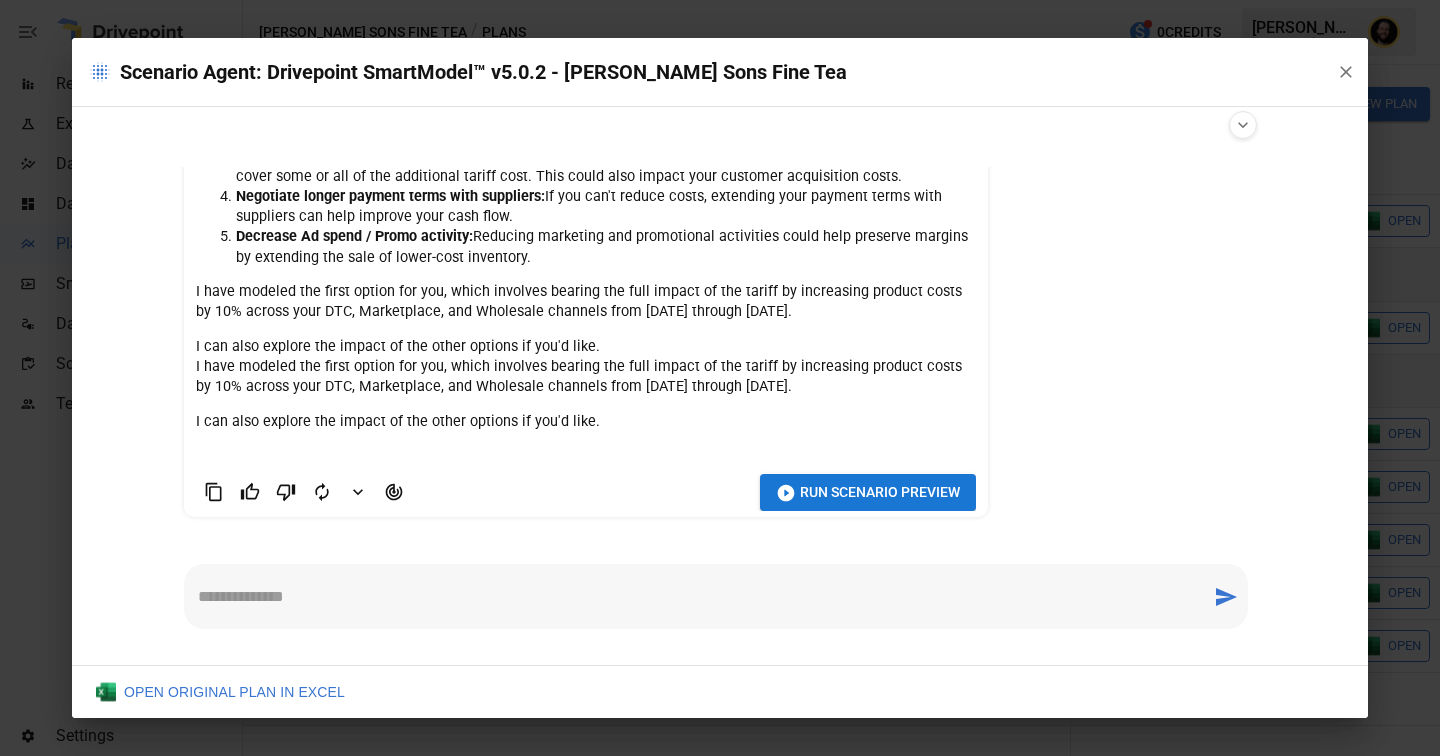 scroll, scrollTop: 264, scrollLeft: 0, axis: vertical 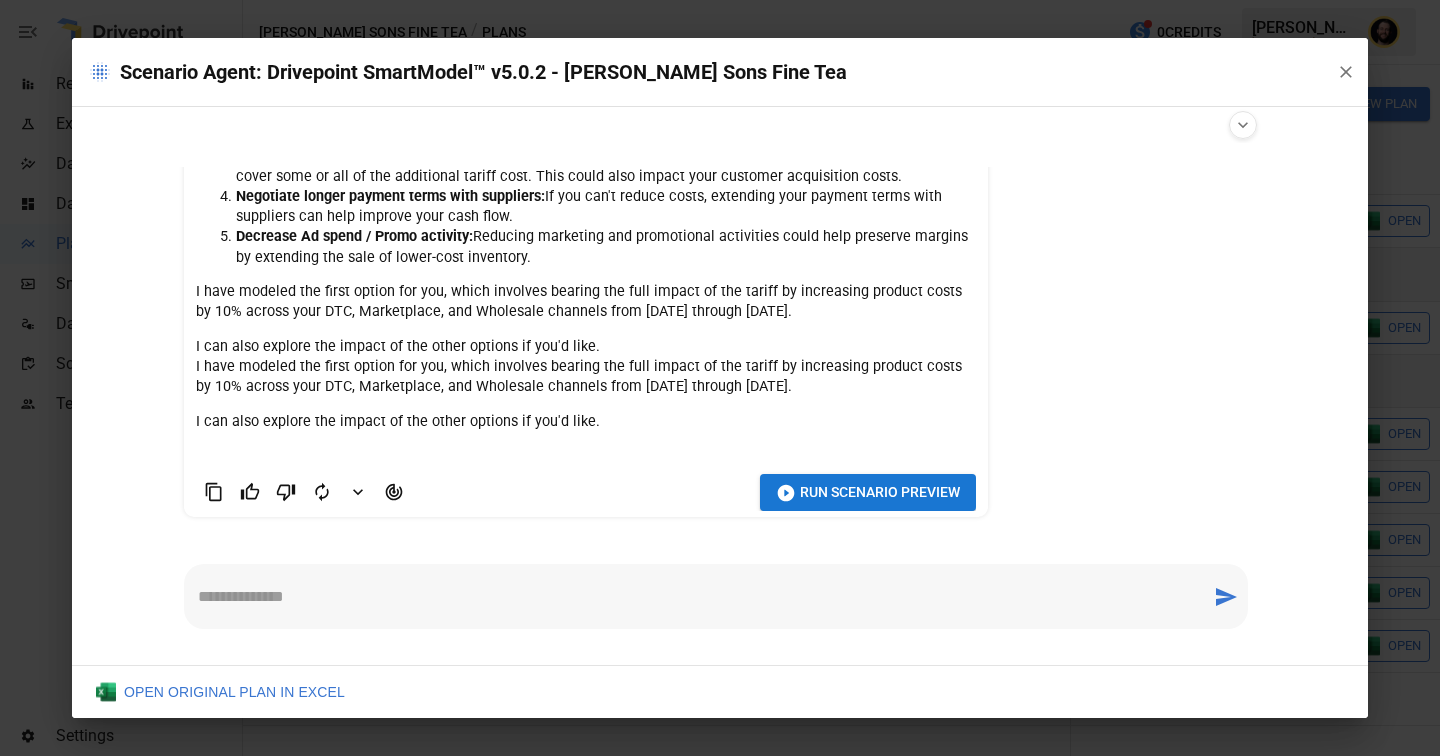 click at bounding box center (698, 596) 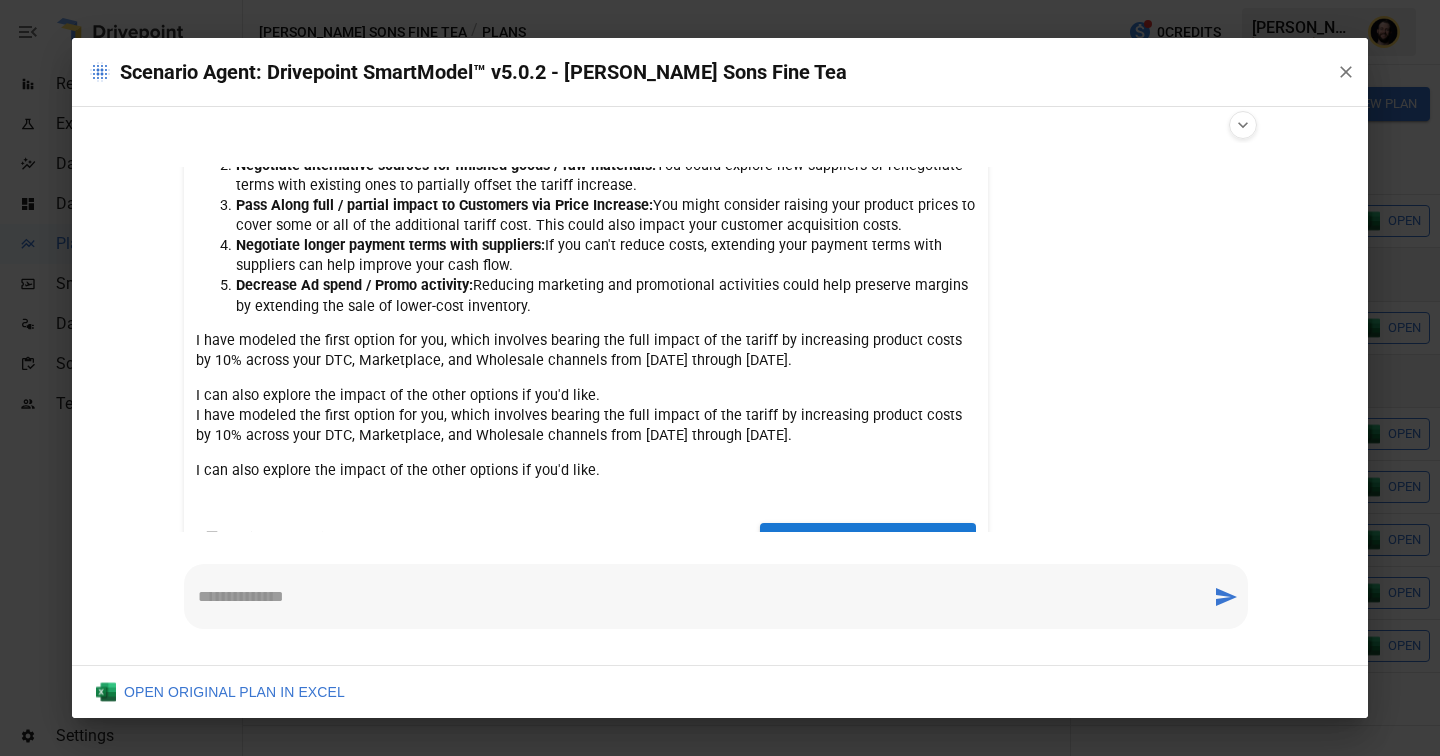 scroll, scrollTop: 264, scrollLeft: 0, axis: vertical 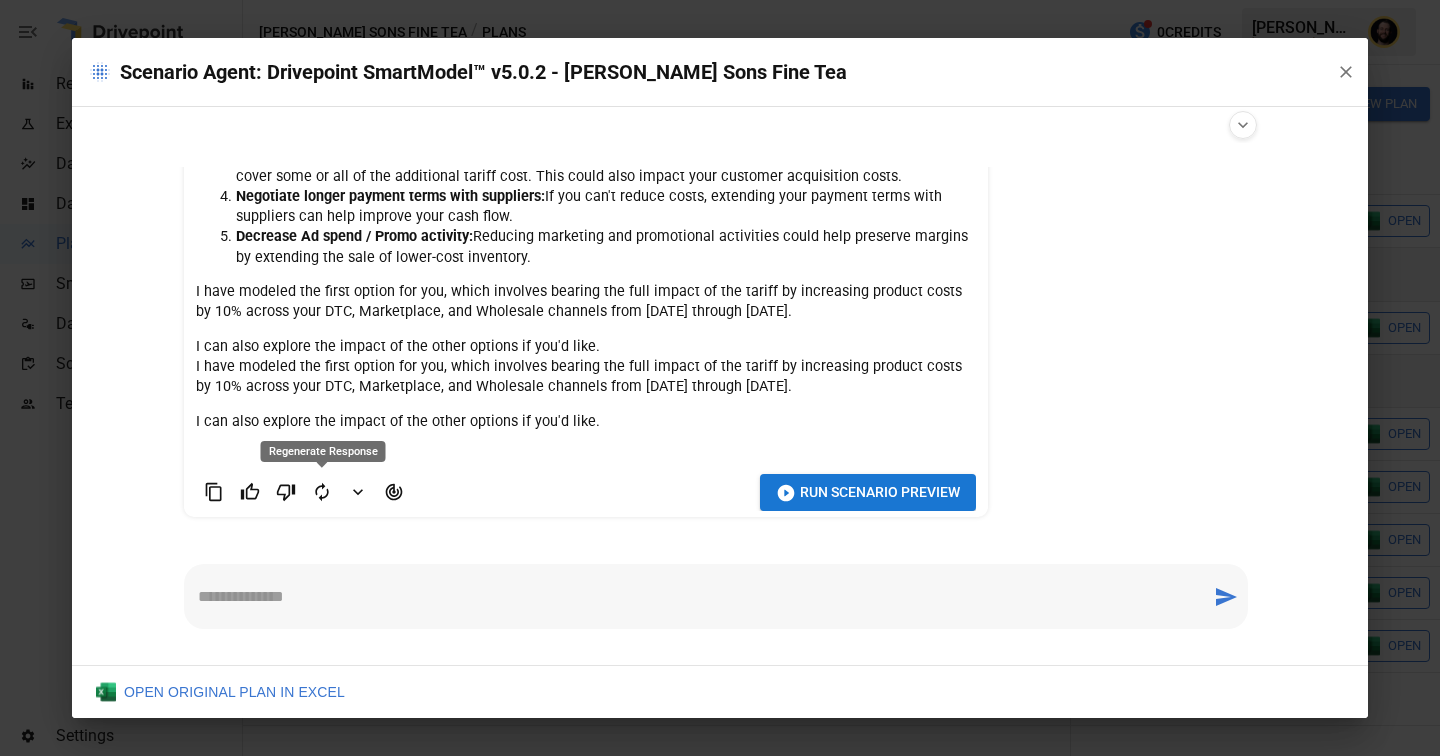 click 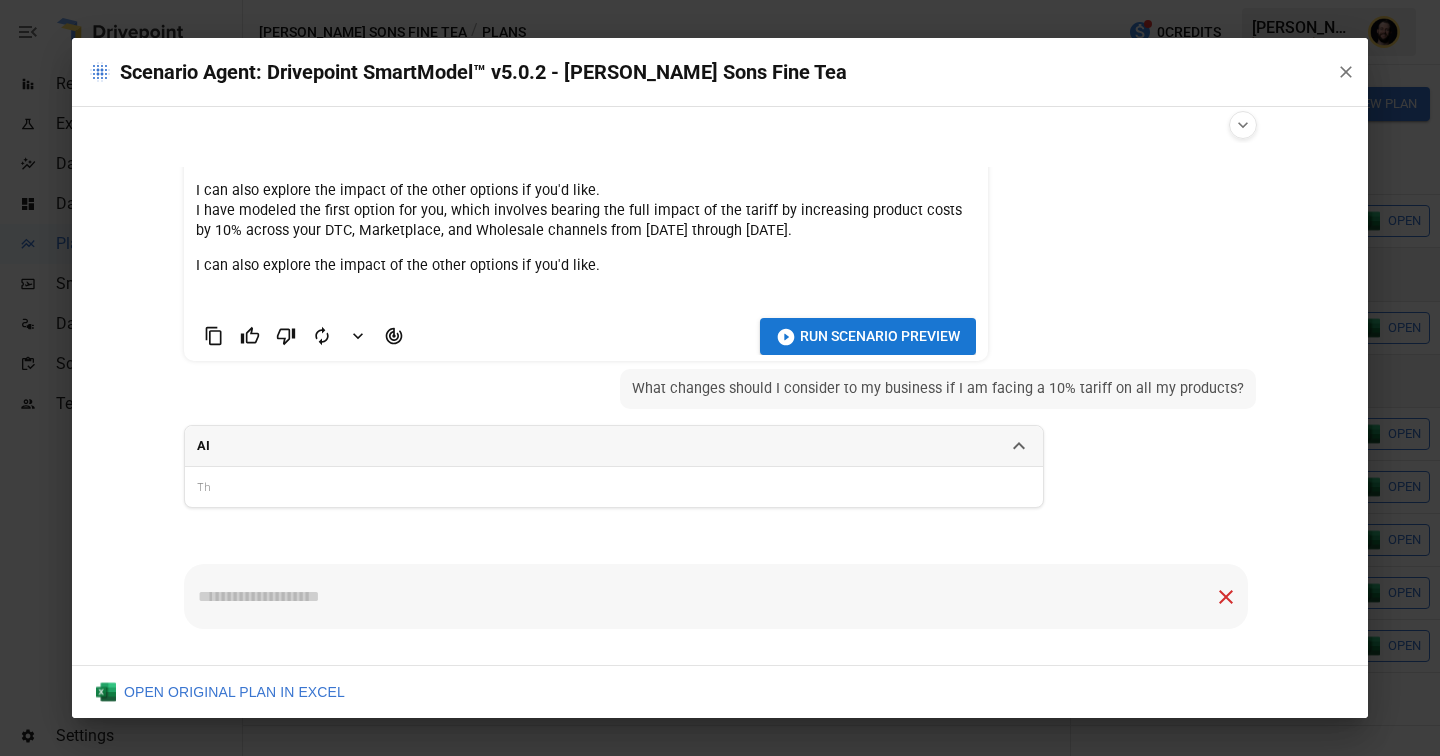 scroll, scrollTop: 431, scrollLeft: 0, axis: vertical 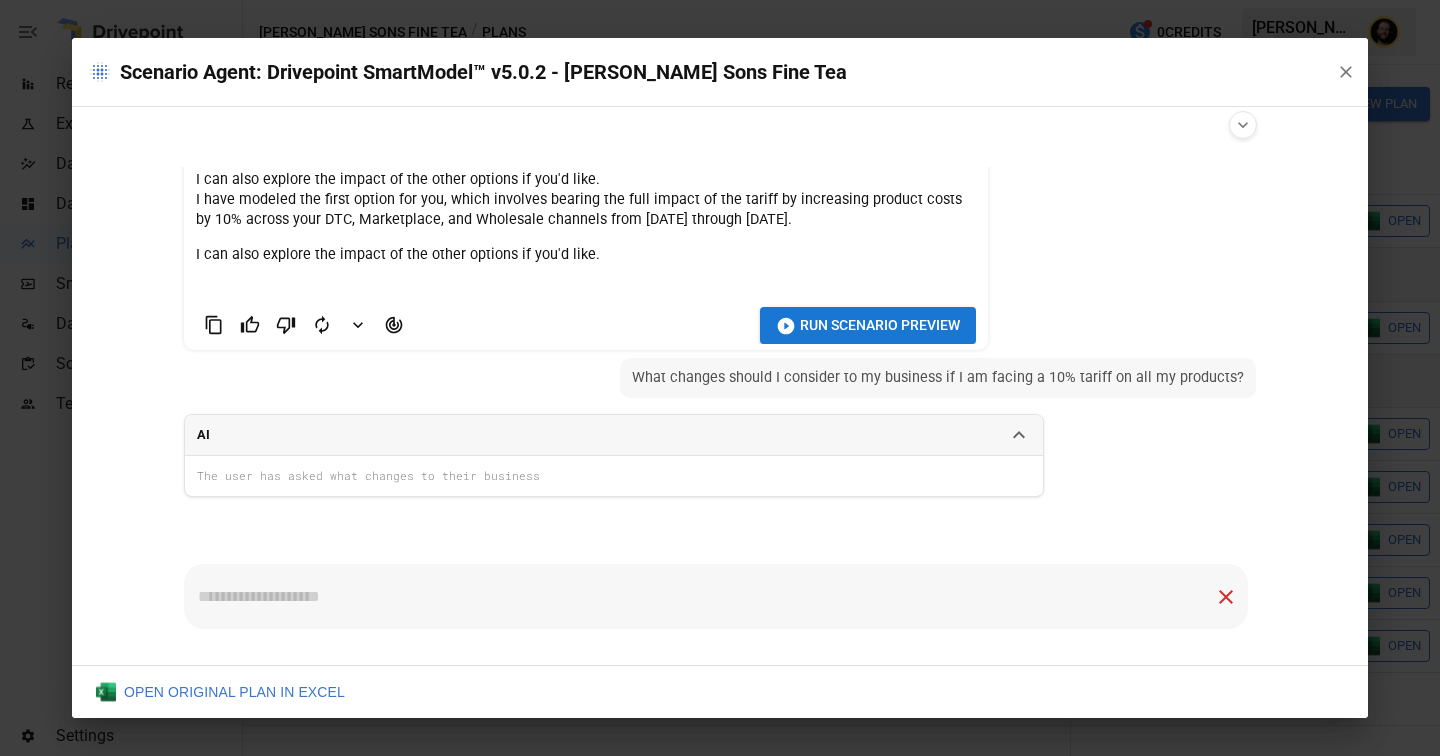 click 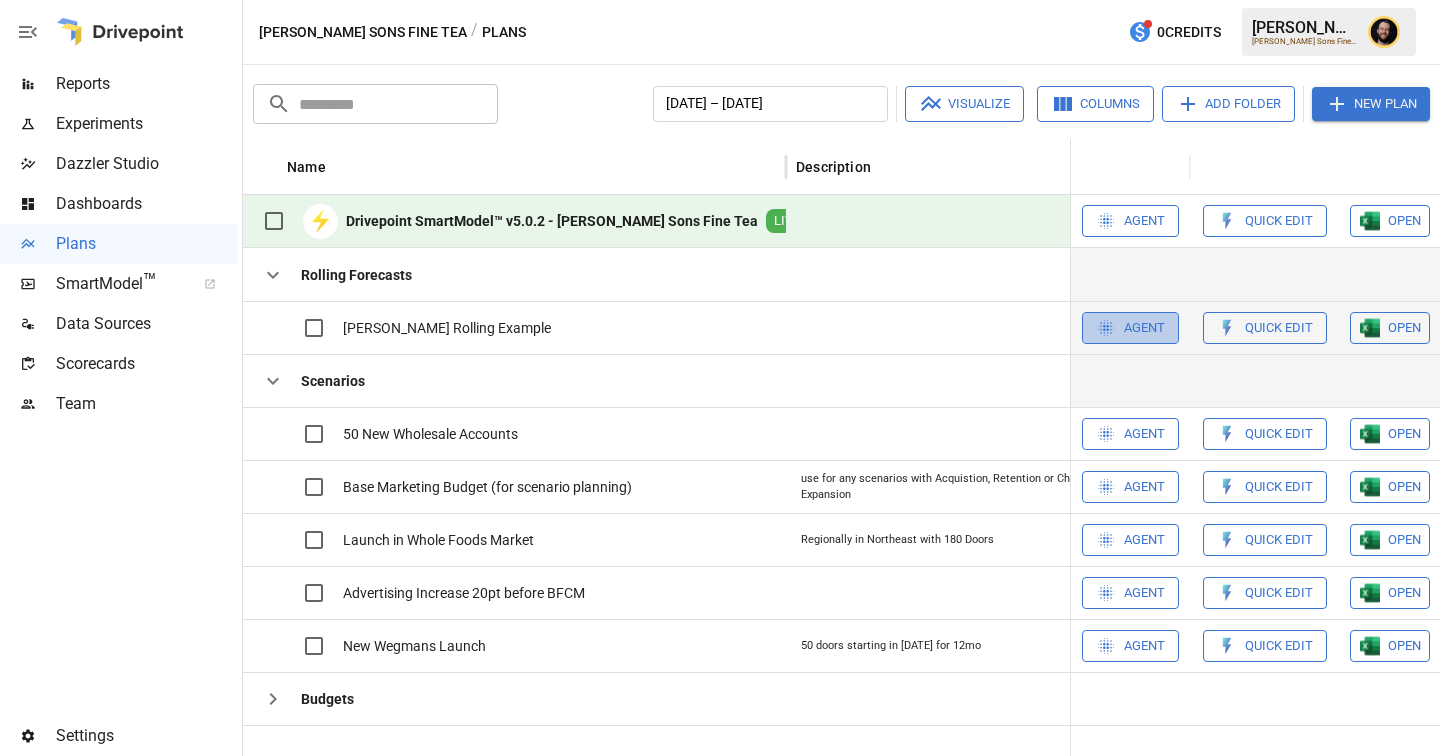 click on "Agent" at bounding box center (1130, 328) 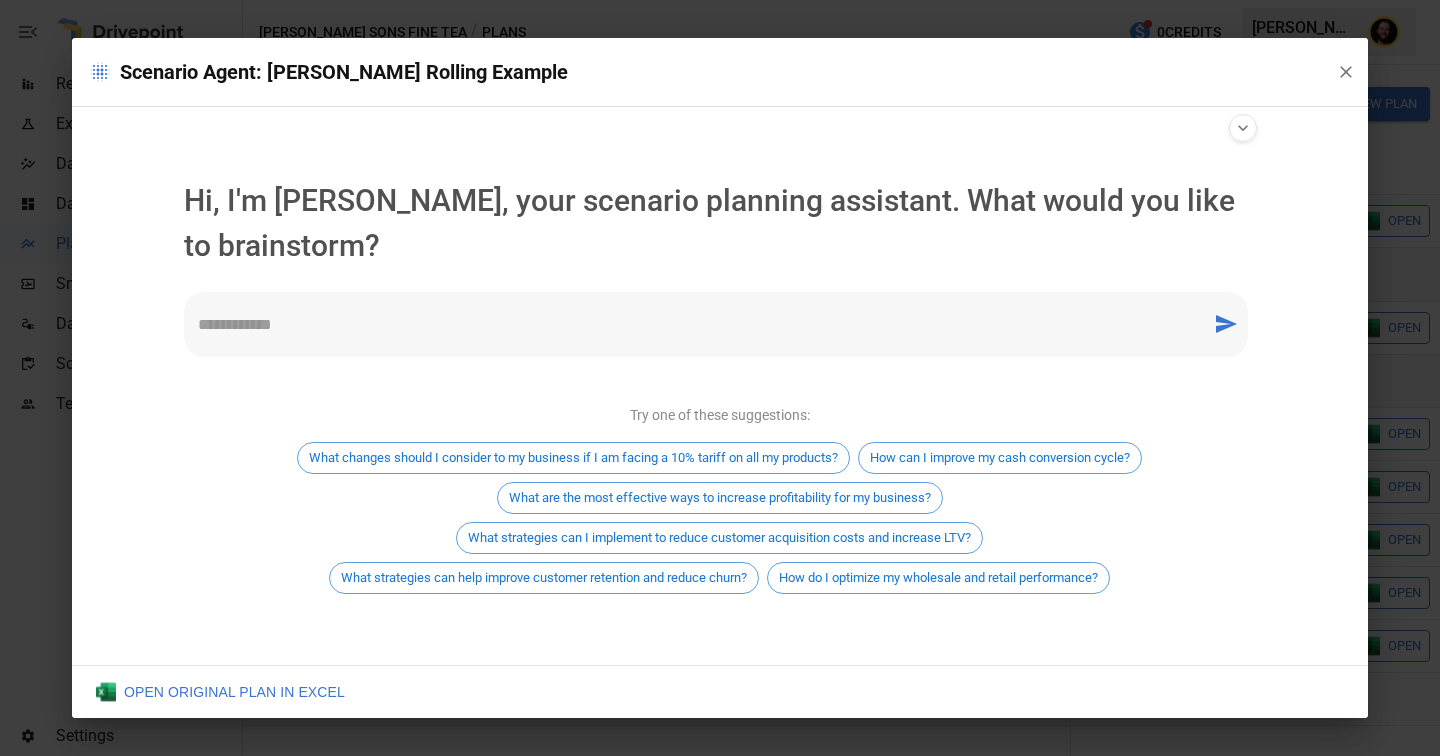 click at bounding box center (698, 324) 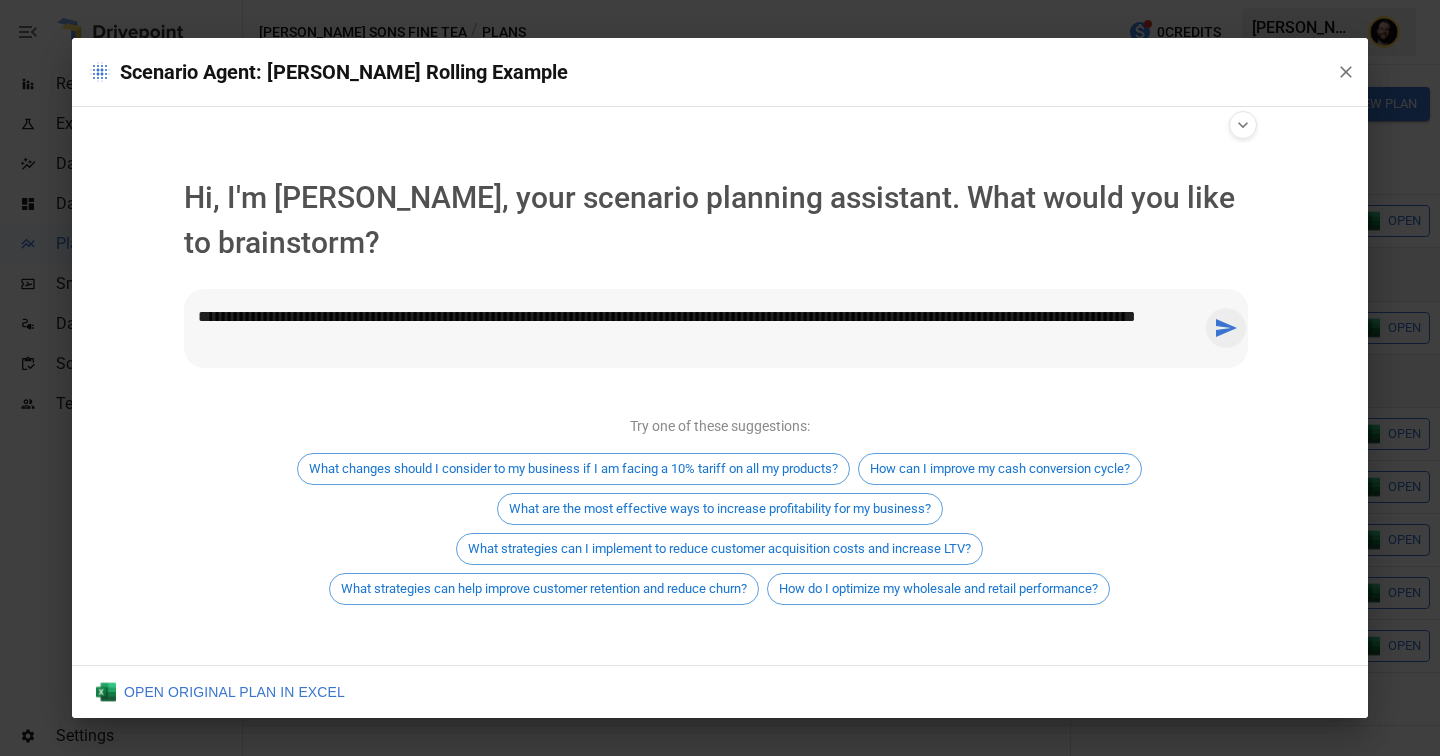 type on "**********" 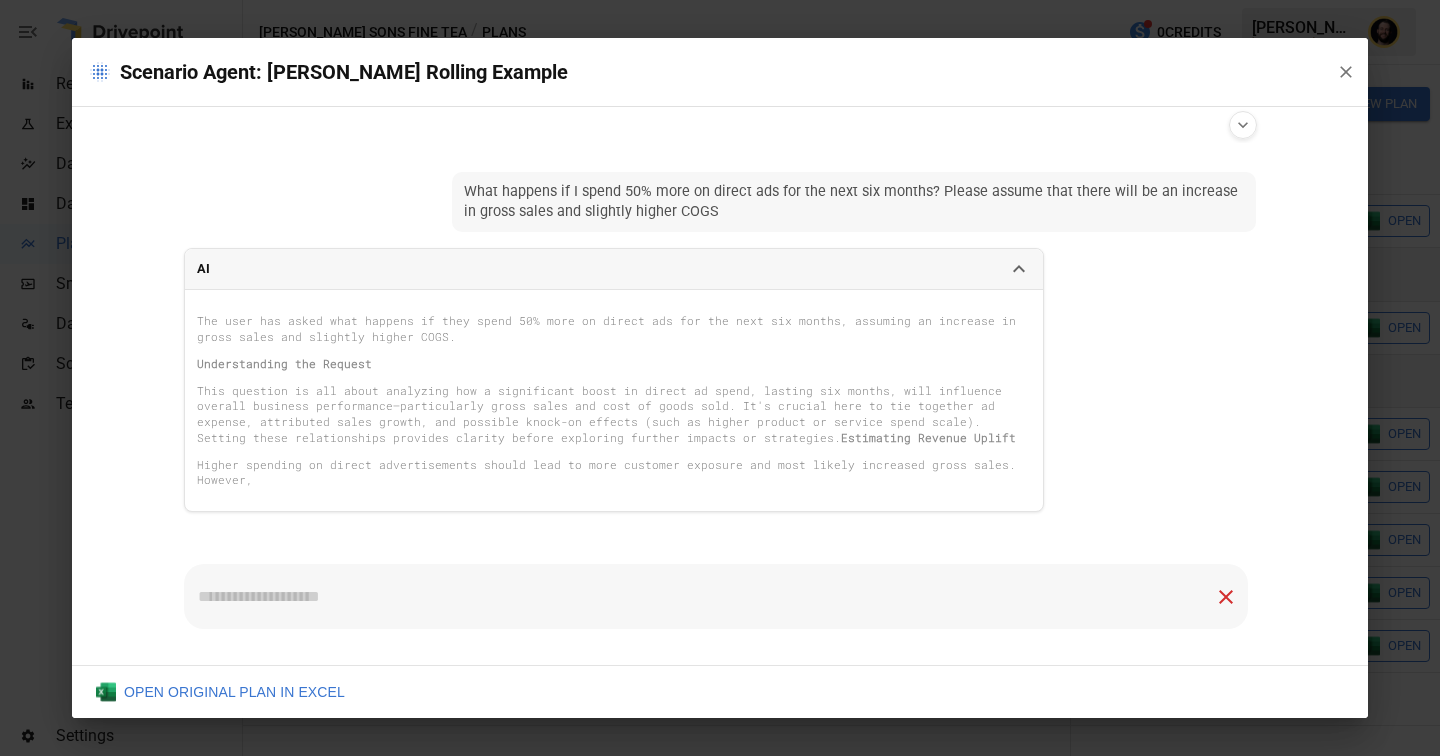 scroll, scrollTop: 27, scrollLeft: 0, axis: vertical 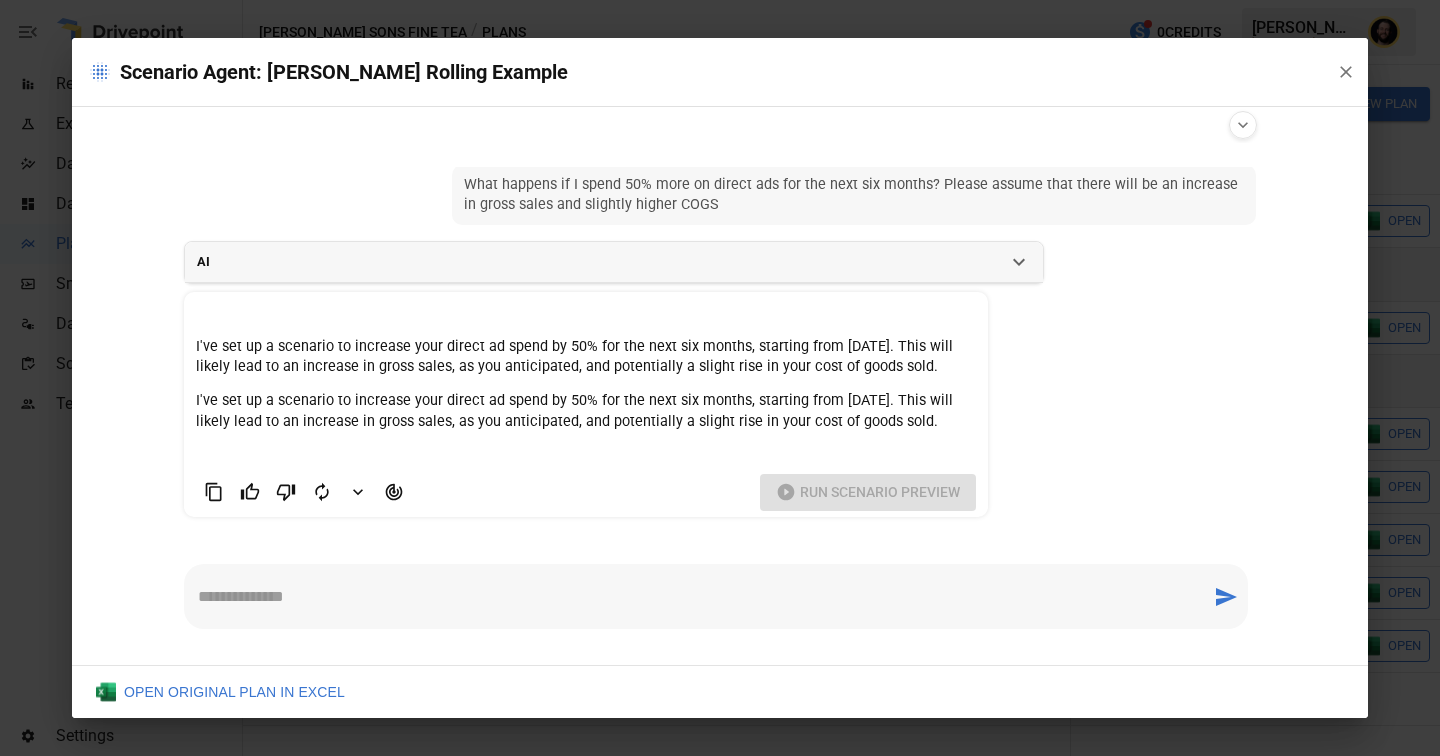 click on "I've set up a scenario to increase your direct ad spend by 50% for the next six months, starting from [DATE]. This will likely lead to an increase in gross sales, as you anticipated, and potentially a slight rise in your cost of goods sold. I've set up a scenario to increase your direct ad spend by 50% for the next six months, starting from [DATE]. This will likely lead to an increase in gross sales, as you anticipated, and potentially a slight rise in your cost of goods sold." at bounding box center [586, 384] 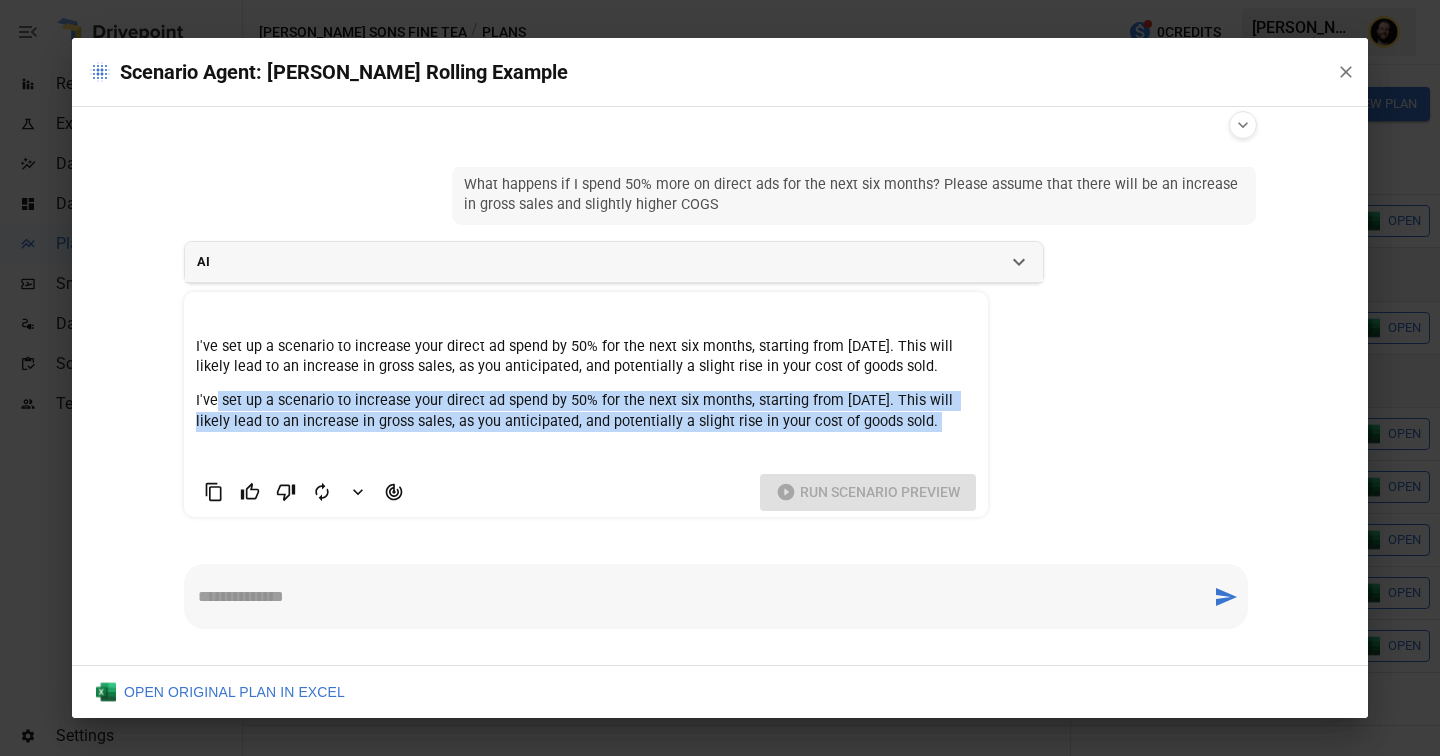 drag, startPoint x: 214, startPoint y: 397, endPoint x: 827, endPoint y: 438, distance: 614.36957 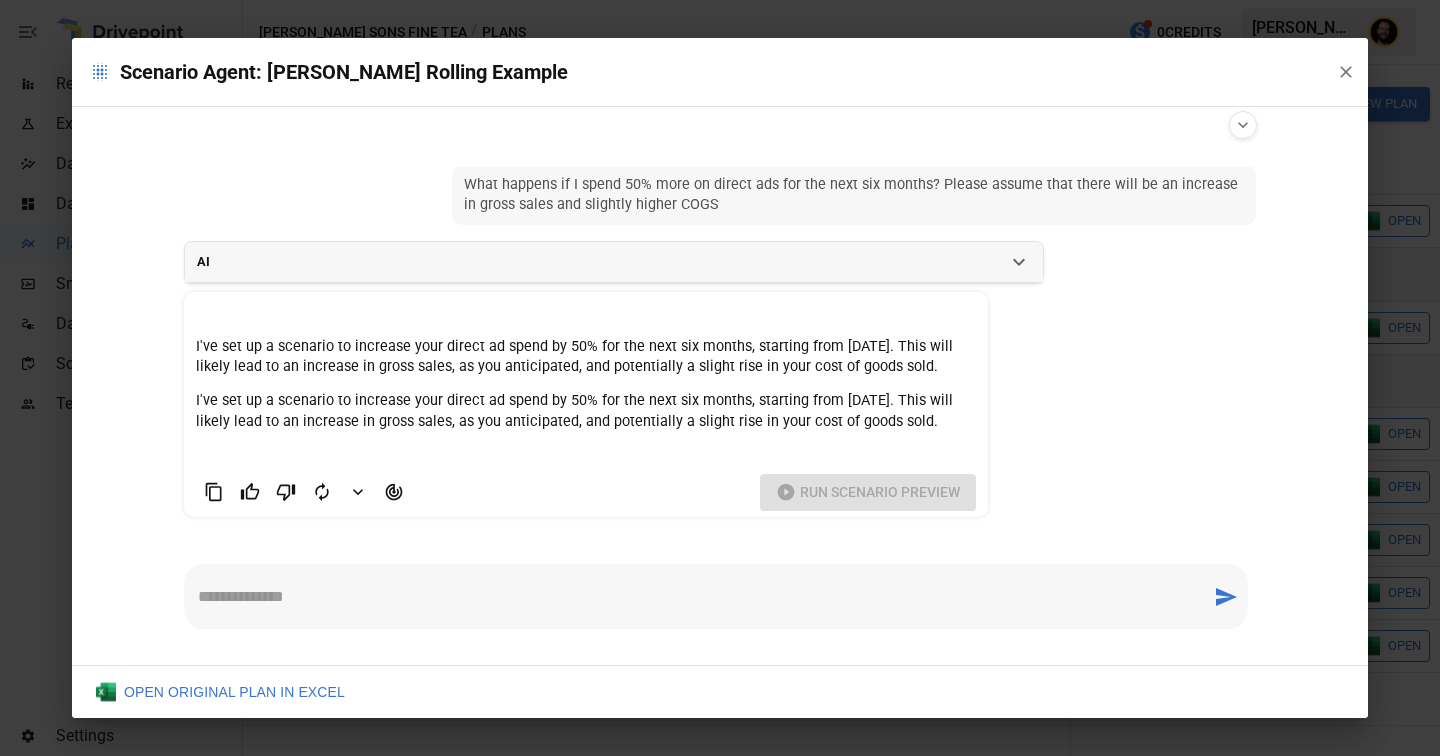click on "Run Scenario Preview" at bounding box center (586, 492) 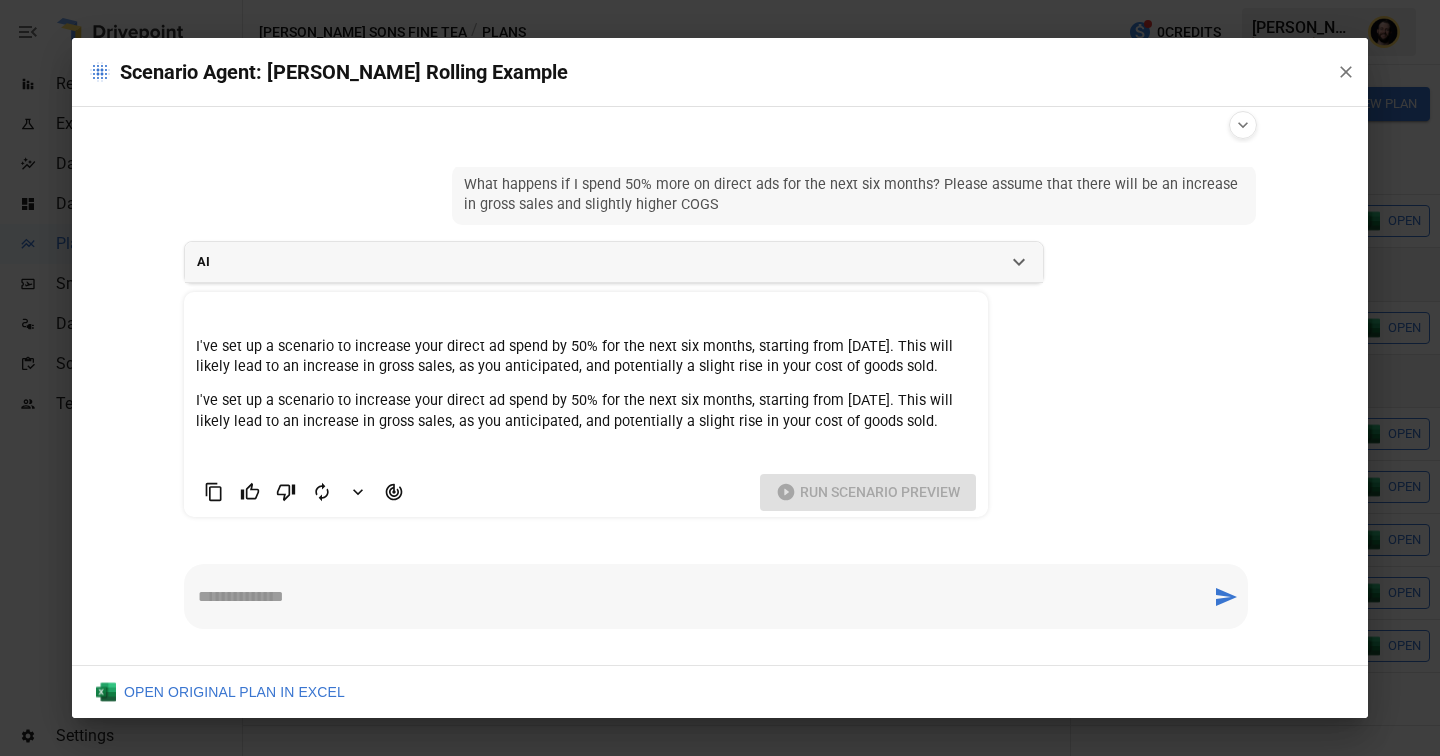 scroll, scrollTop: 0, scrollLeft: 0, axis: both 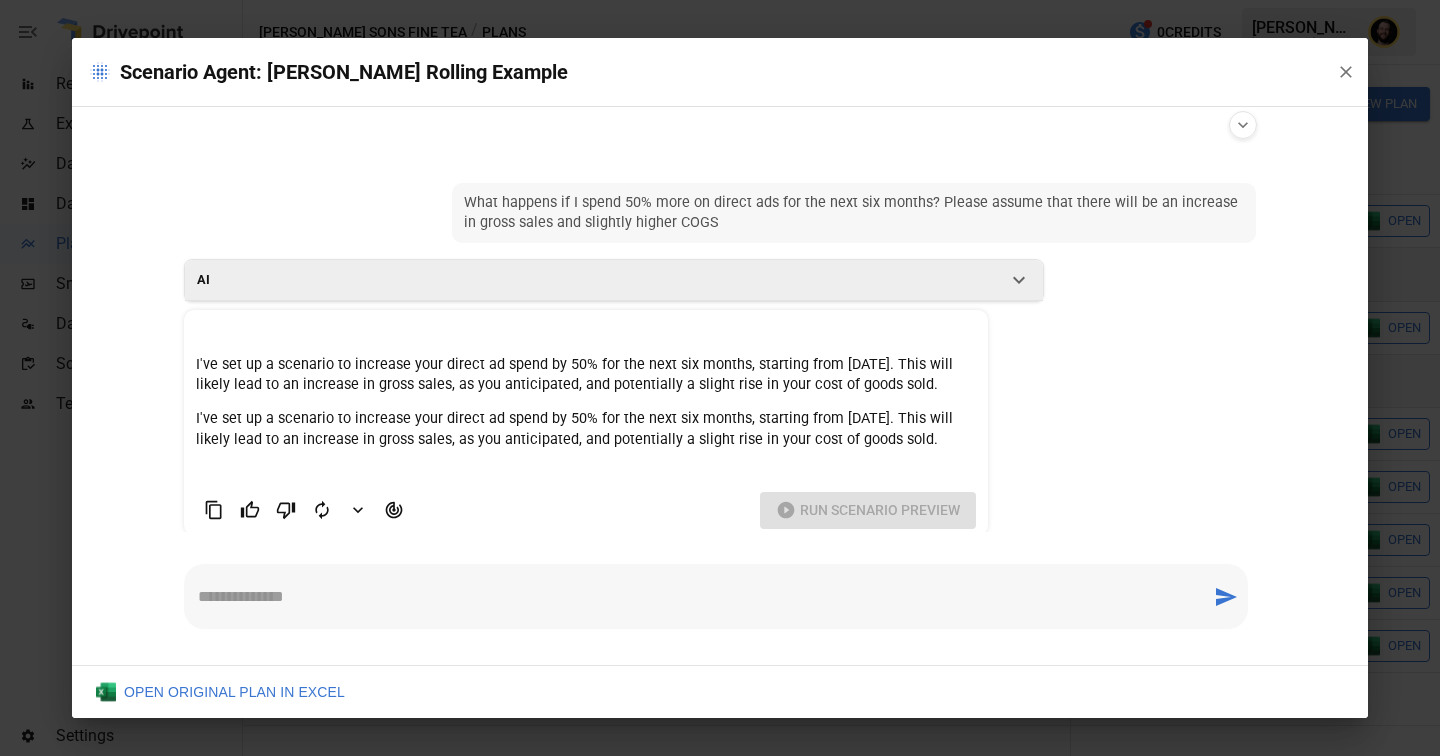 click 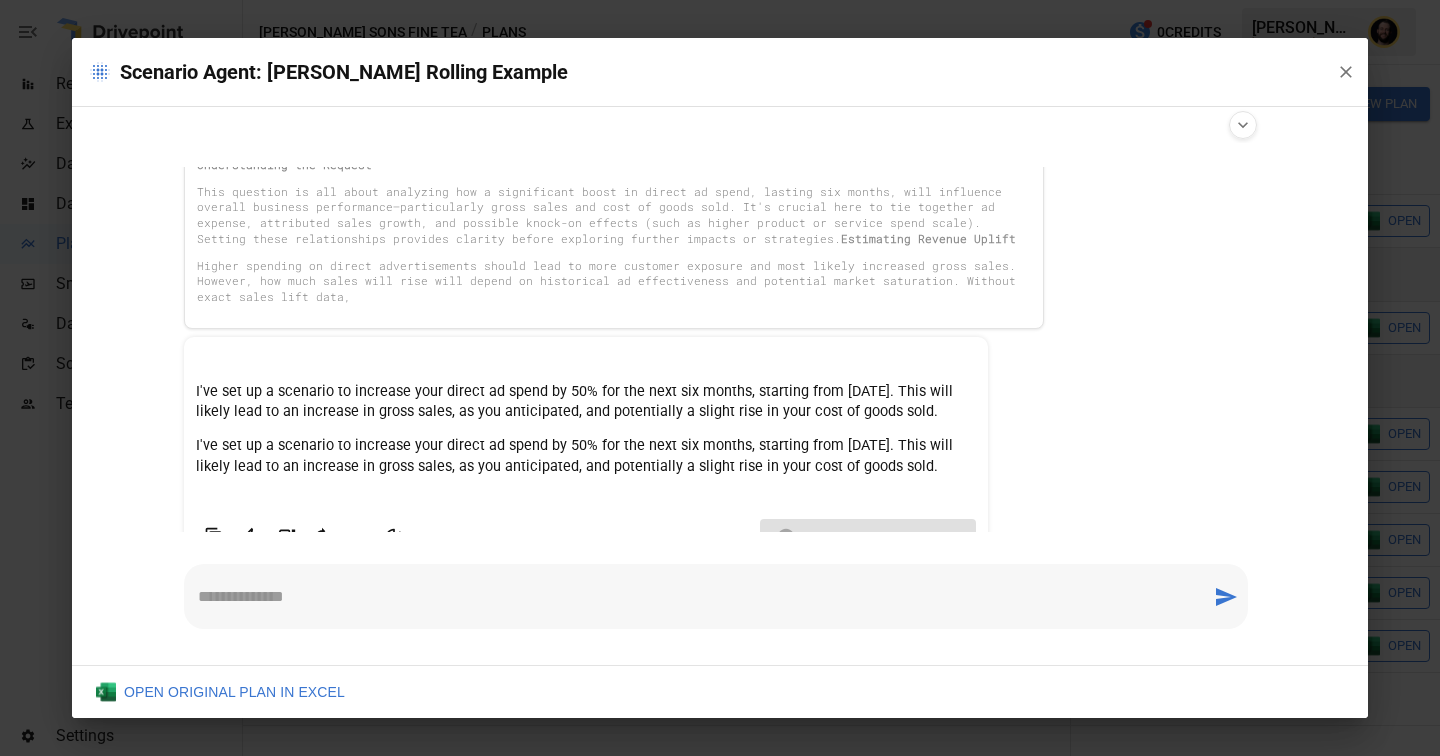 scroll, scrollTop: 242, scrollLeft: 0, axis: vertical 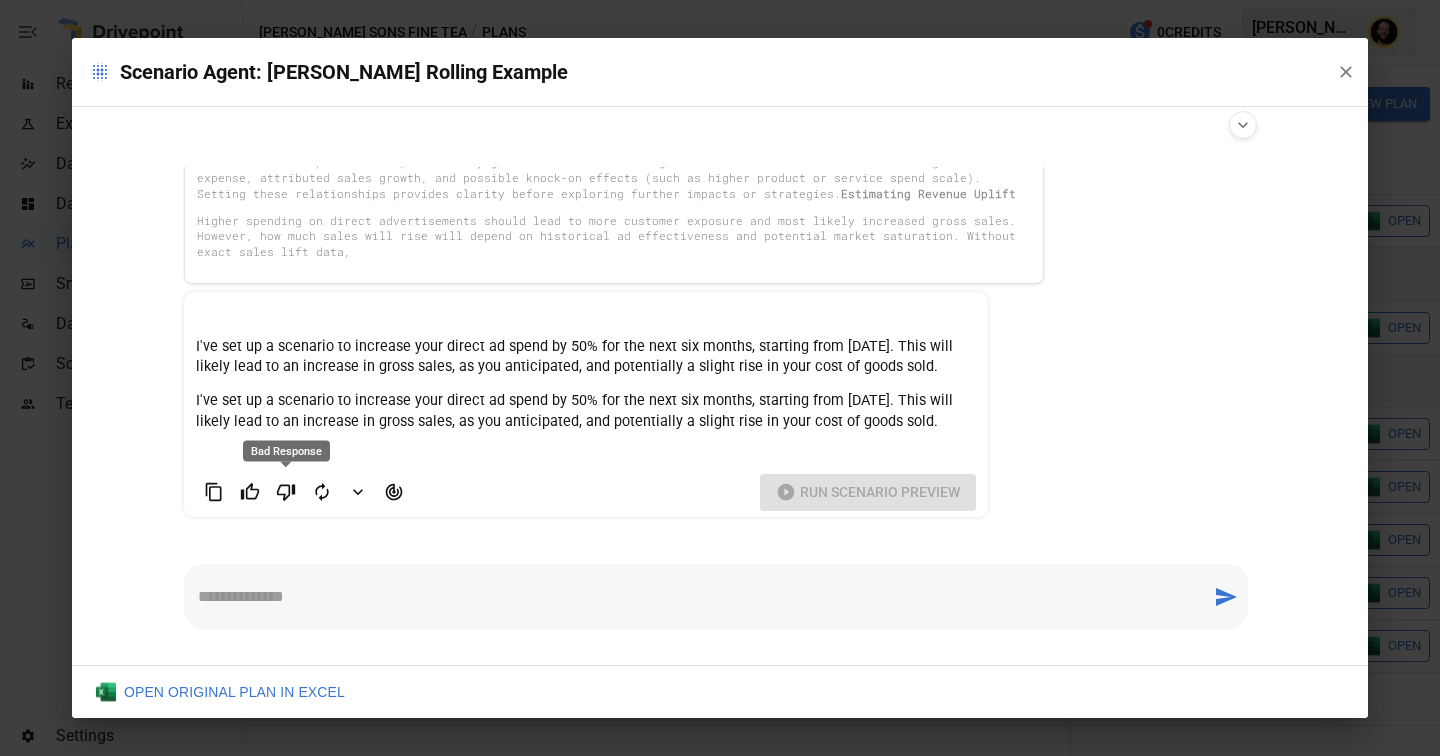 click 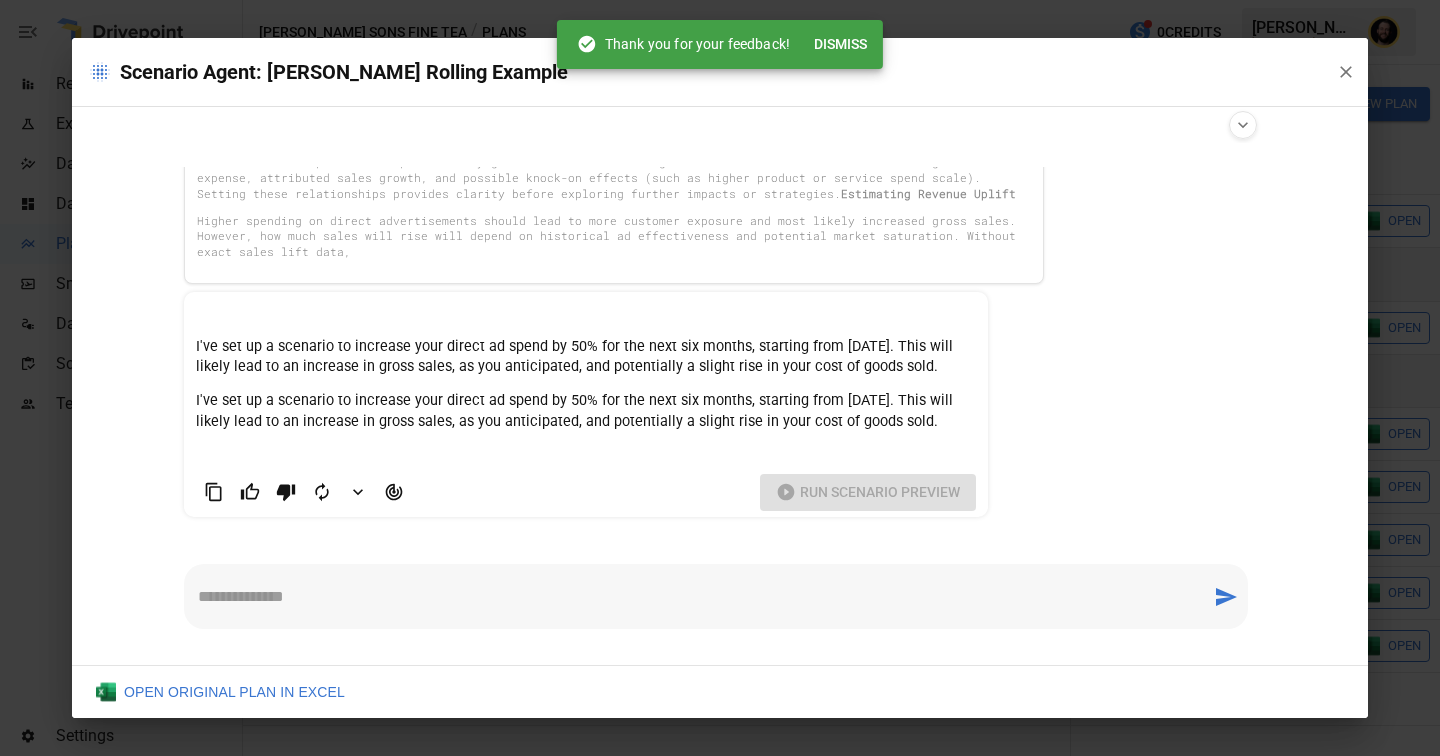 click on "Dismiss" at bounding box center [840, 44] 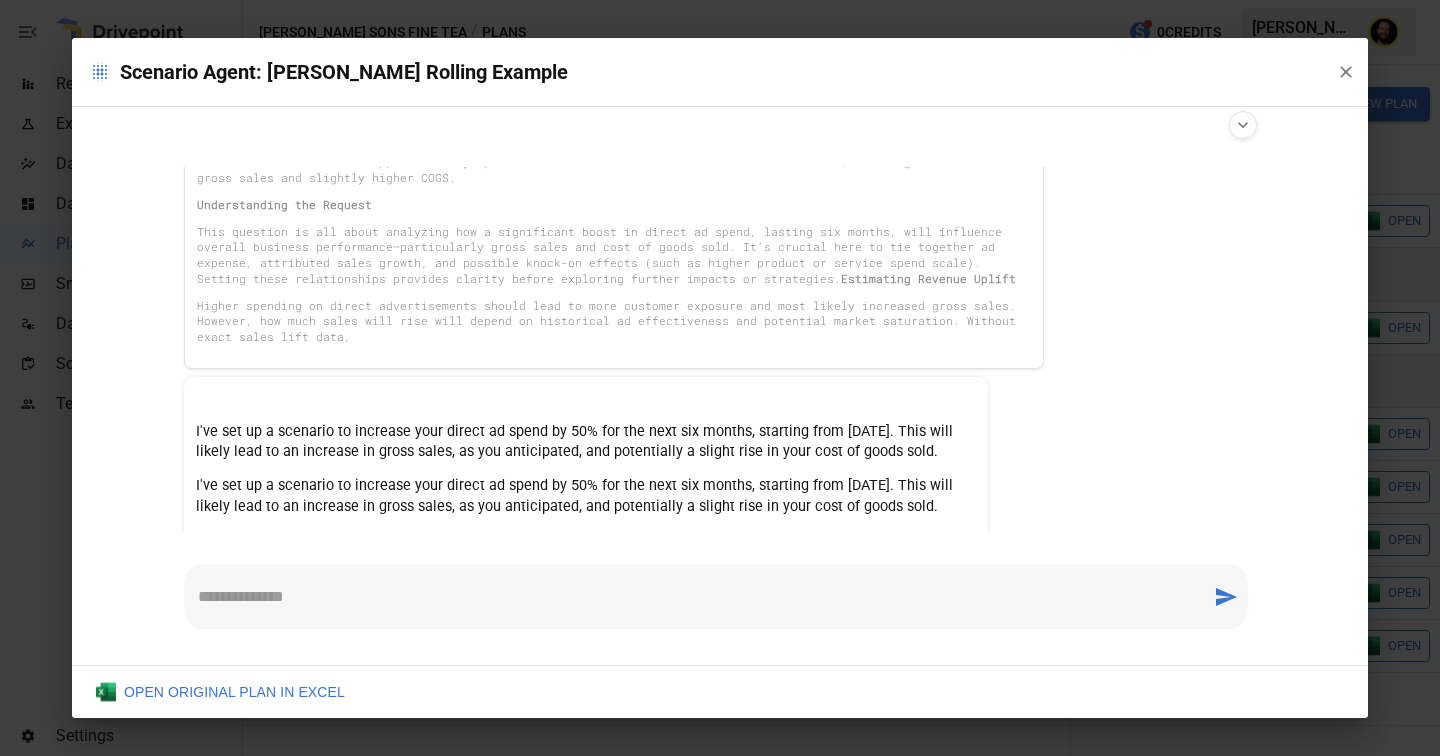 scroll, scrollTop: 0, scrollLeft: 0, axis: both 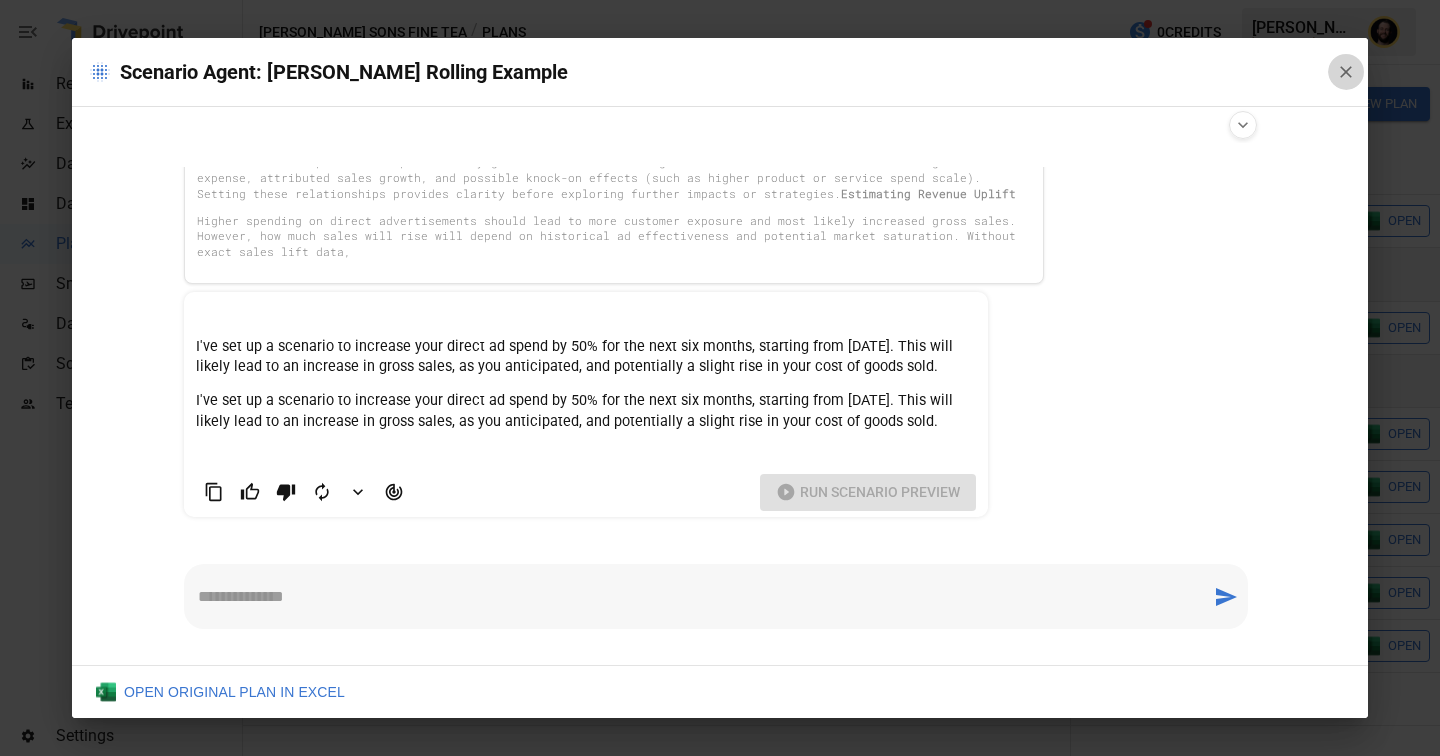 click 